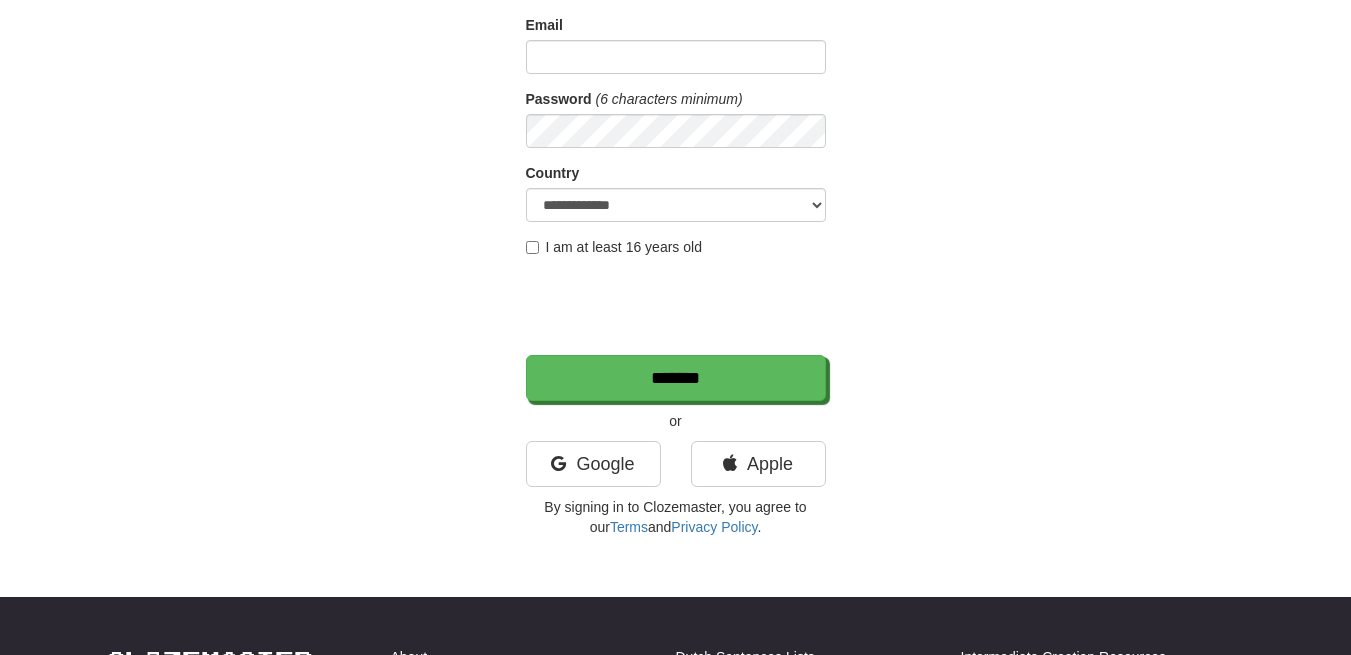 scroll, scrollTop: 227, scrollLeft: 0, axis: vertical 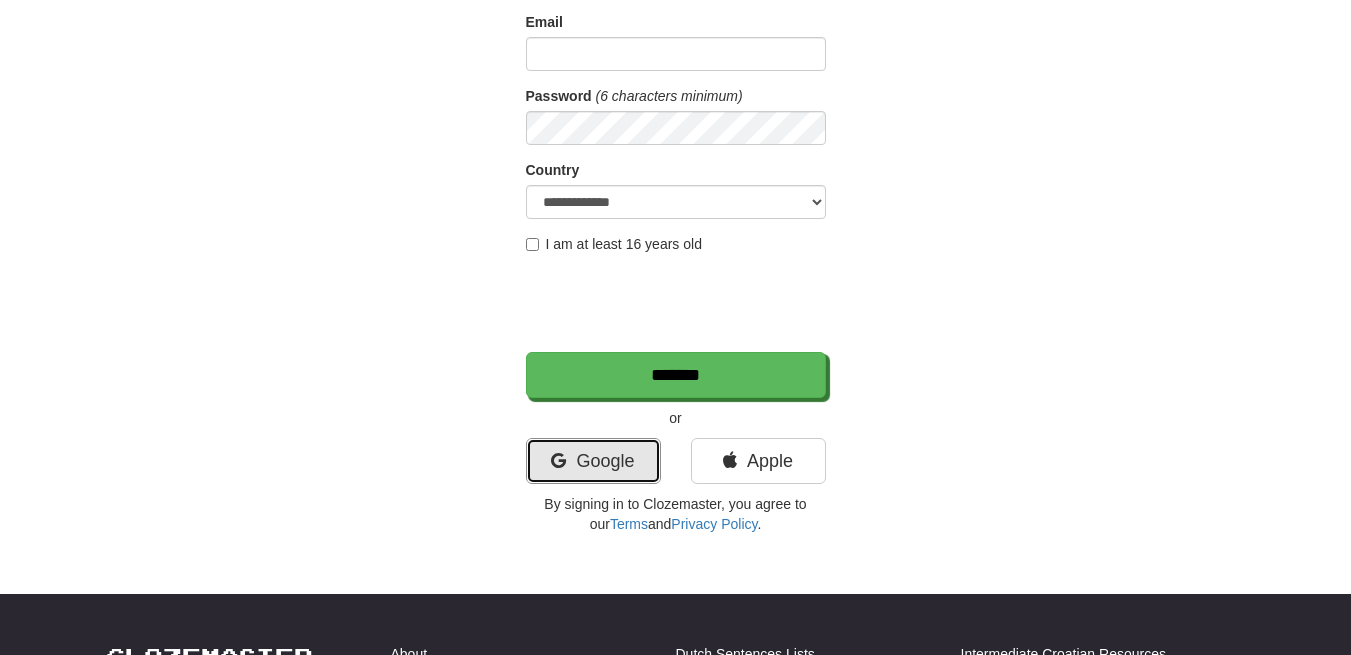 click on "Google" at bounding box center [593, 461] 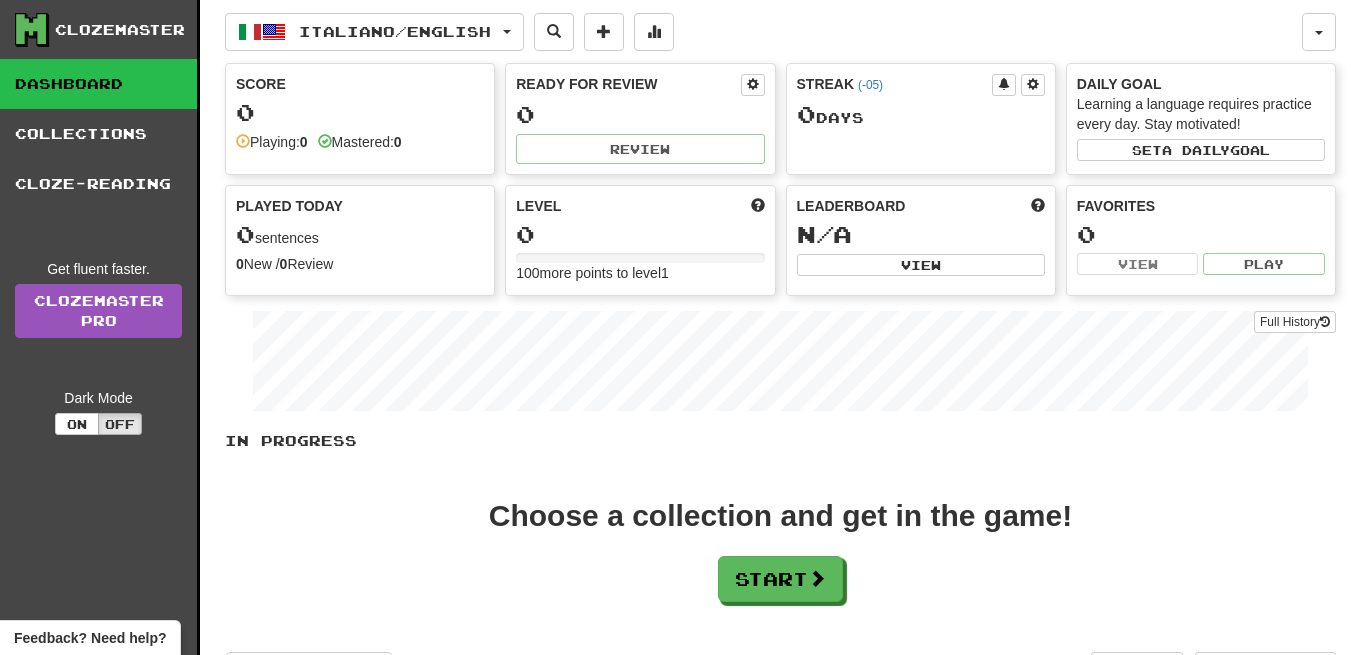 scroll, scrollTop: 0, scrollLeft: 0, axis: both 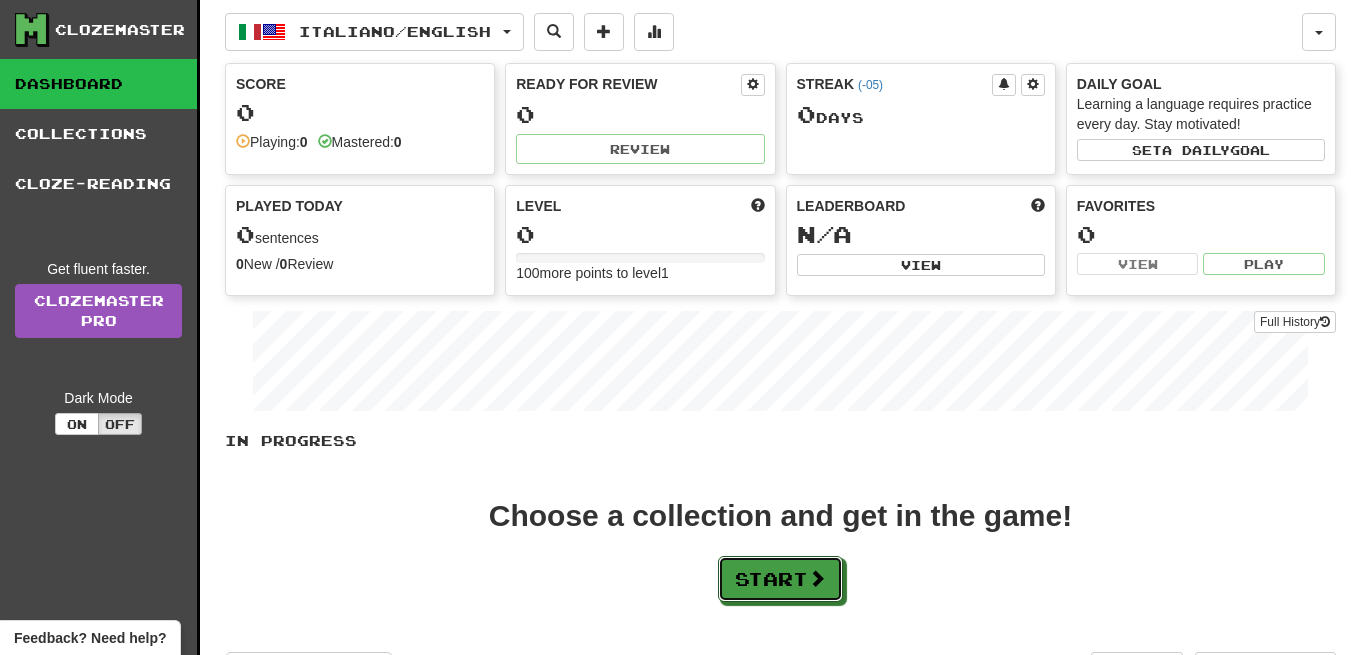 click on "Start" at bounding box center (780, 579) 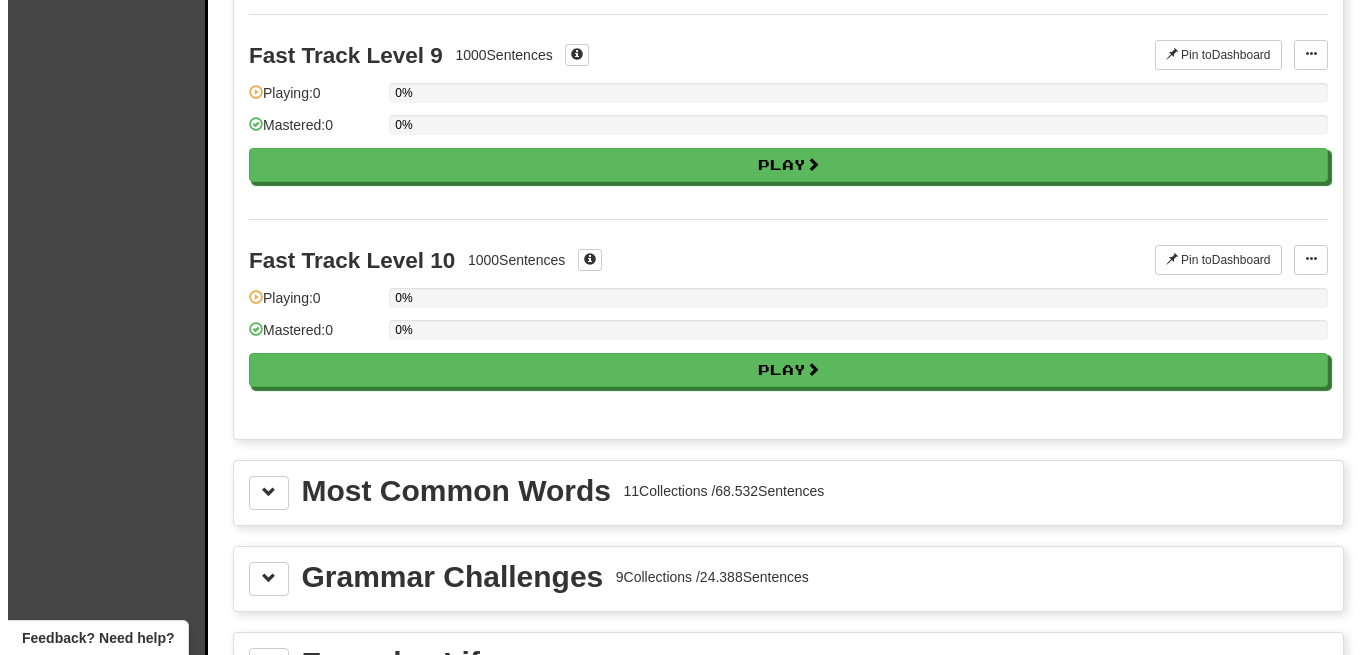 scroll, scrollTop: 1830, scrollLeft: 0, axis: vertical 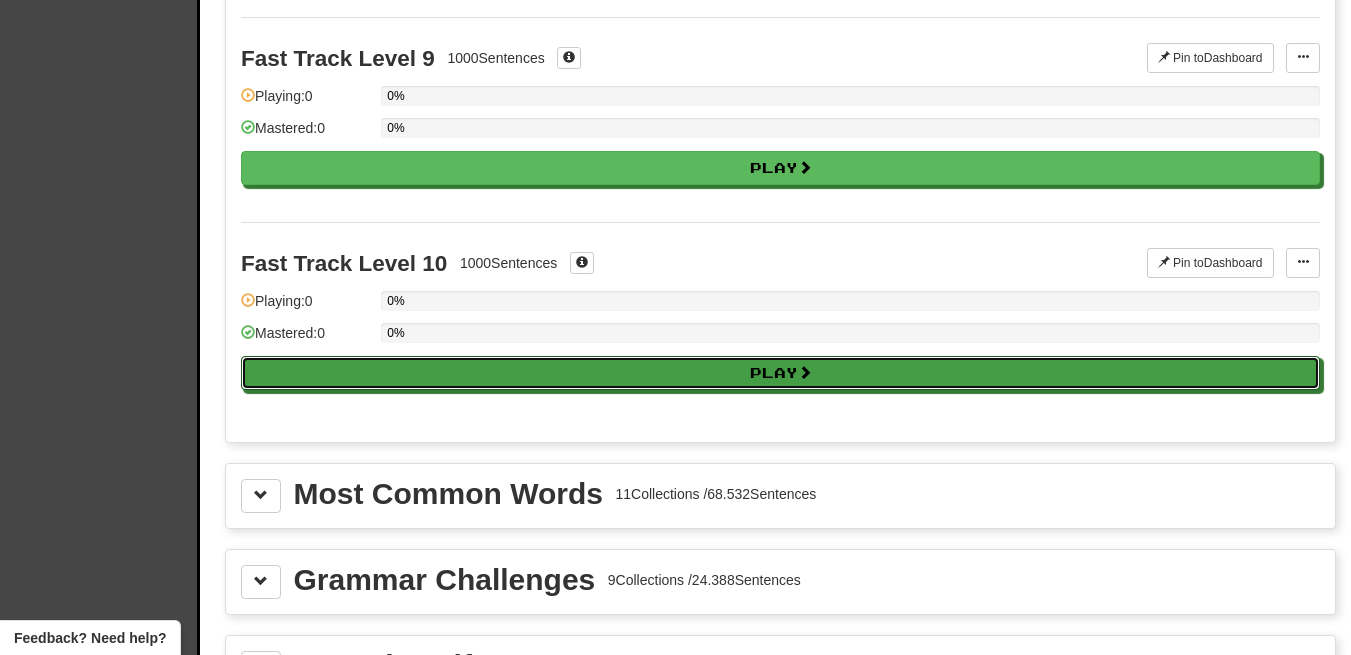 click on "Play" at bounding box center [780, 373] 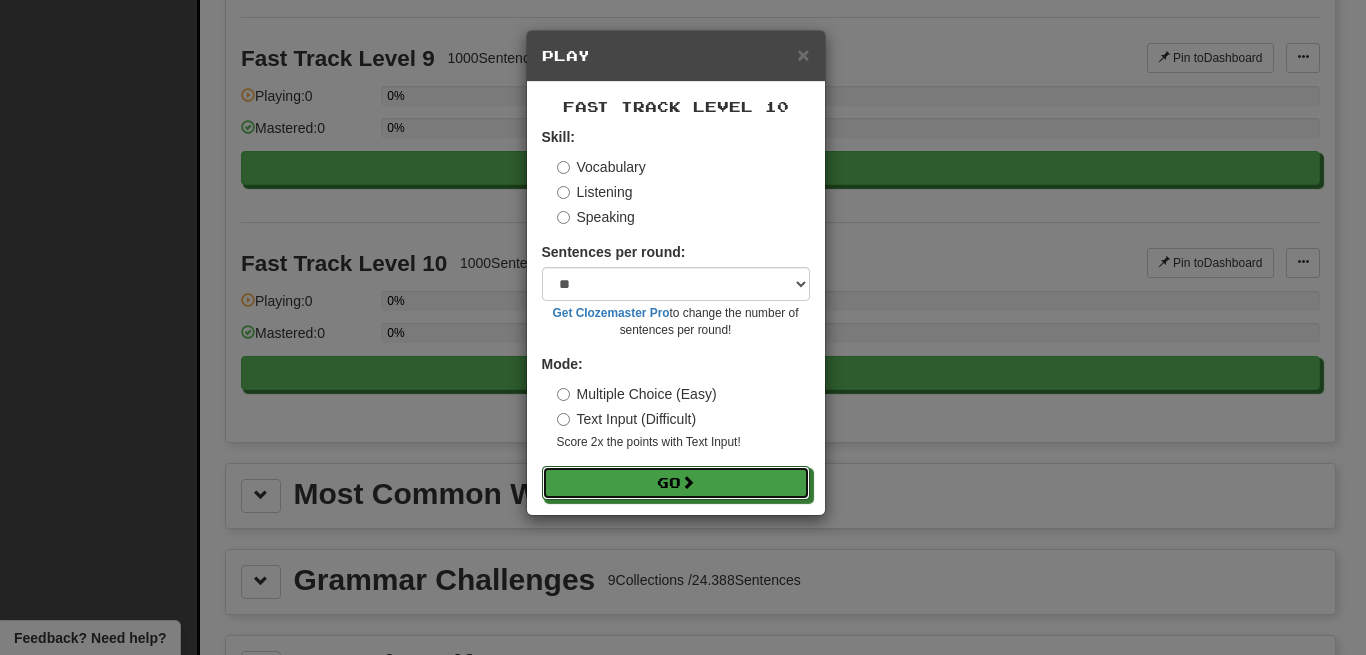click on "Go" at bounding box center [676, 483] 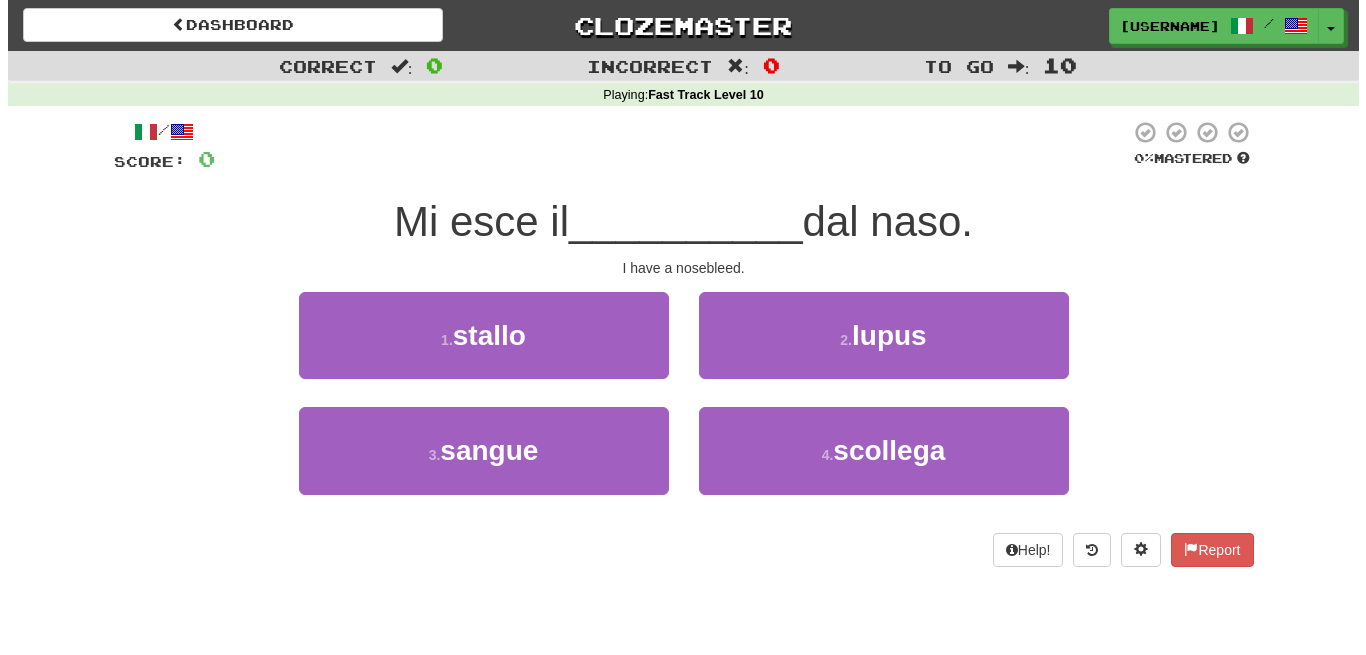 scroll, scrollTop: 0, scrollLeft: 0, axis: both 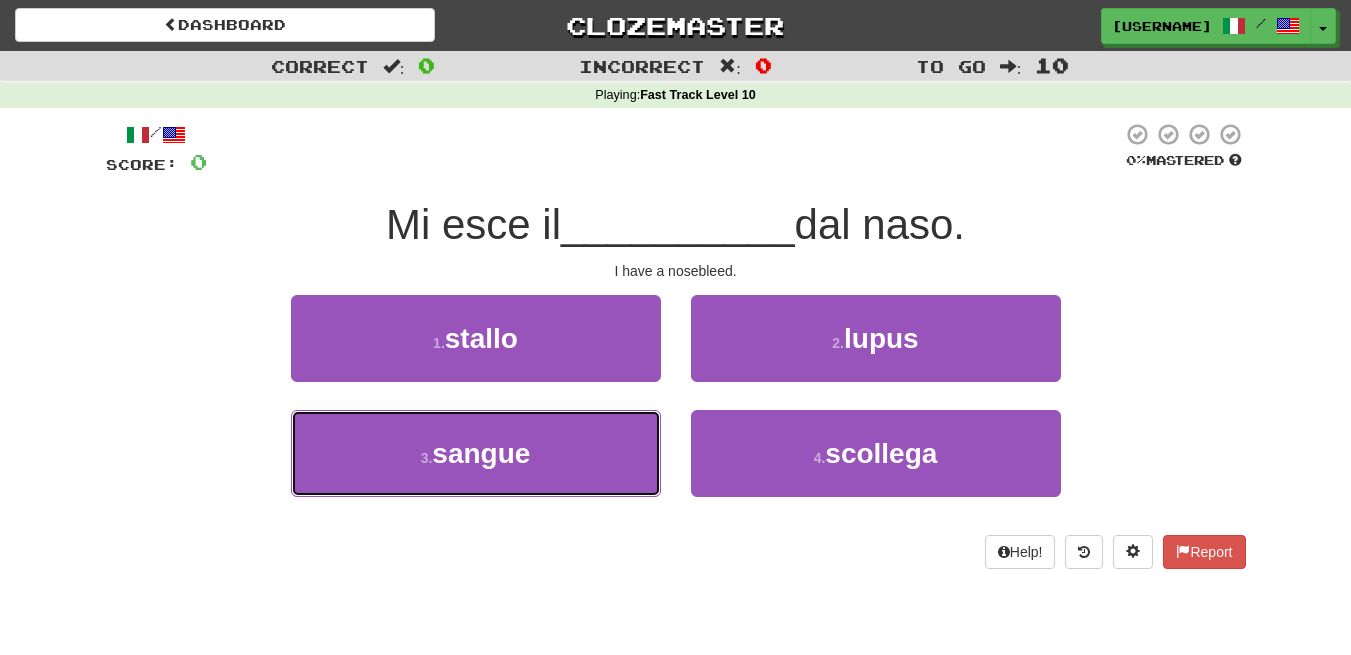 click on "3 .  sangue" at bounding box center [476, 453] 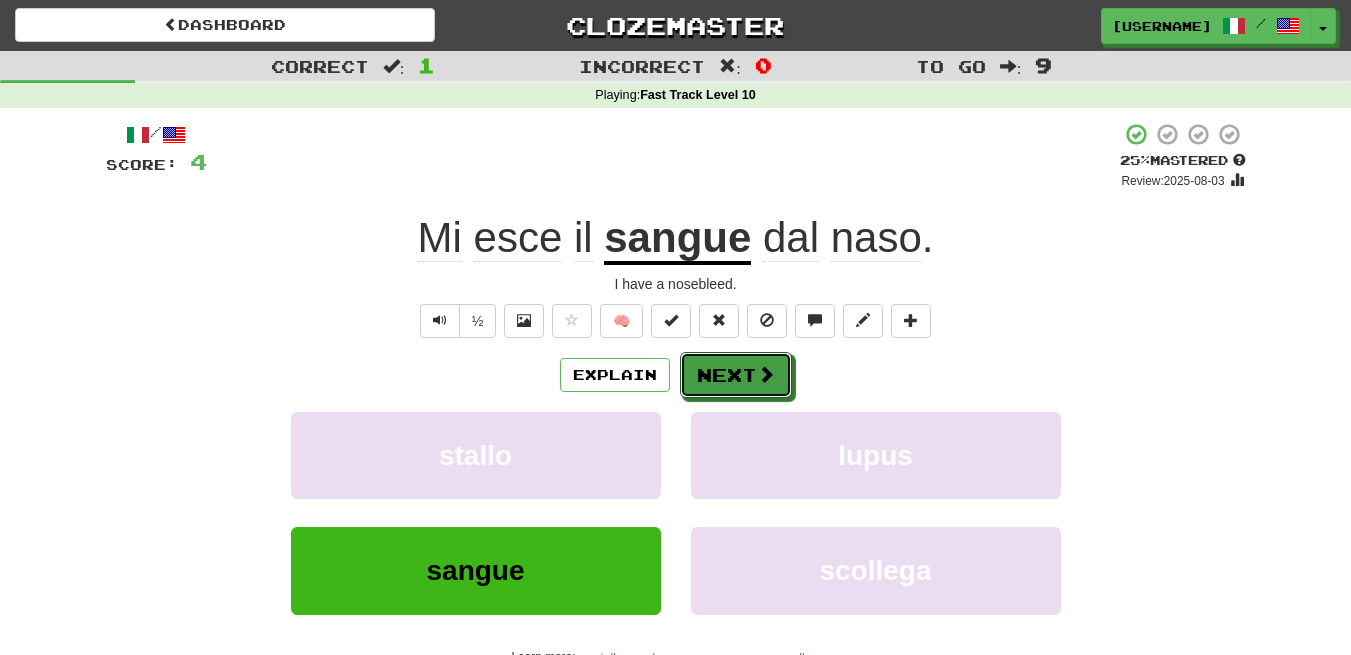 click at bounding box center (766, 374) 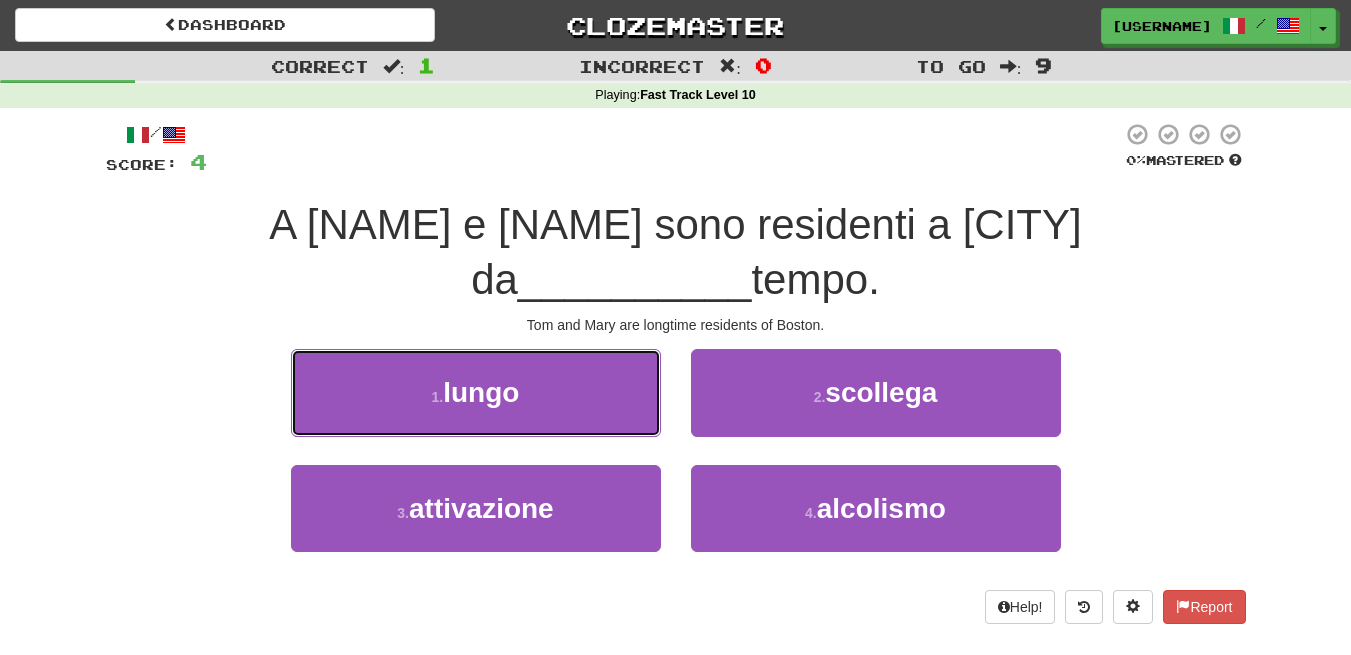 click on "1 .  lungo" at bounding box center (476, 392) 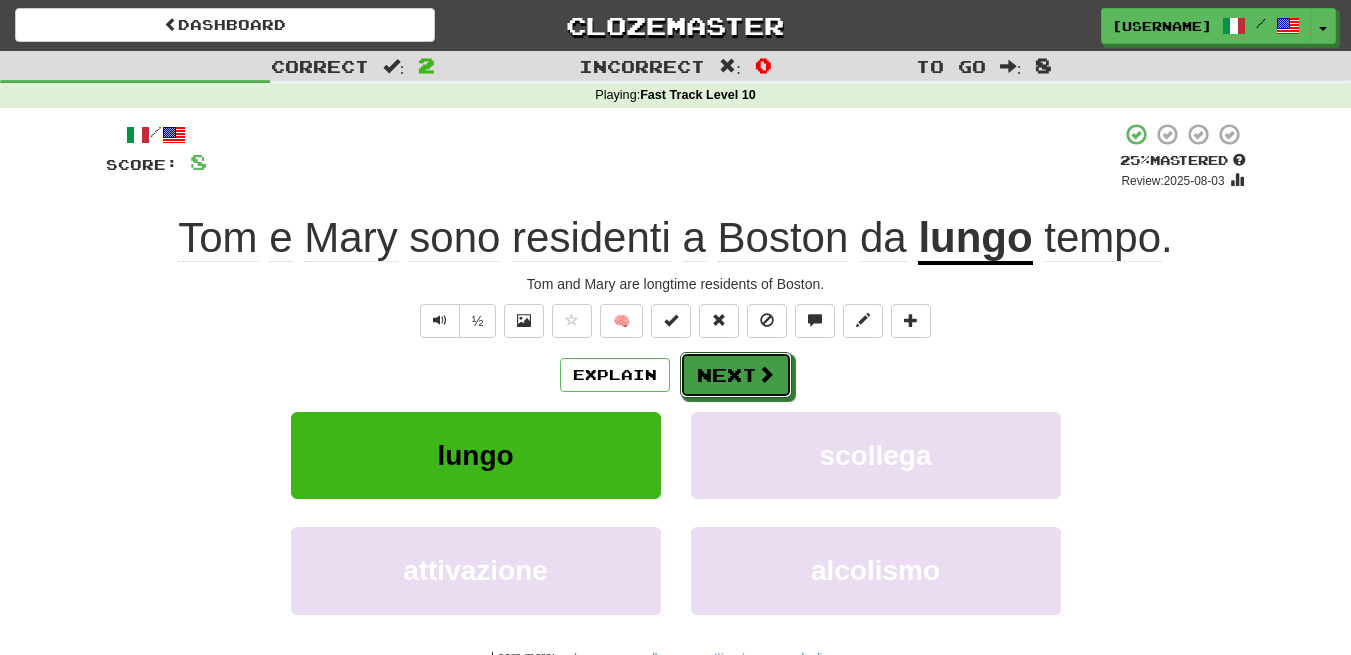click on "Next" at bounding box center [736, 375] 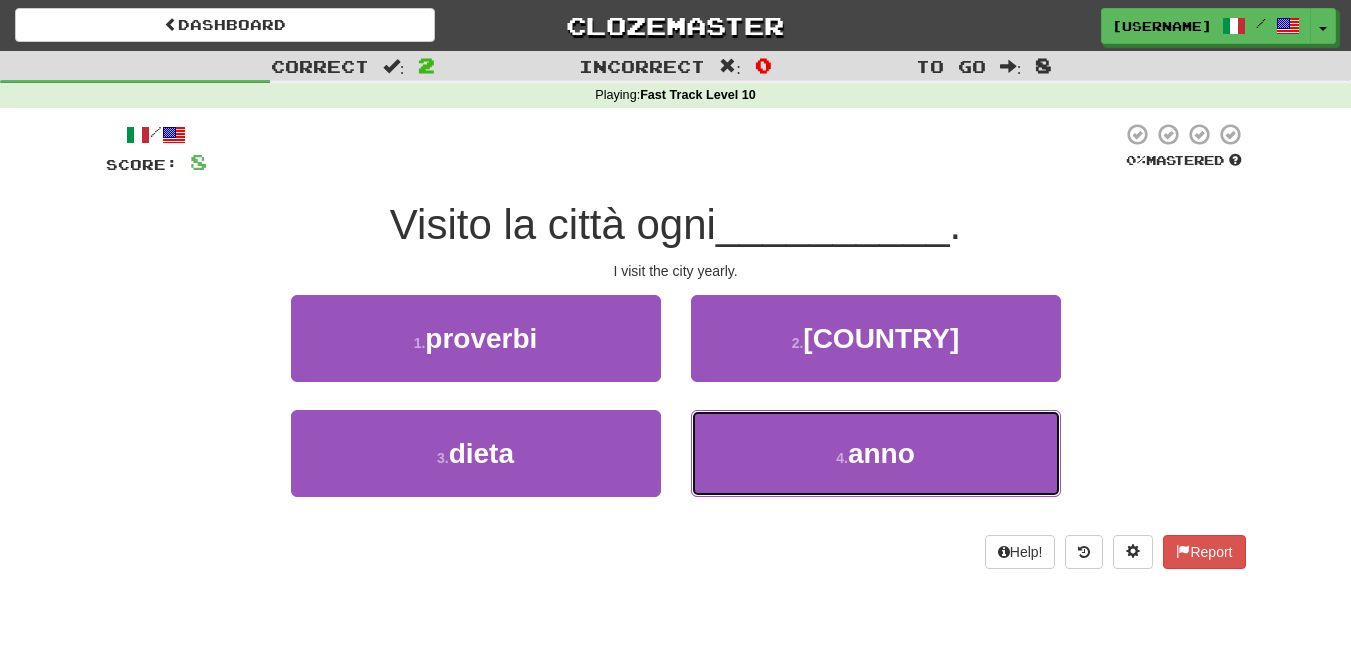 click on "4 .  anno" at bounding box center (876, 453) 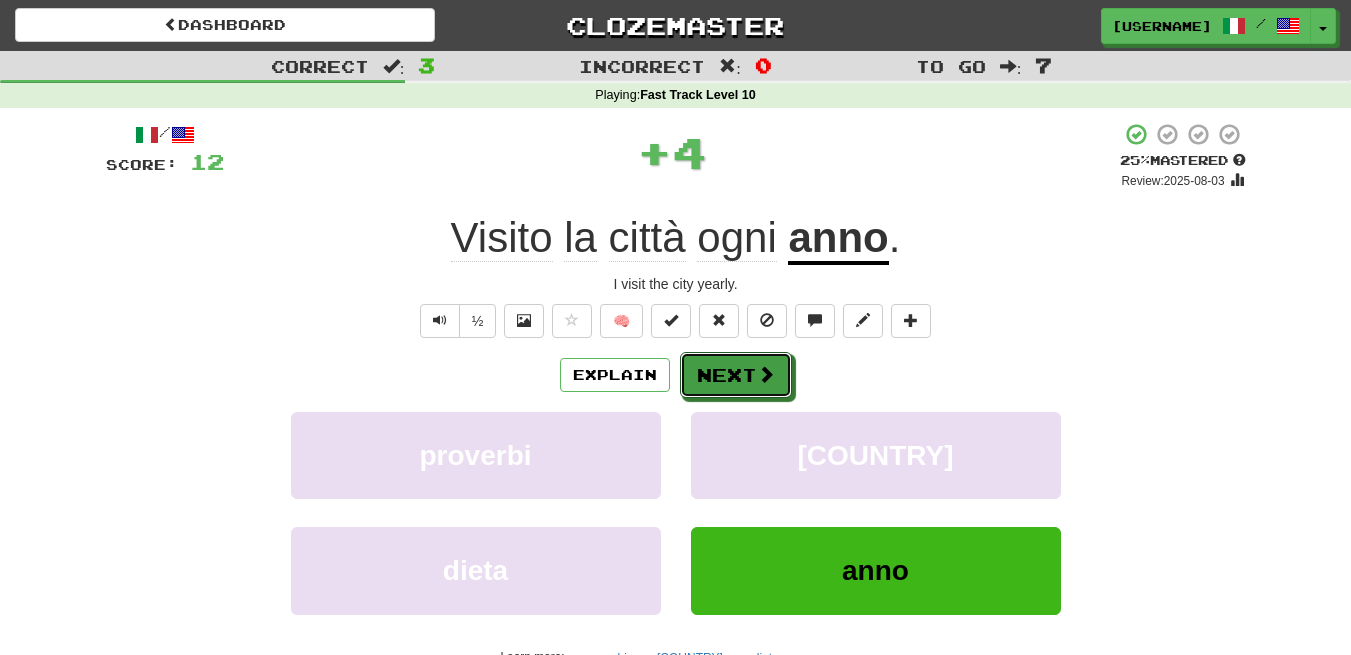 click at bounding box center (766, 374) 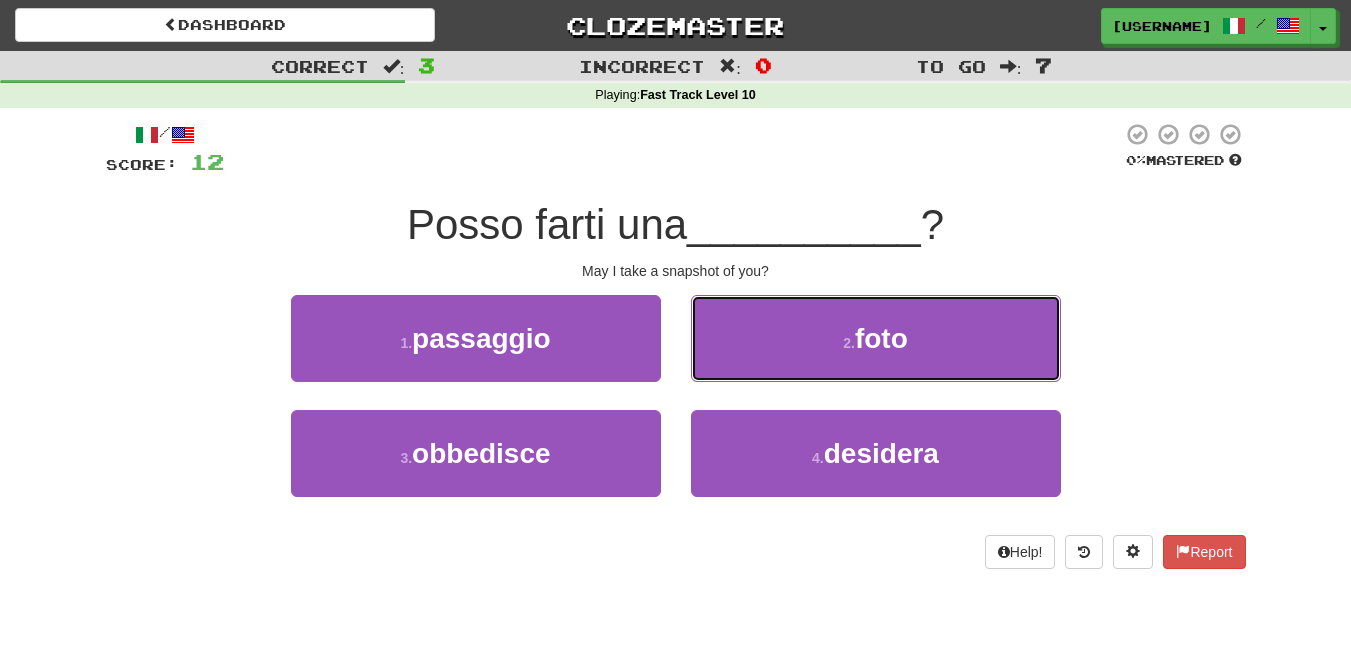 click on "2 .  foto" at bounding box center (876, 338) 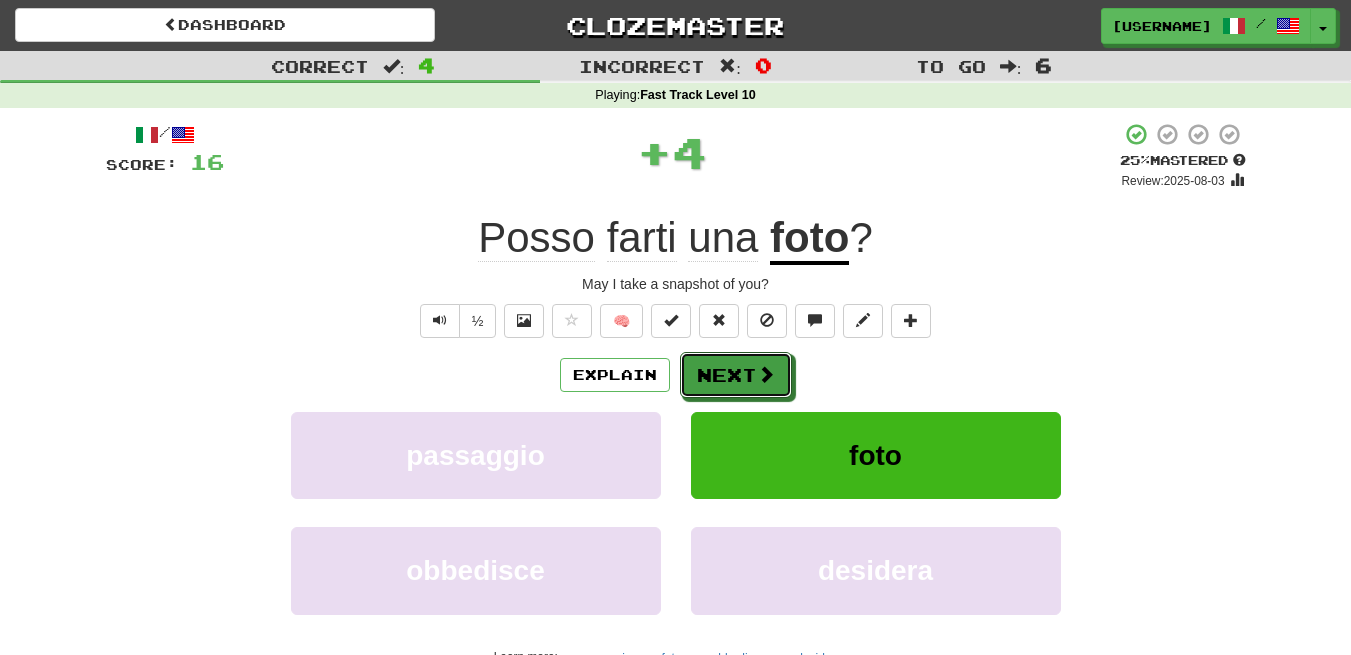 click on "Next" at bounding box center [736, 375] 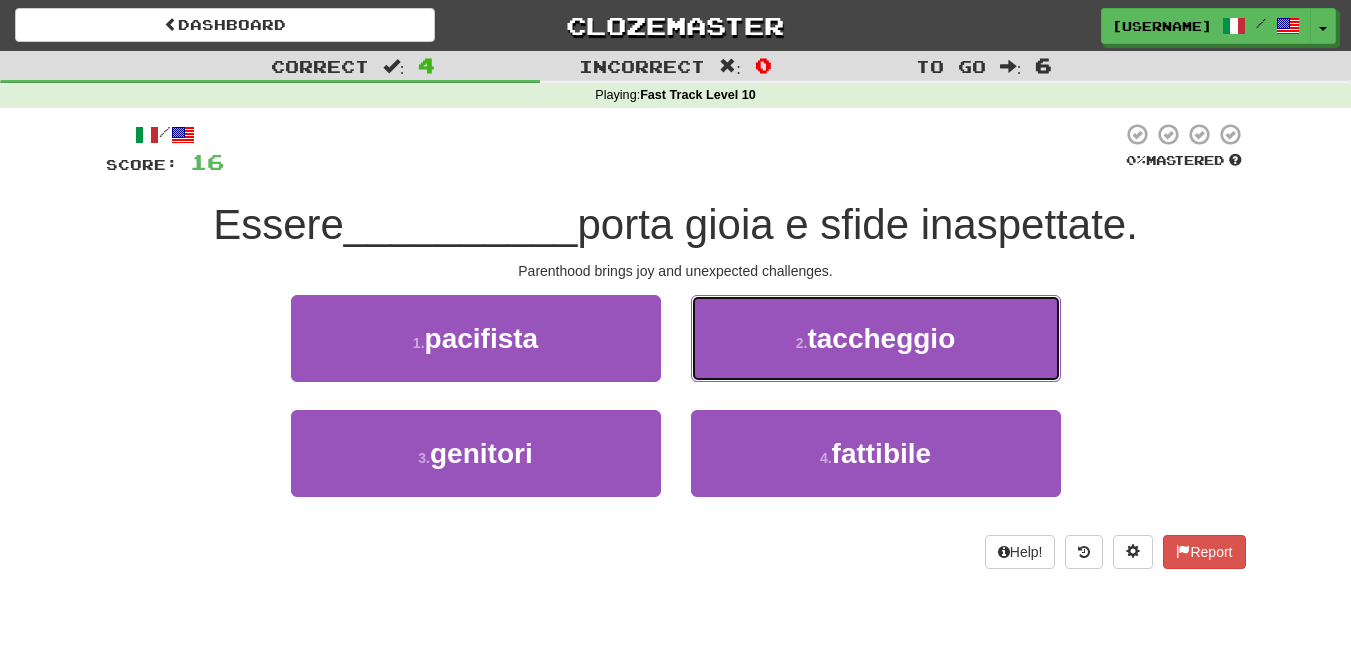 click on "2 .  taccheggio" at bounding box center (876, 338) 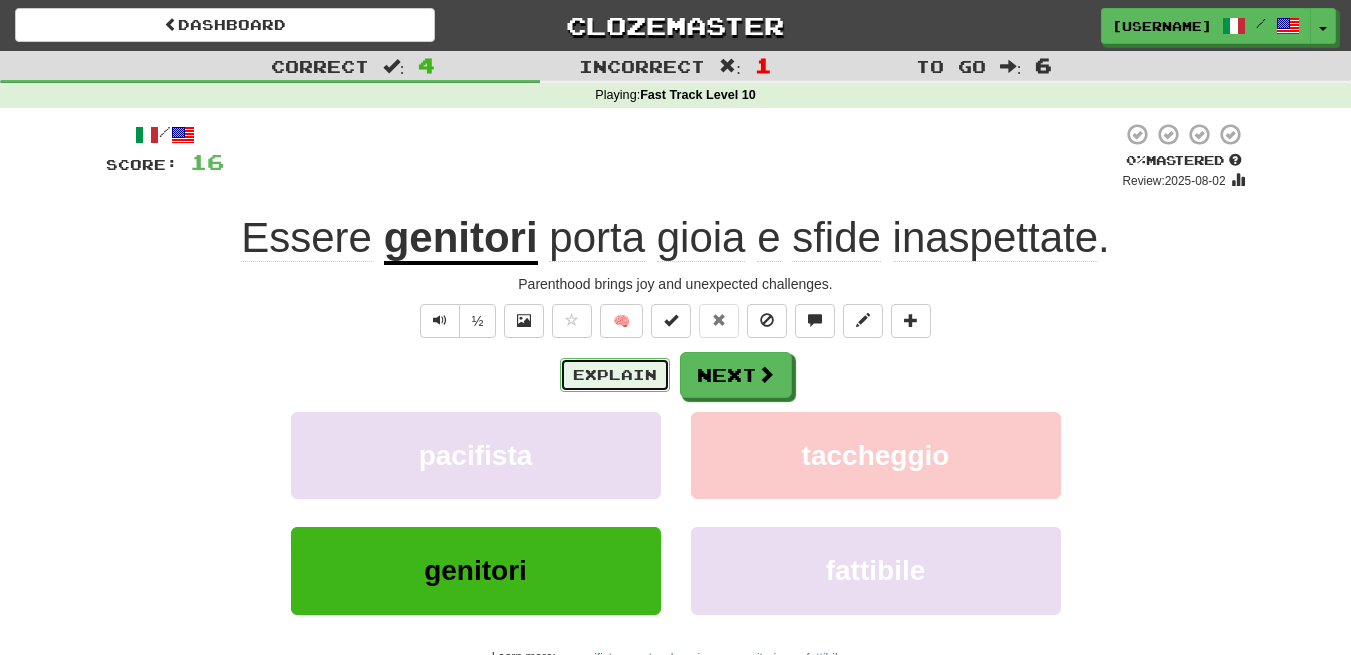 click on "Explain" at bounding box center (615, 375) 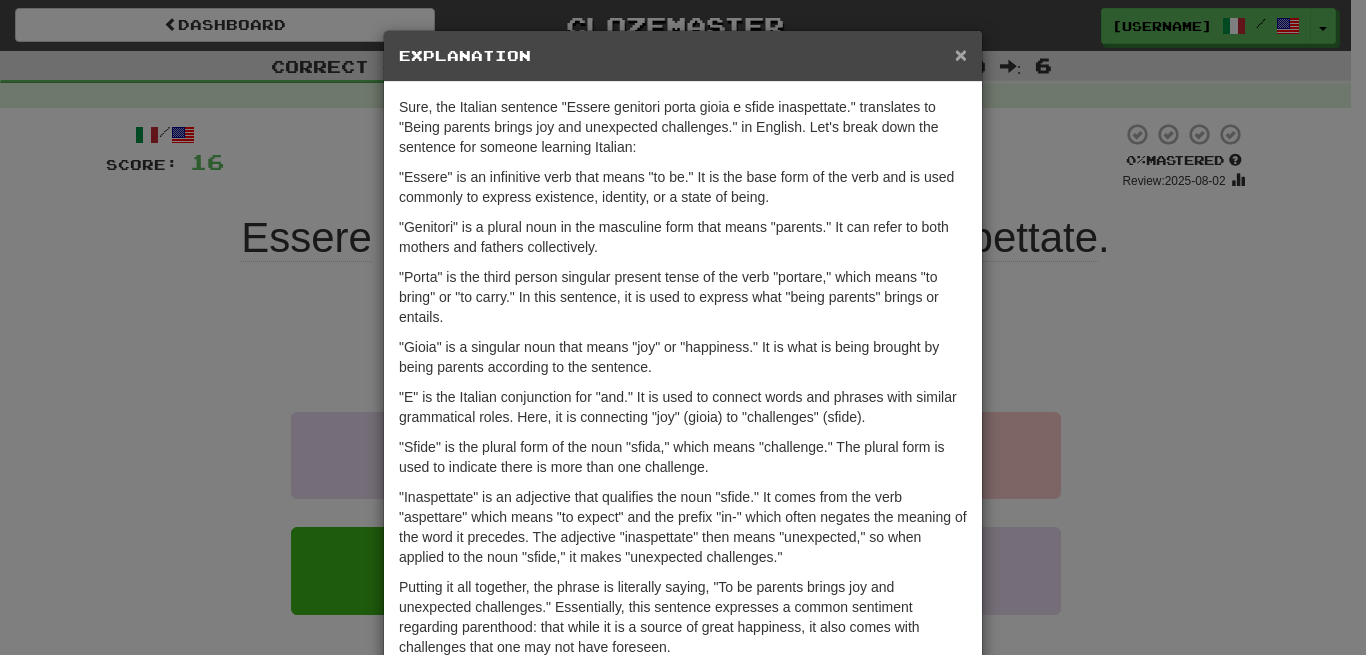 click on "×" at bounding box center (961, 54) 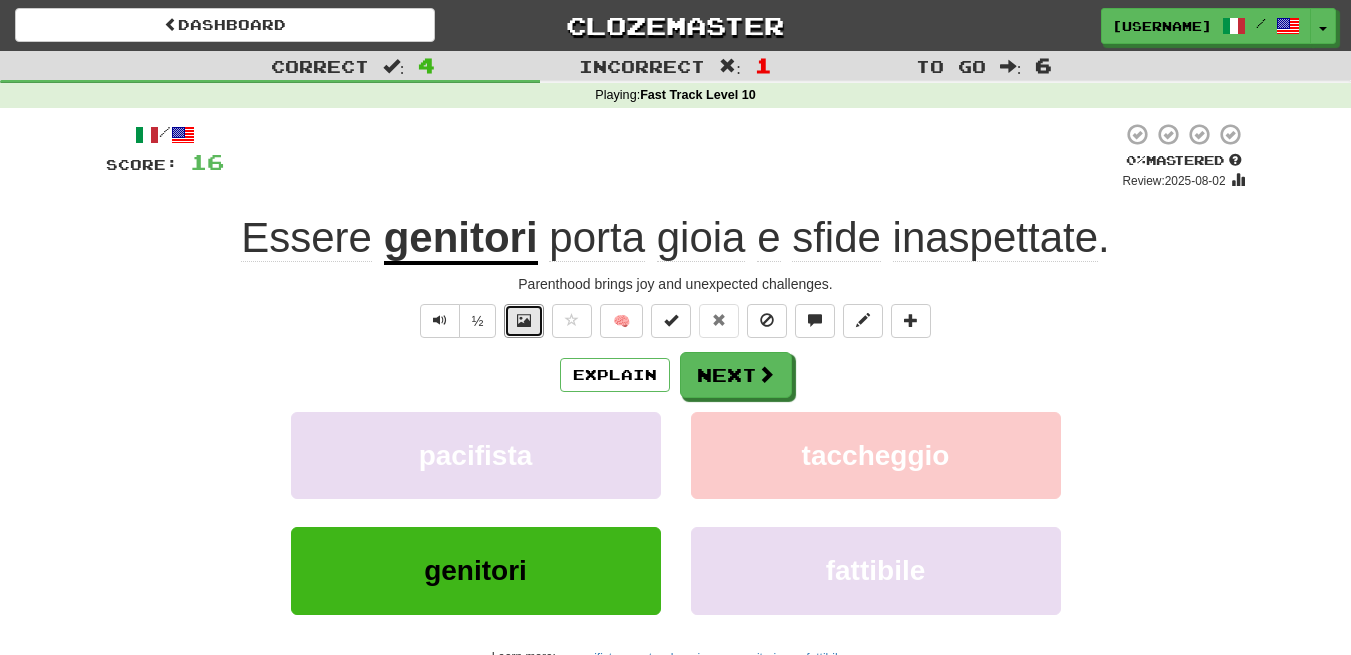click at bounding box center [524, 321] 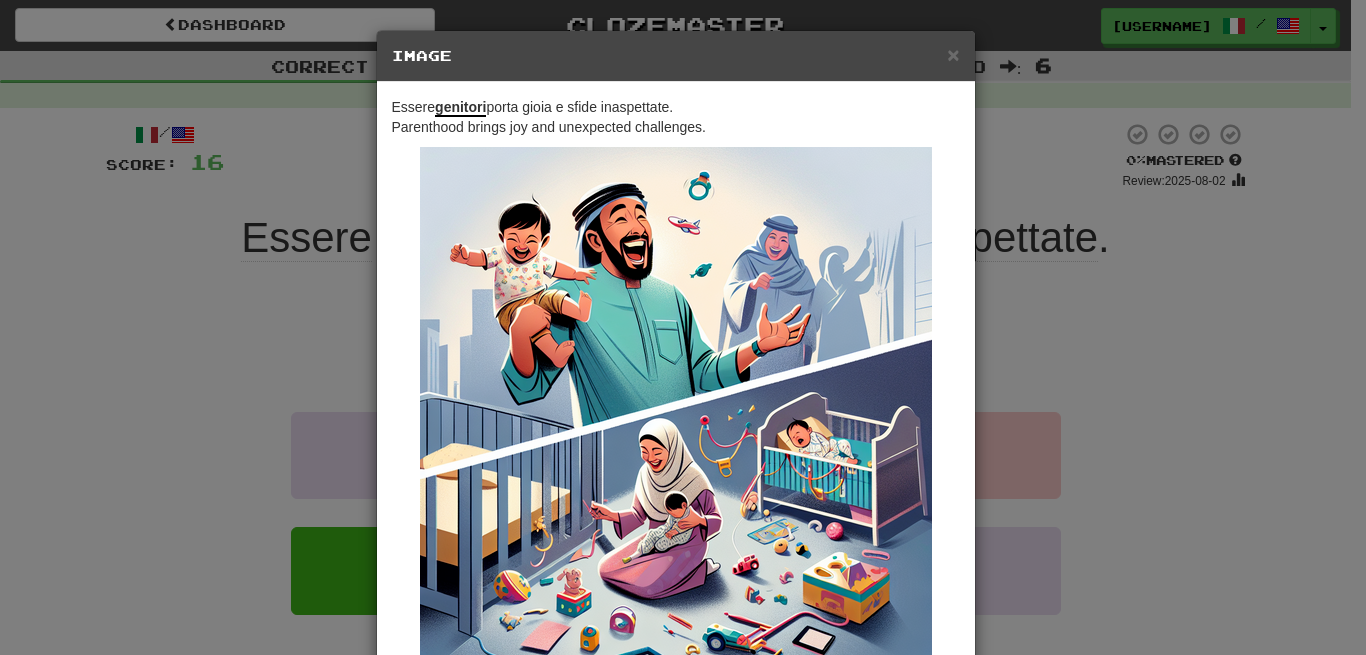 scroll, scrollTop: 0, scrollLeft: 0, axis: both 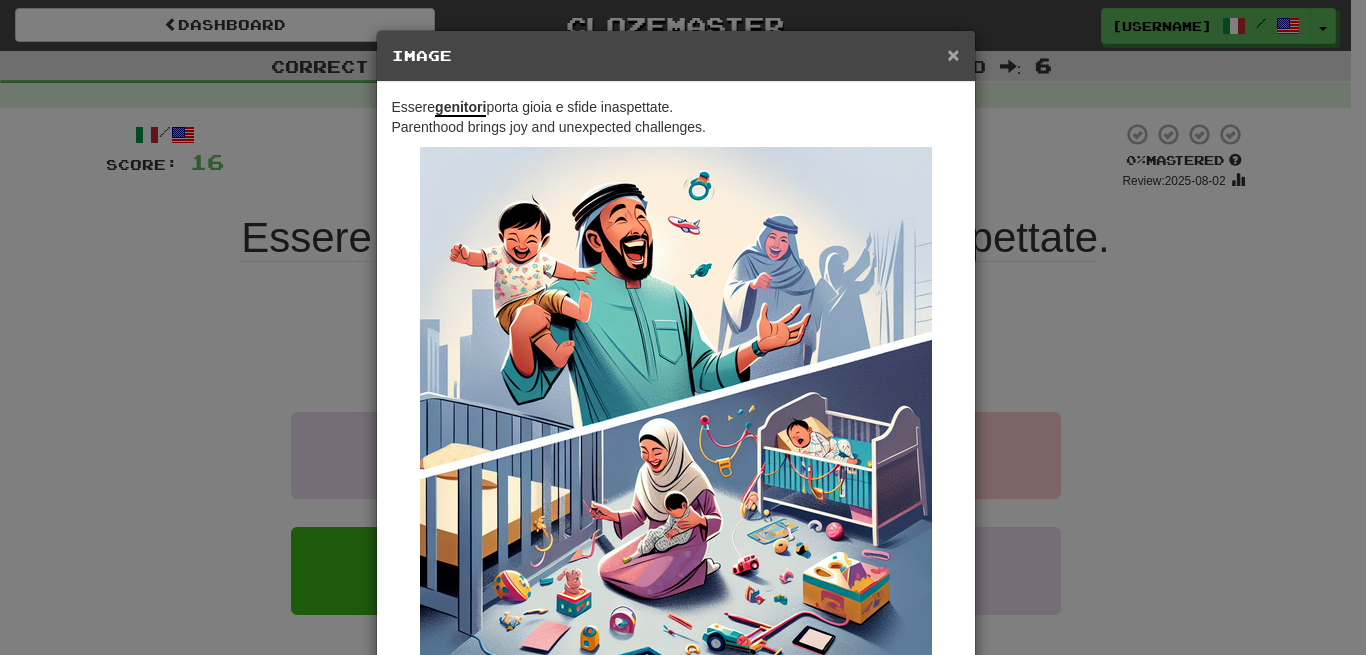 click on "×" at bounding box center (953, 54) 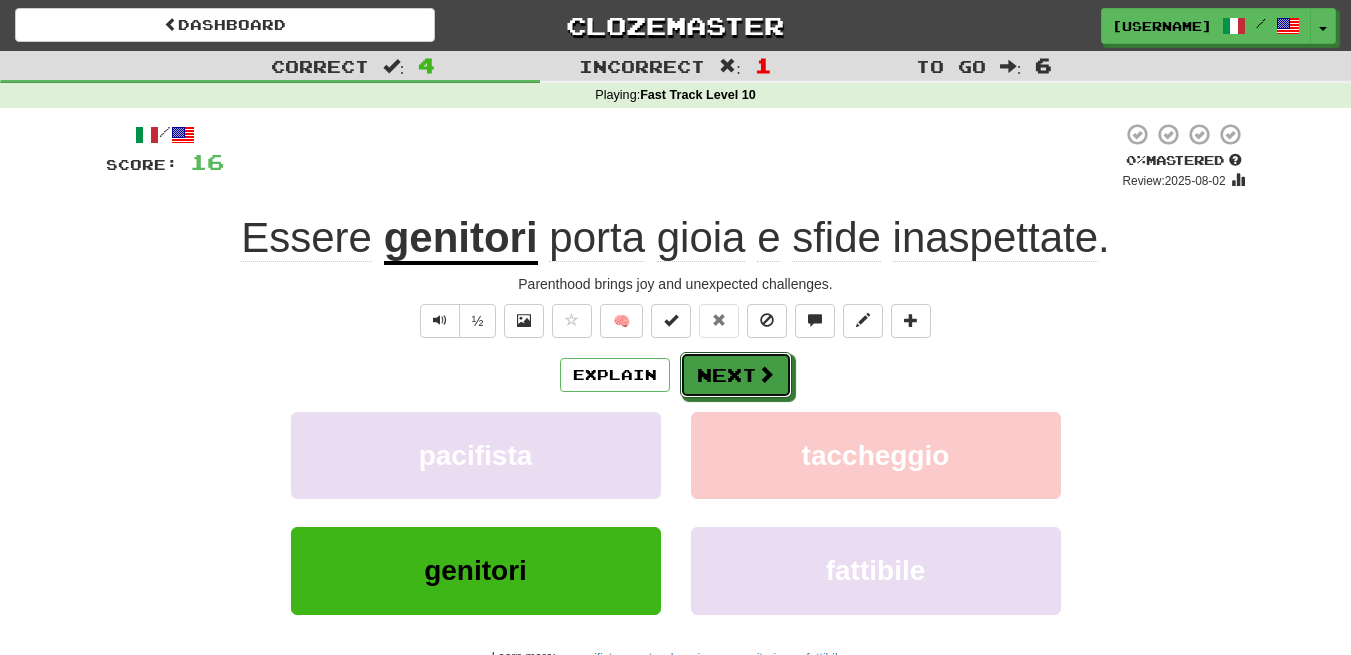 click on "Next" at bounding box center (736, 375) 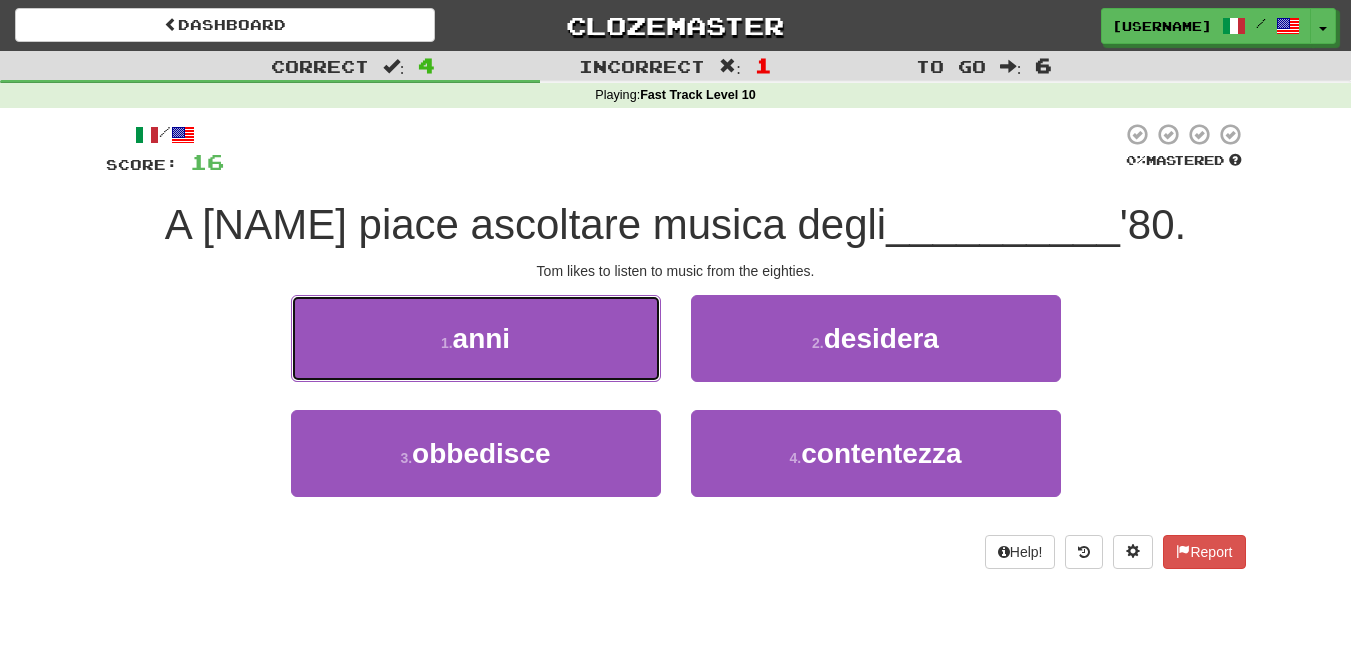 click on "1 .  anni" at bounding box center (476, 338) 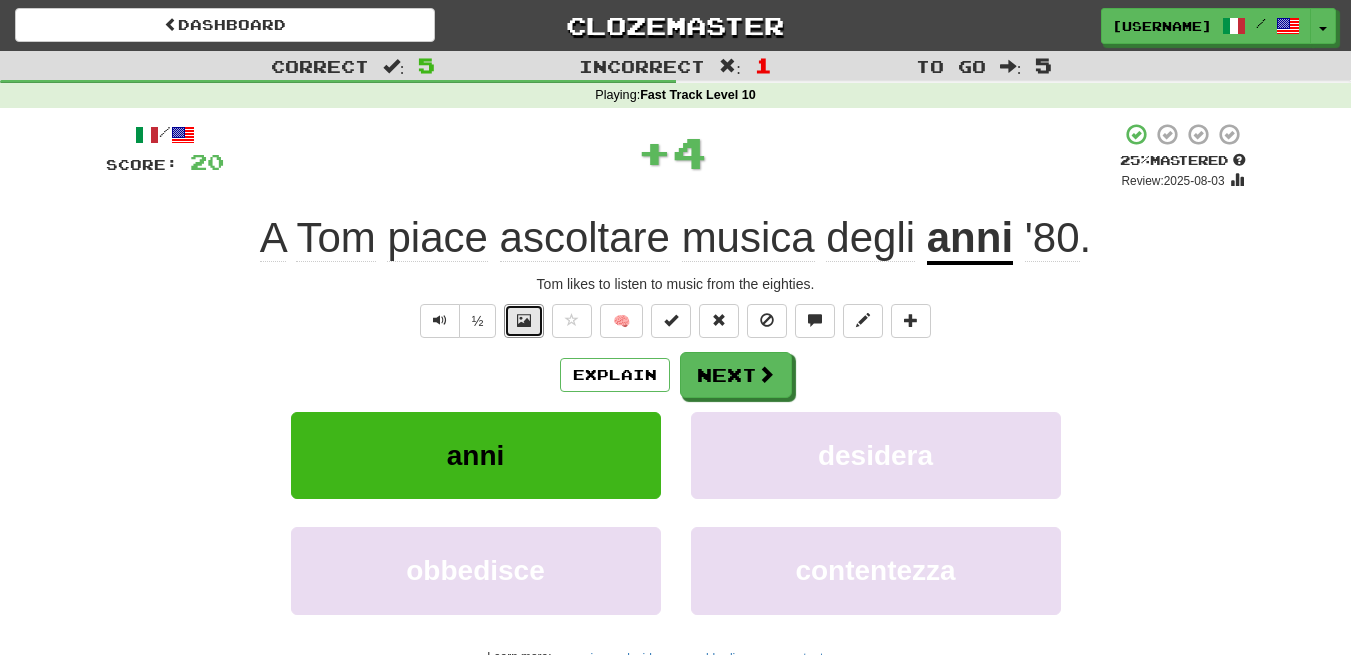 click at bounding box center (524, 320) 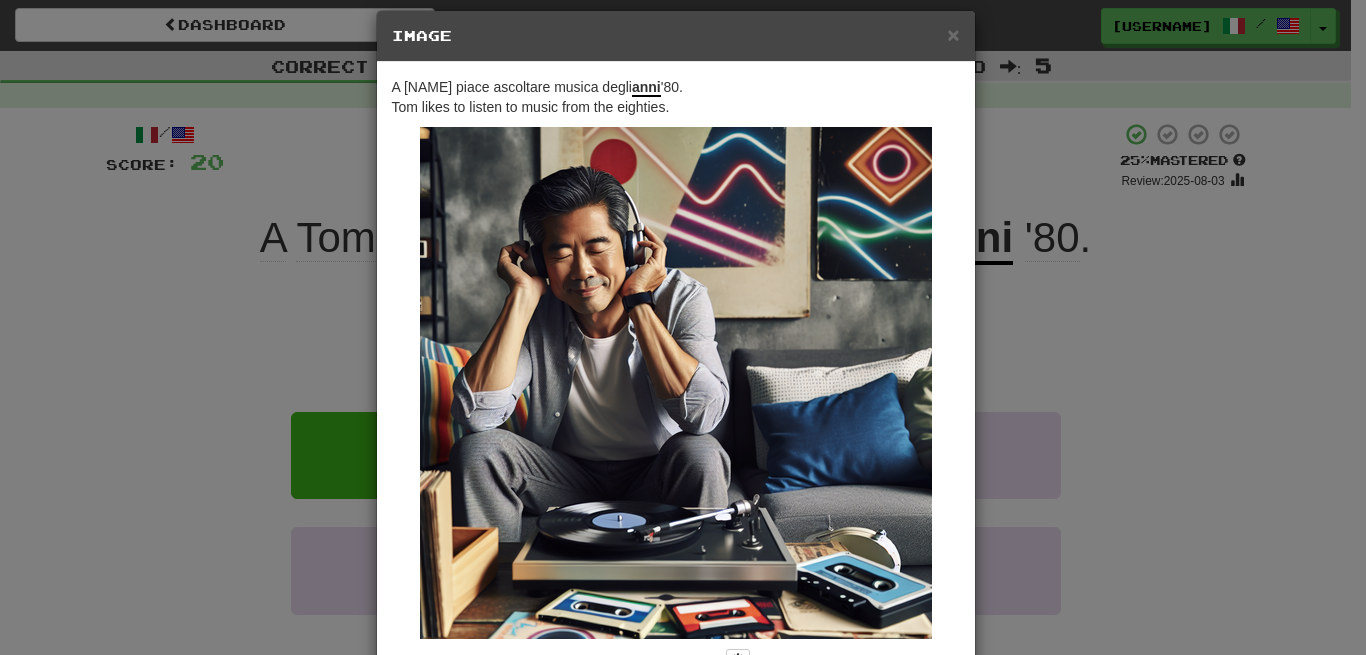 scroll, scrollTop: 0, scrollLeft: 0, axis: both 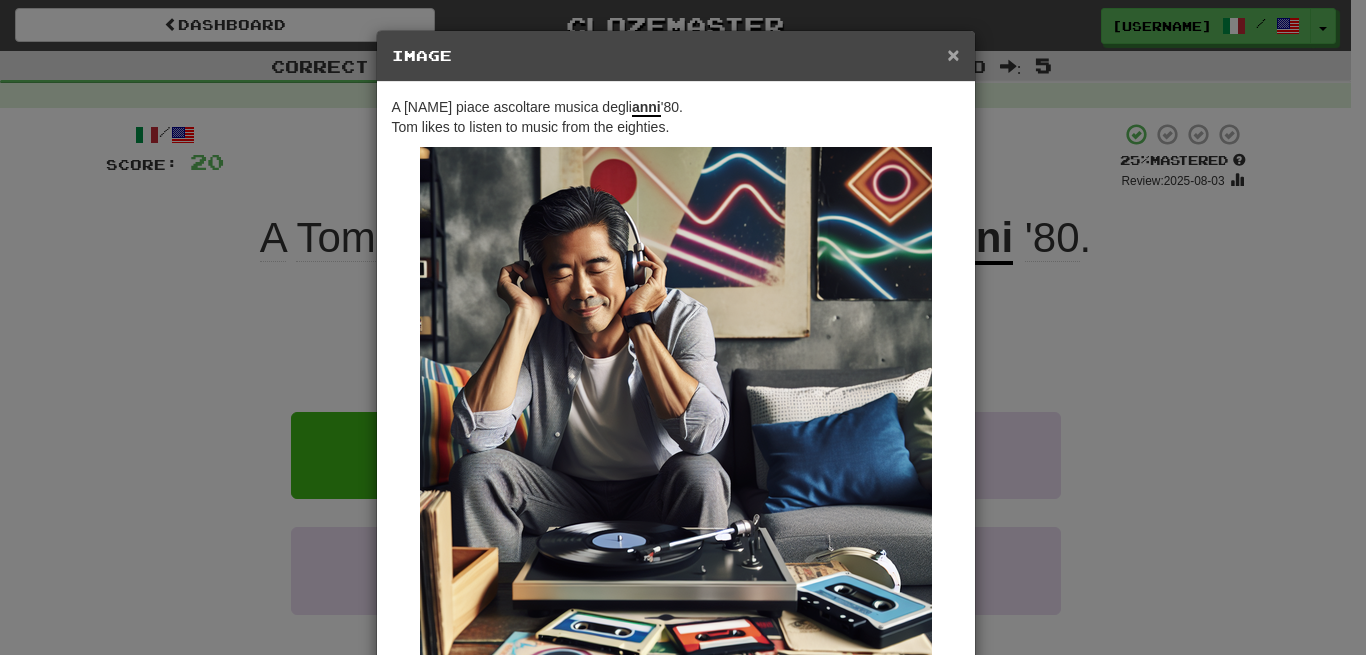 click on "×" at bounding box center [953, 54] 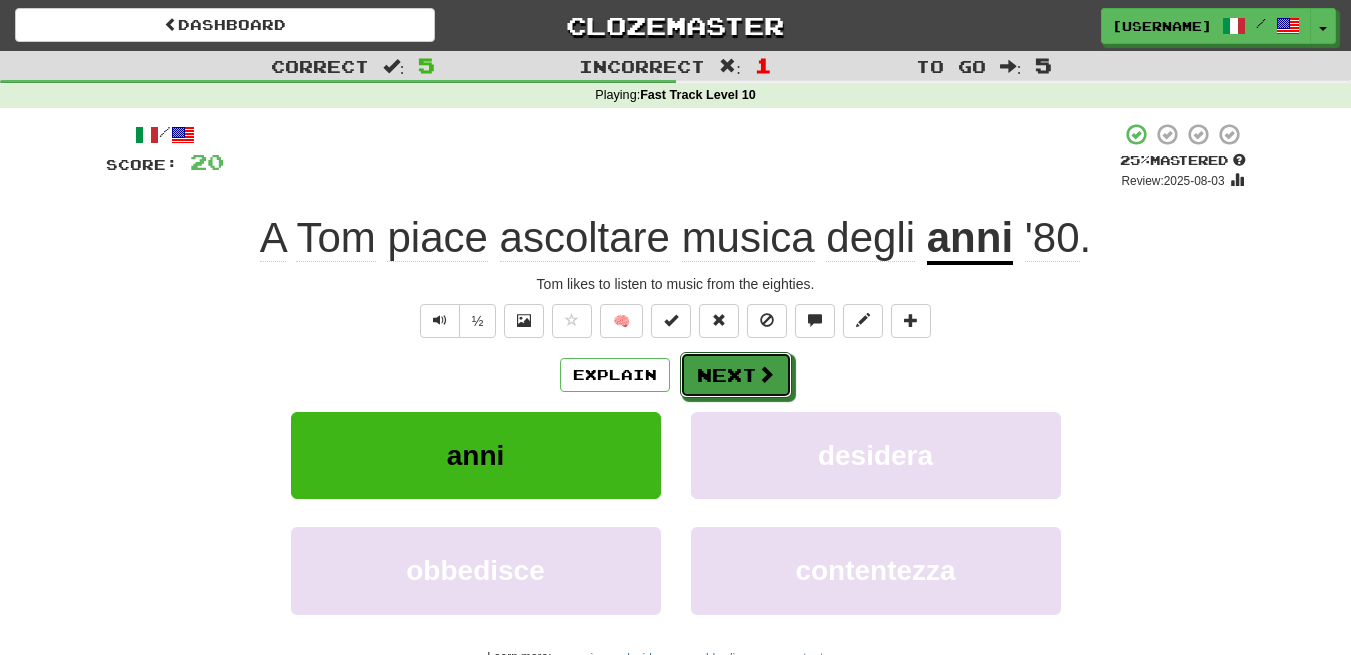 click on "Next" at bounding box center (736, 375) 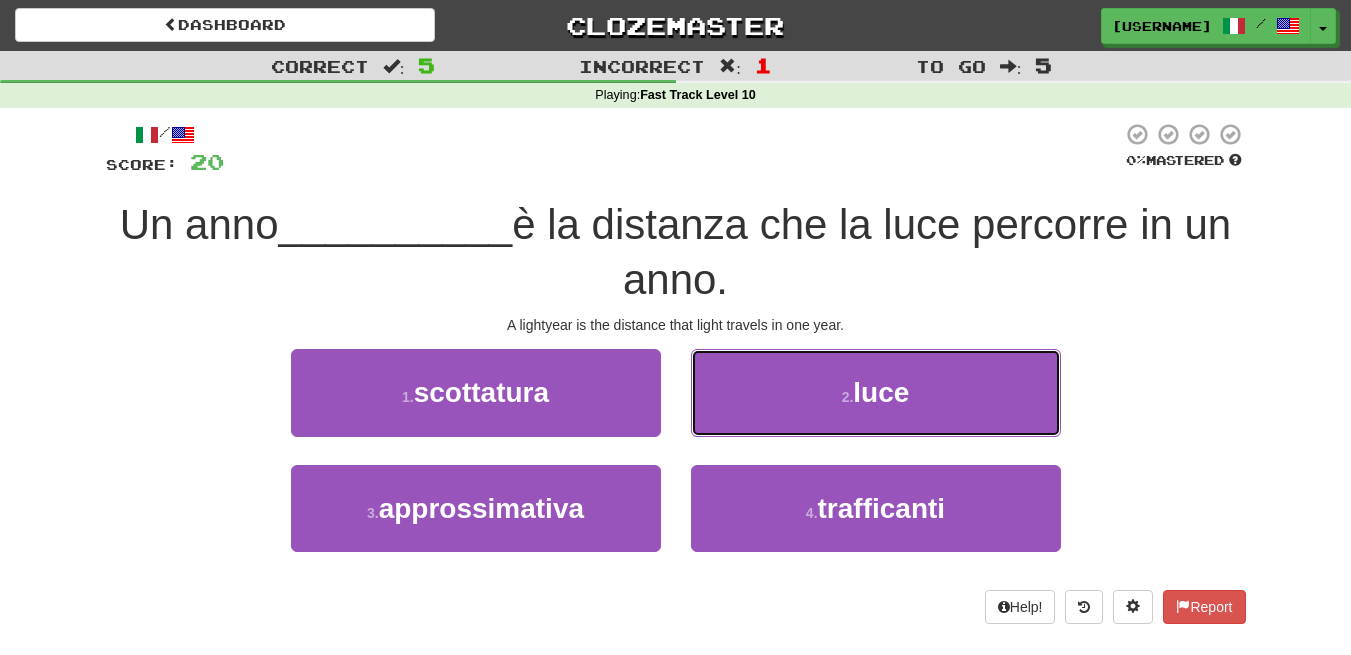 click on "2 .  luce" at bounding box center (876, 392) 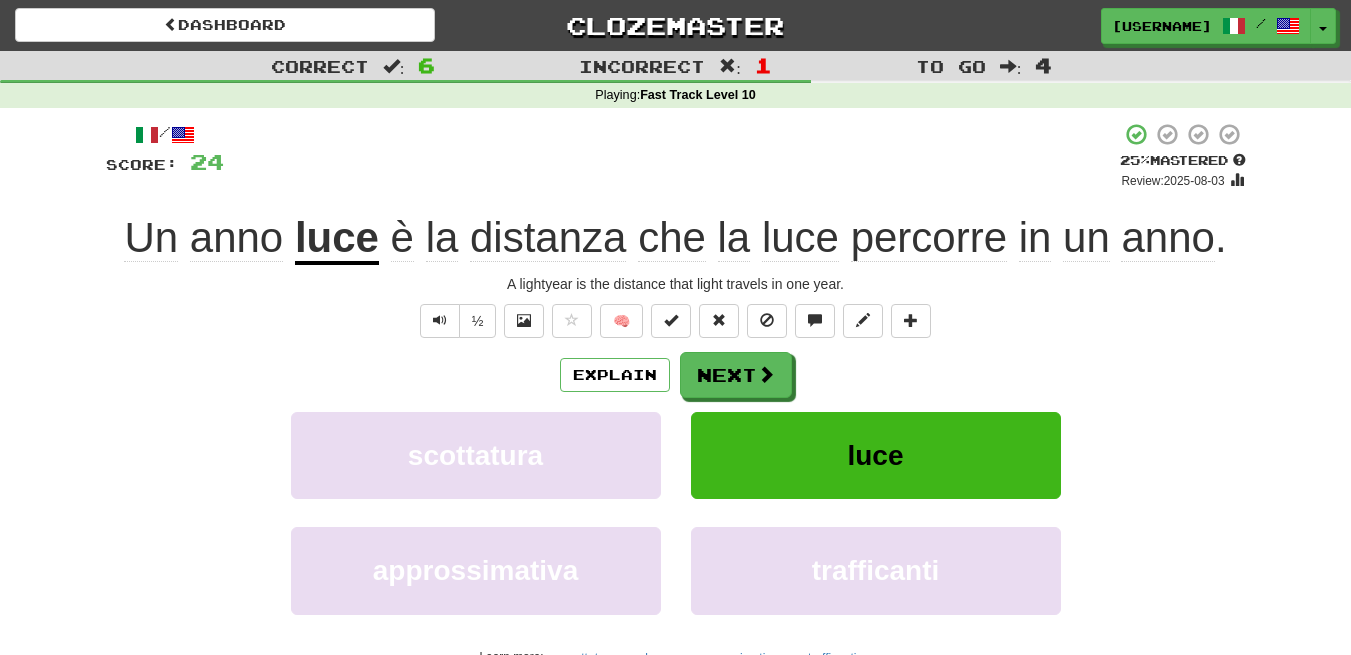drag, startPoint x: 528, startPoint y: 300, endPoint x: 521, endPoint y: 318, distance: 19.313208 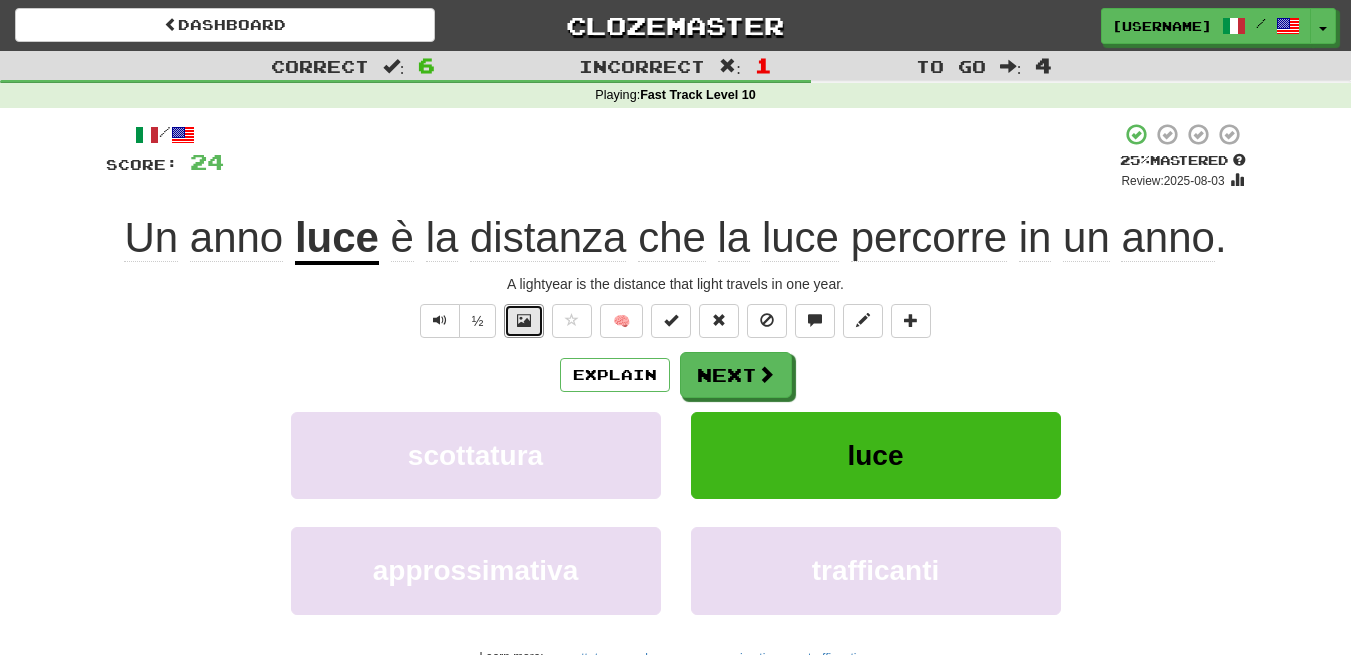 click at bounding box center (524, 320) 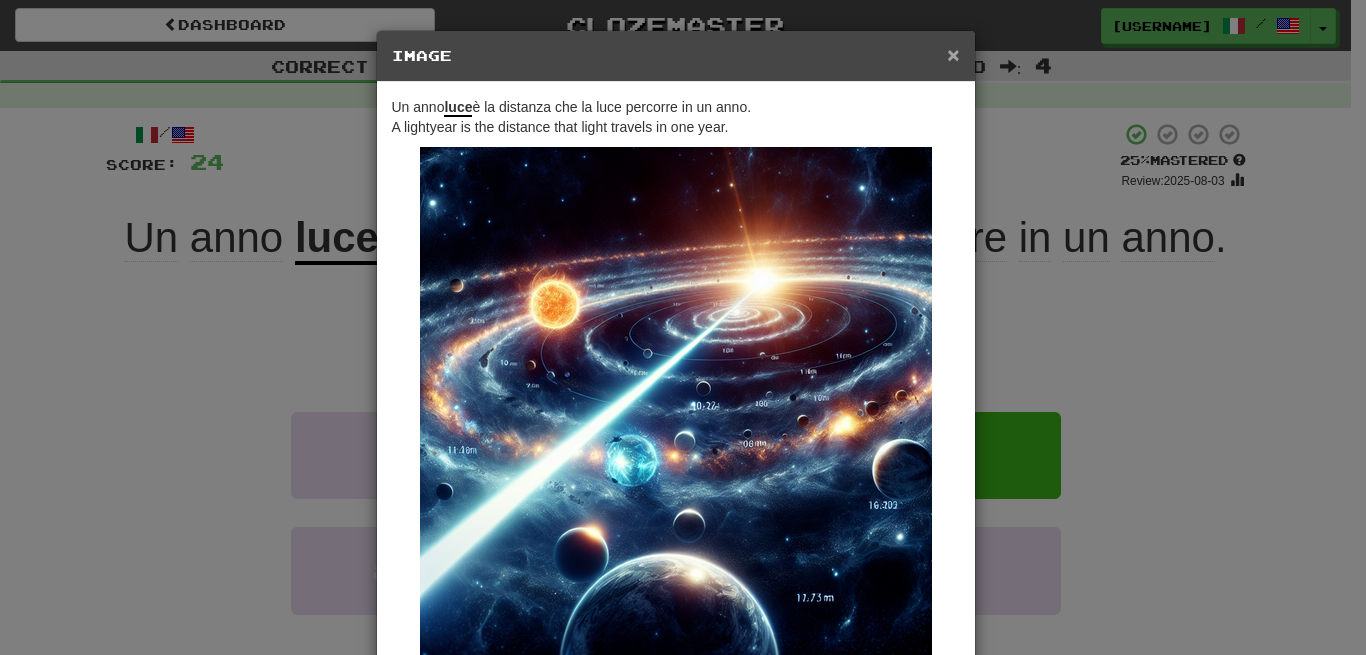click on "×" at bounding box center (953, 54) 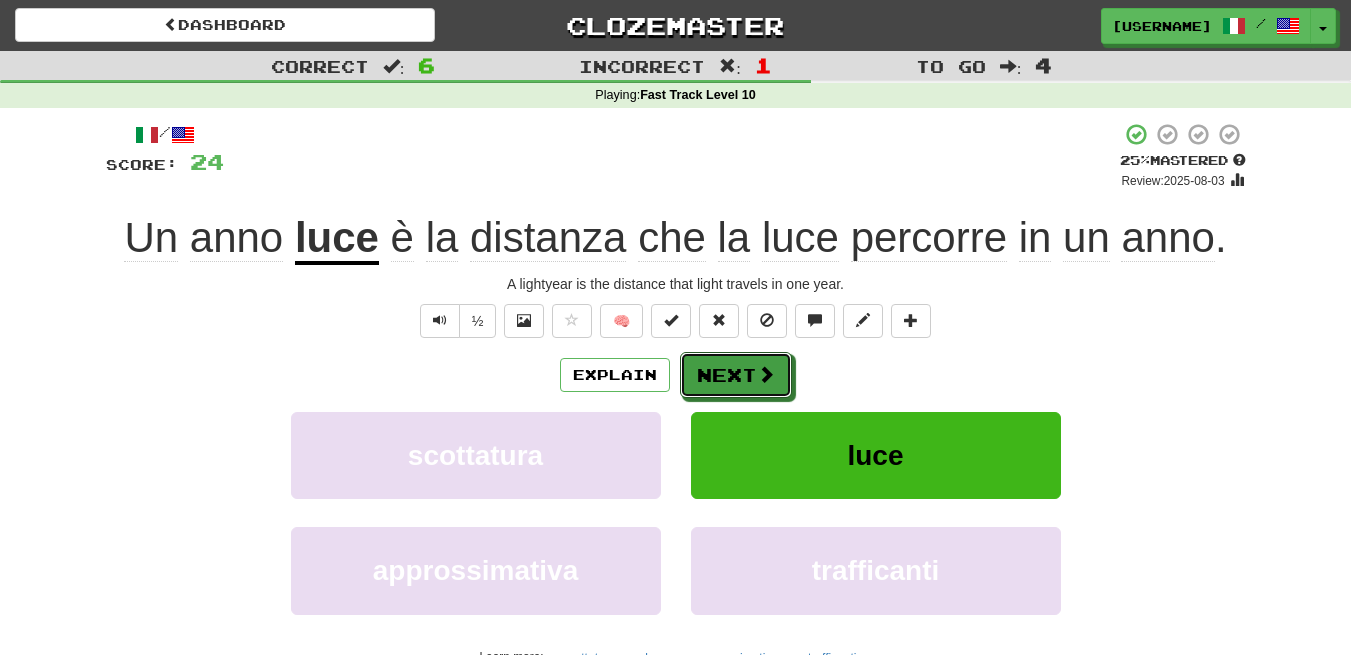 click on "Next" at bounding box center [736, 375] 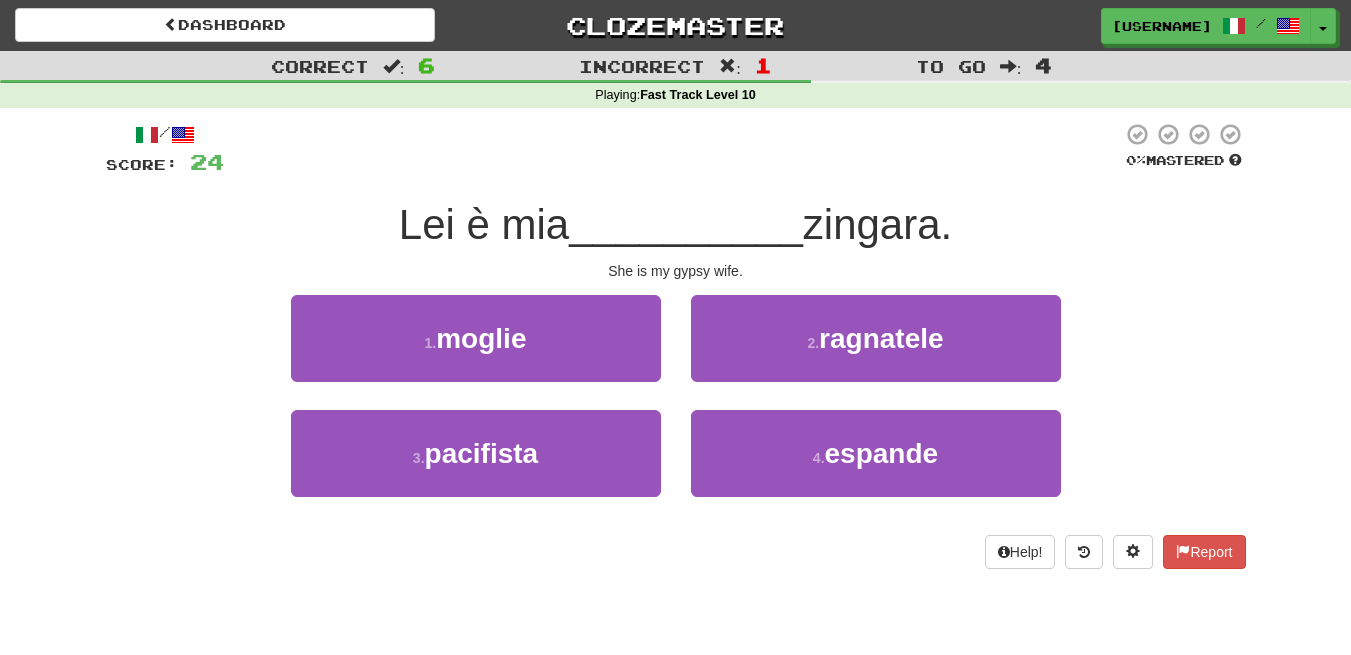 click on "She is my gypsy wife." at bounding box center [676, 271] 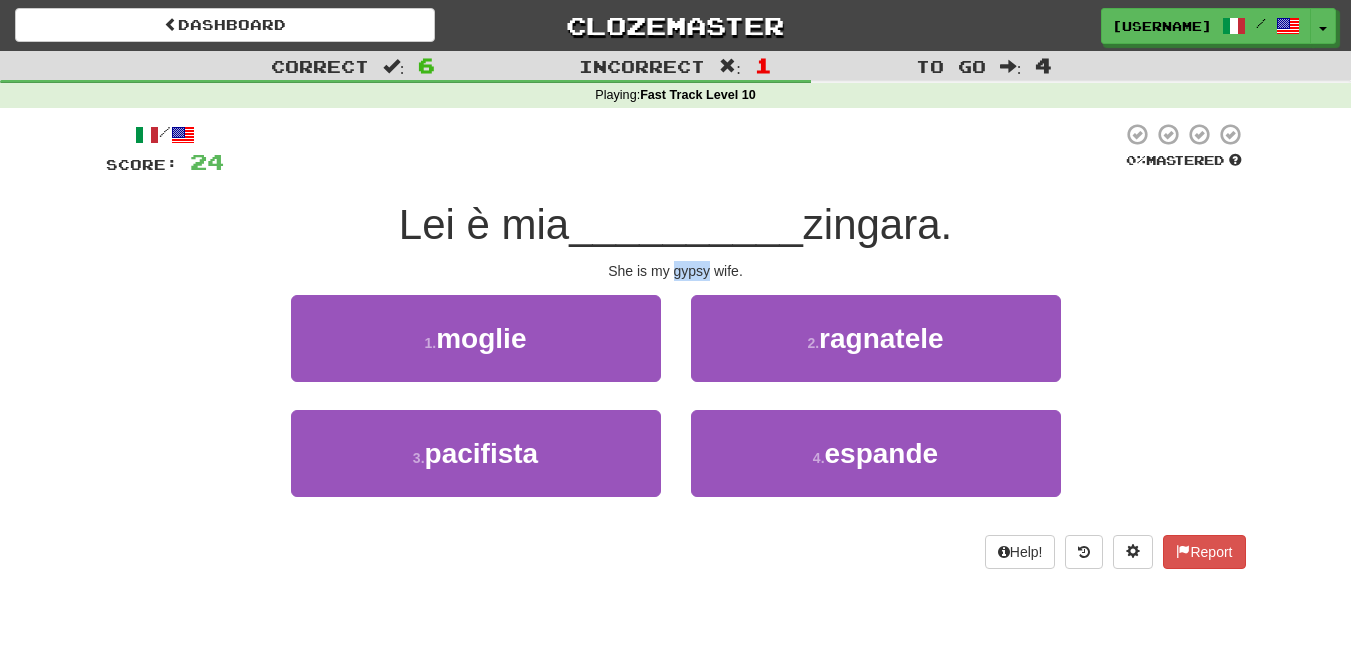 click on "She is my gypsy wife." at bounding box center [676, 271] 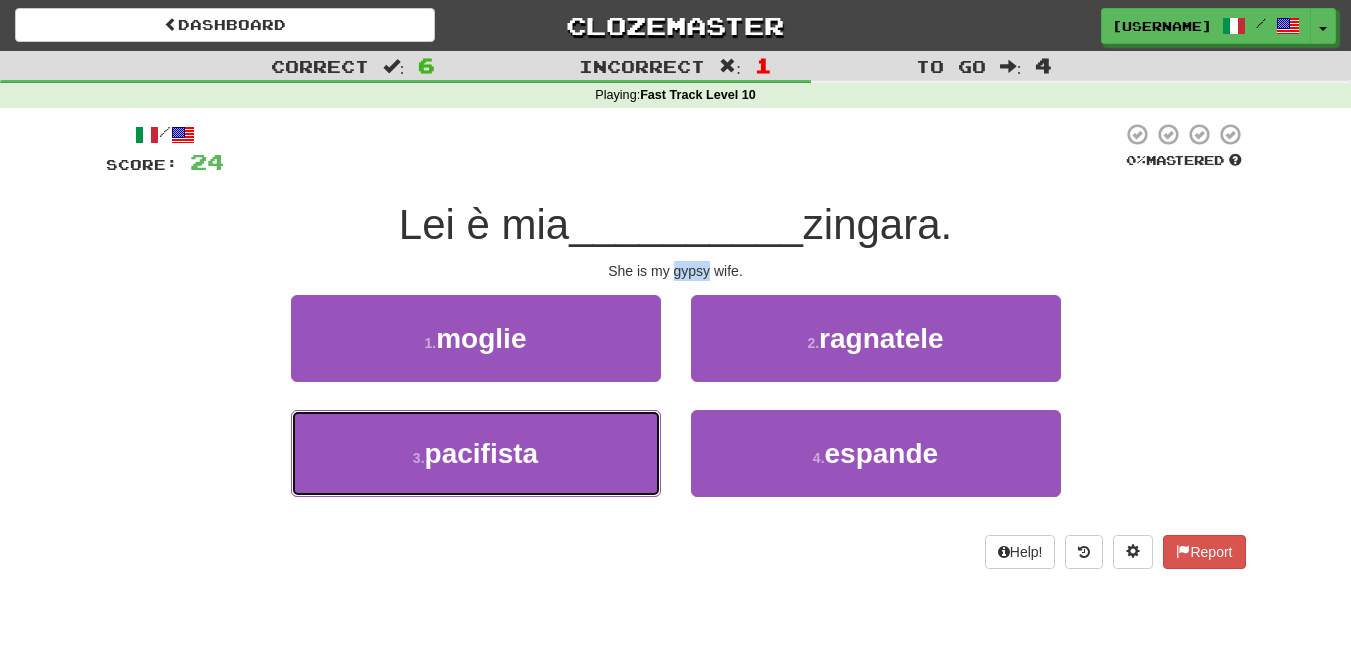 click on "3 .  pacifista" at bounding box center (476, 453) 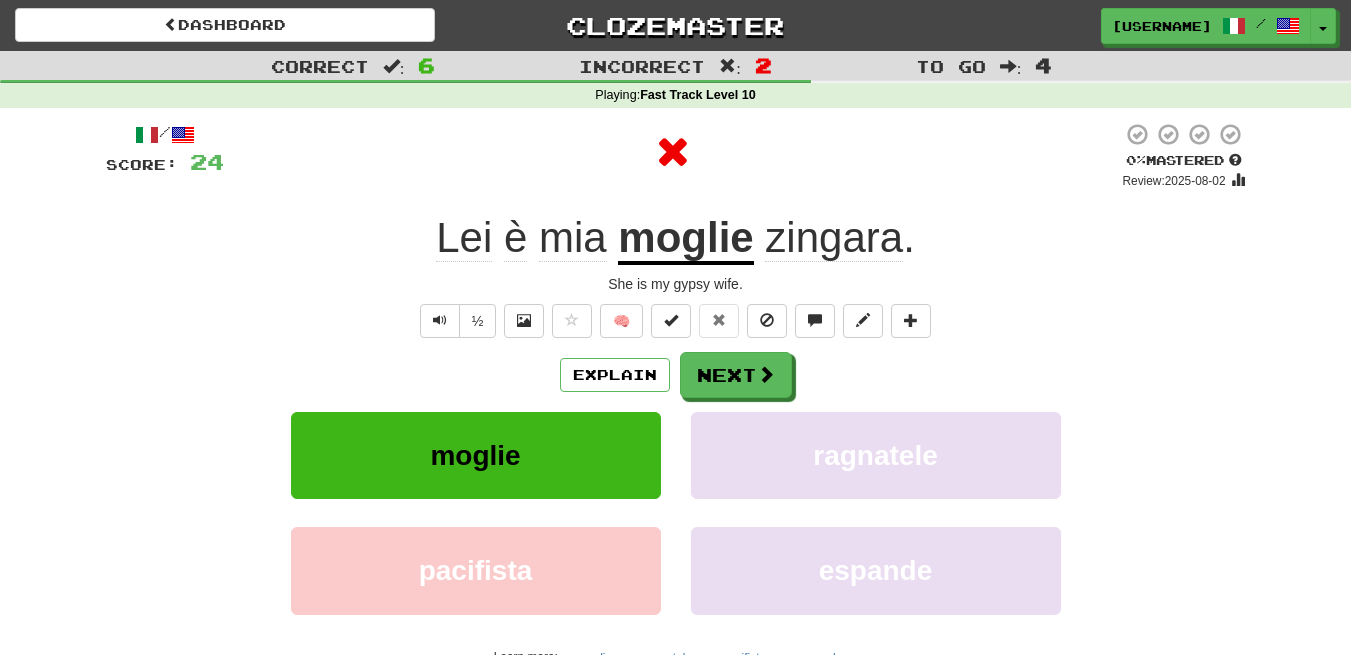 click on "Explain Next" at bounding box center (676, 375) 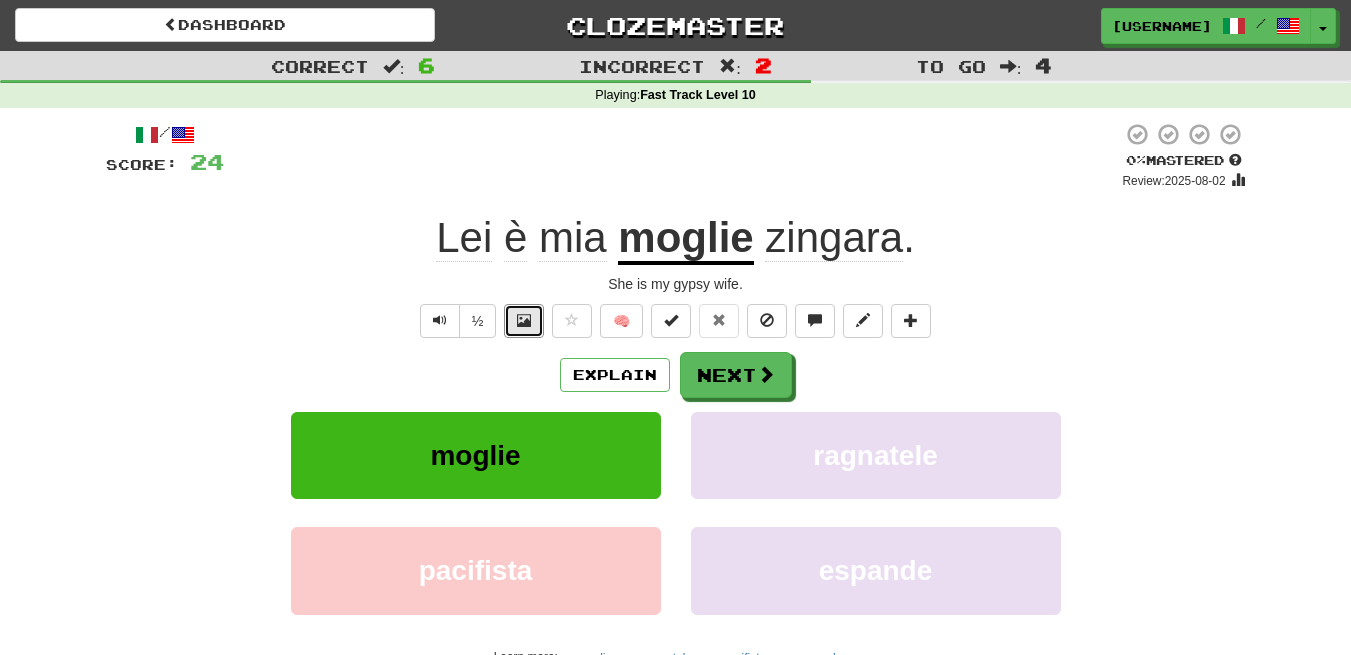 click at bounding box center [524, 321] 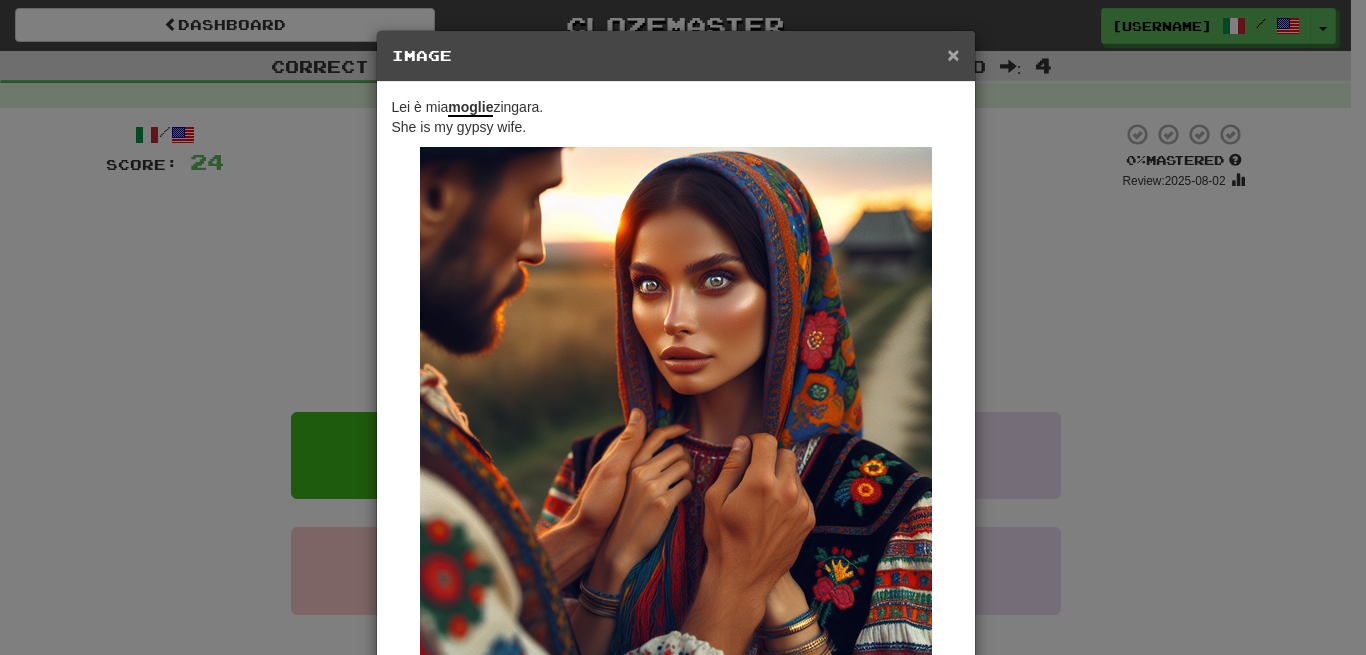 click on "×" at bounding box center [953, 54] 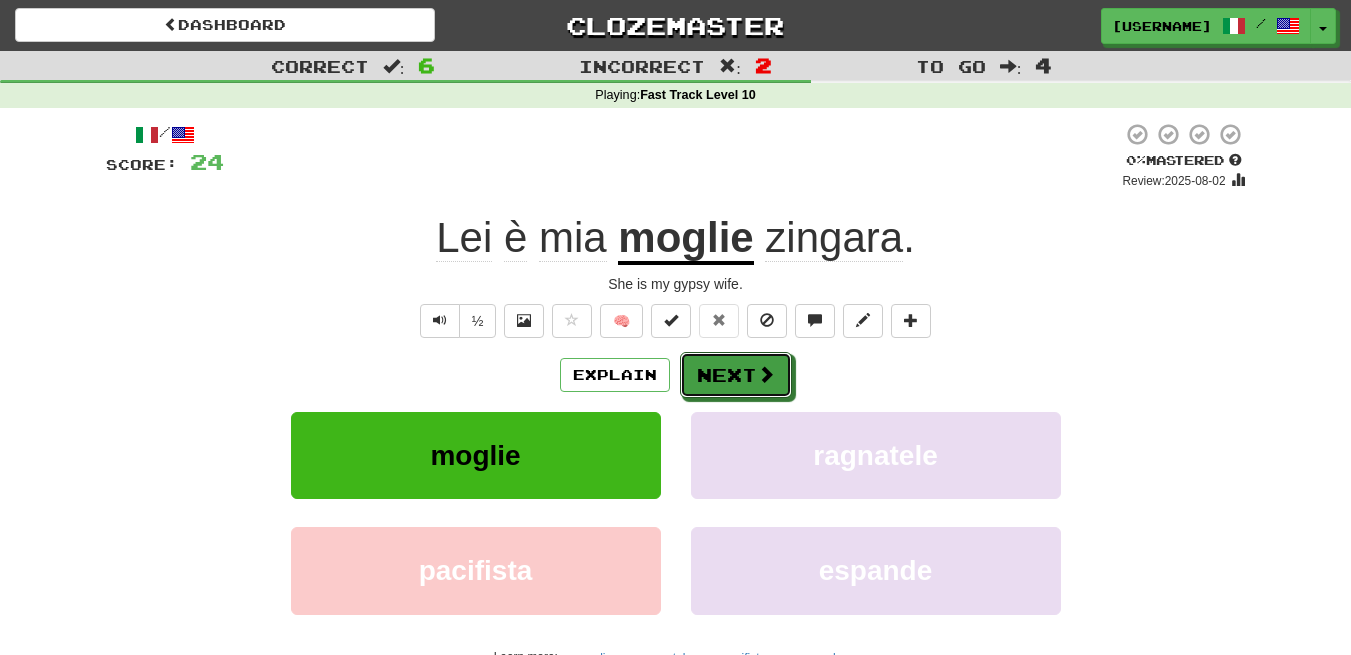 click on "Next" at bounding box center (736, 375) 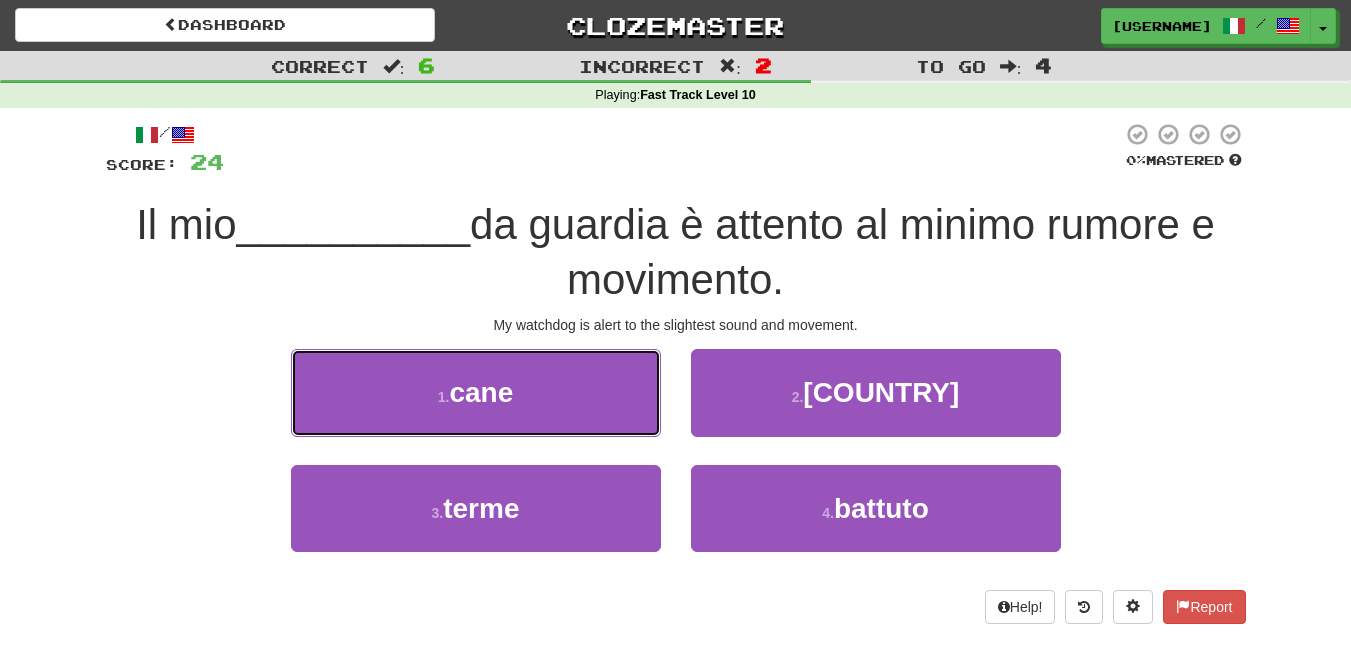 click on "1 .  cane" at bounding box center [476, 392] 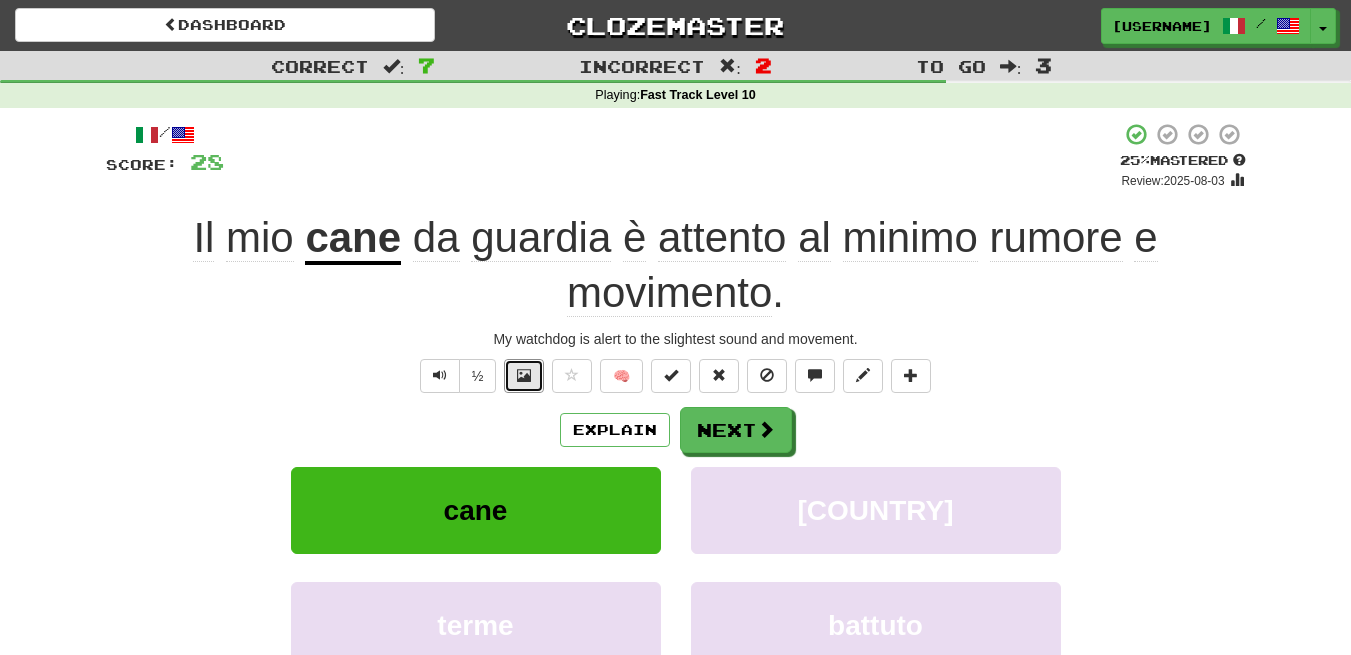 click at bounding box center [524, 376] 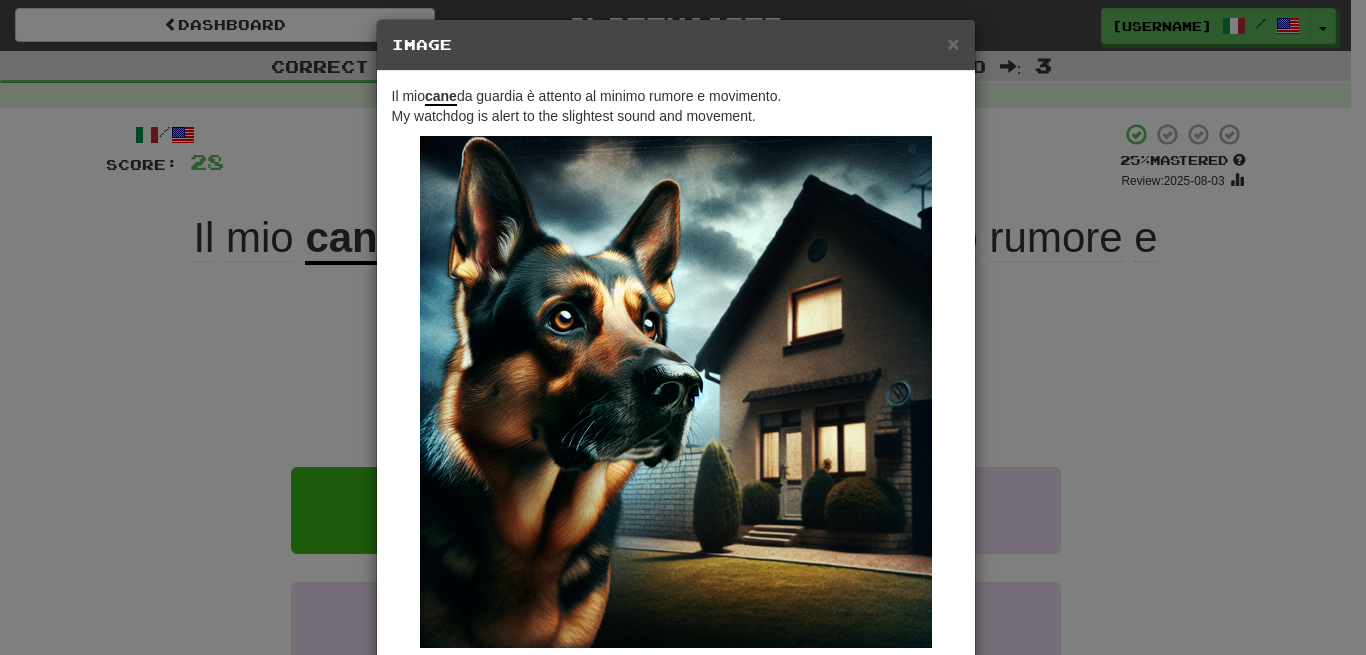 scroll, scrollTop: 0, scrollLeft: 0, axis: both 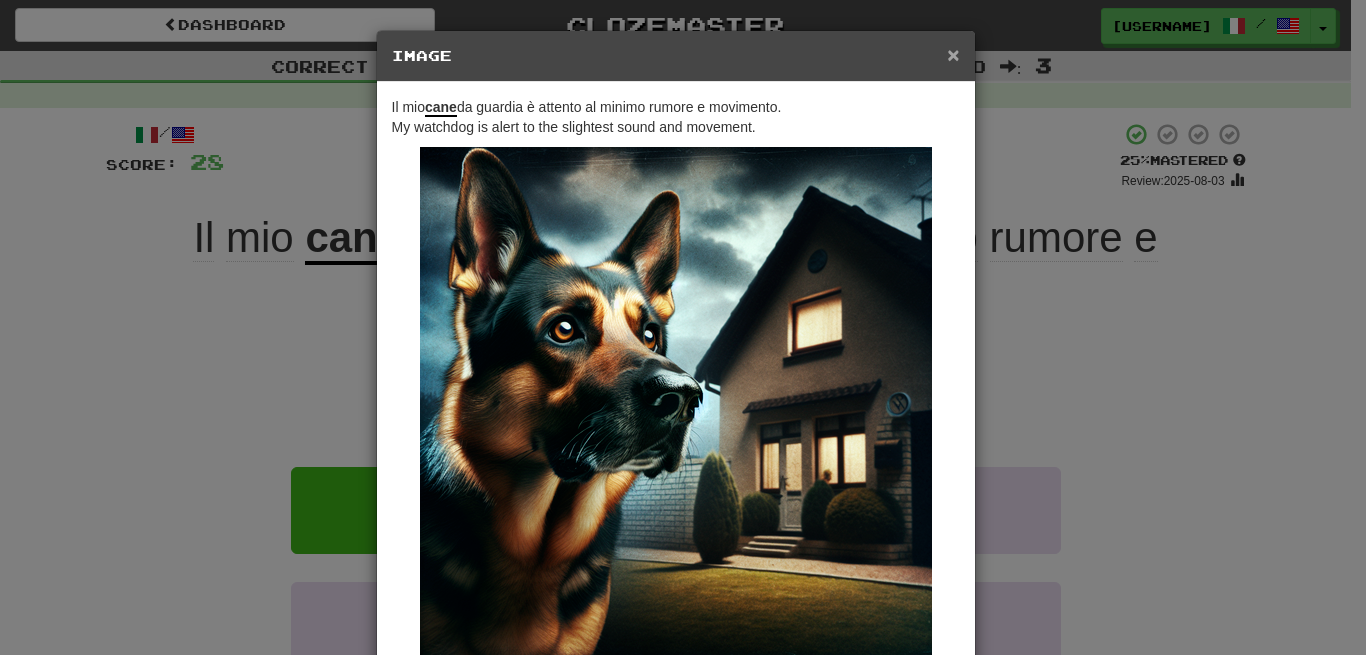 click on "×" at bounding box center [953, 54] 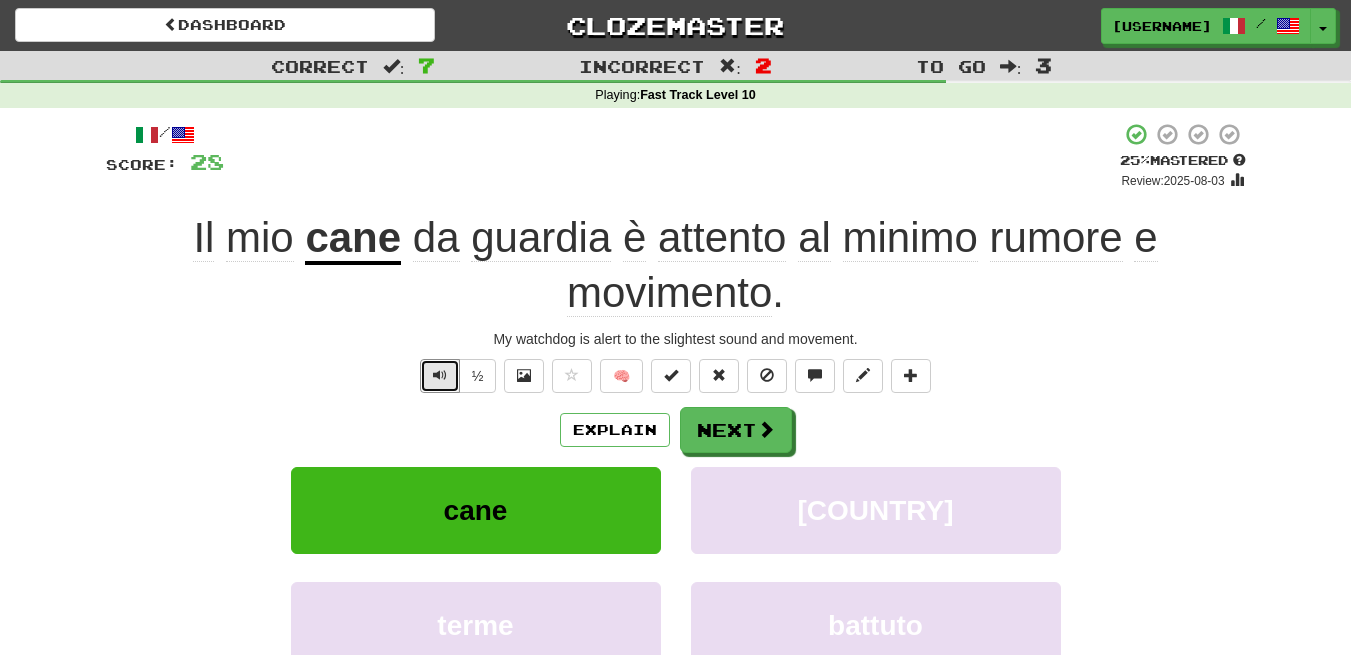 click at bounding box center [440, 375] 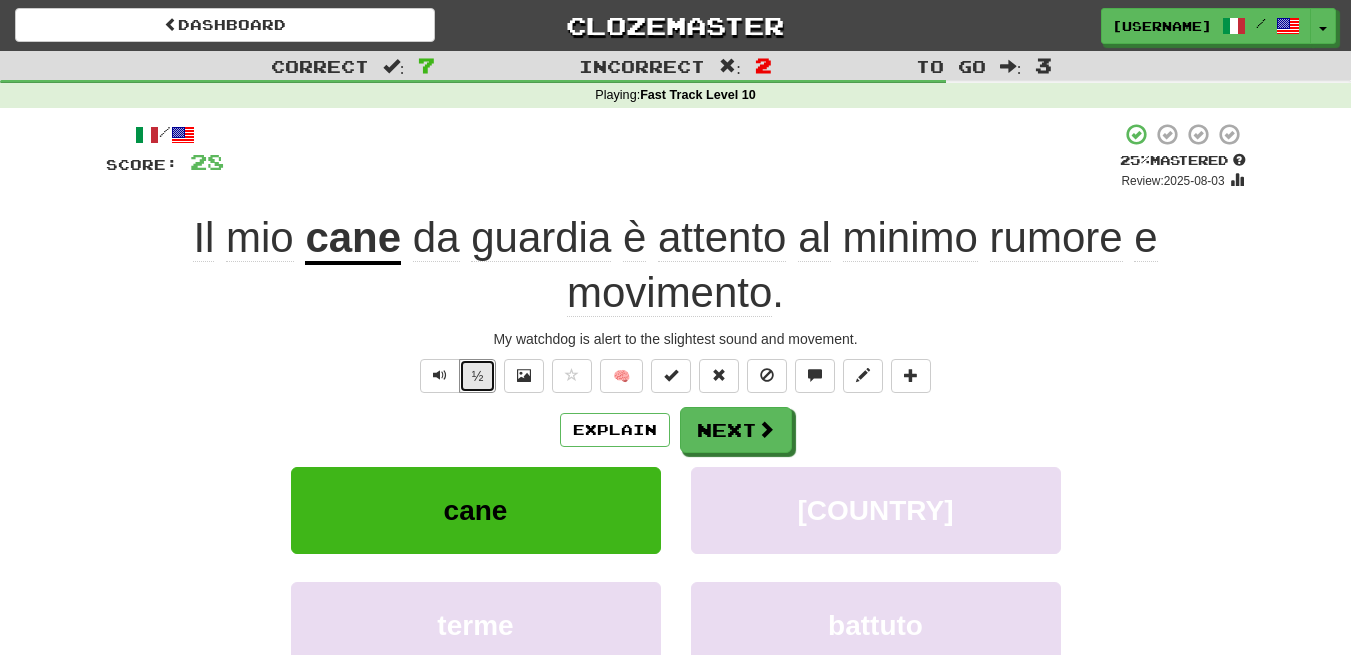 click on "½" at bounding box center (478, 376) 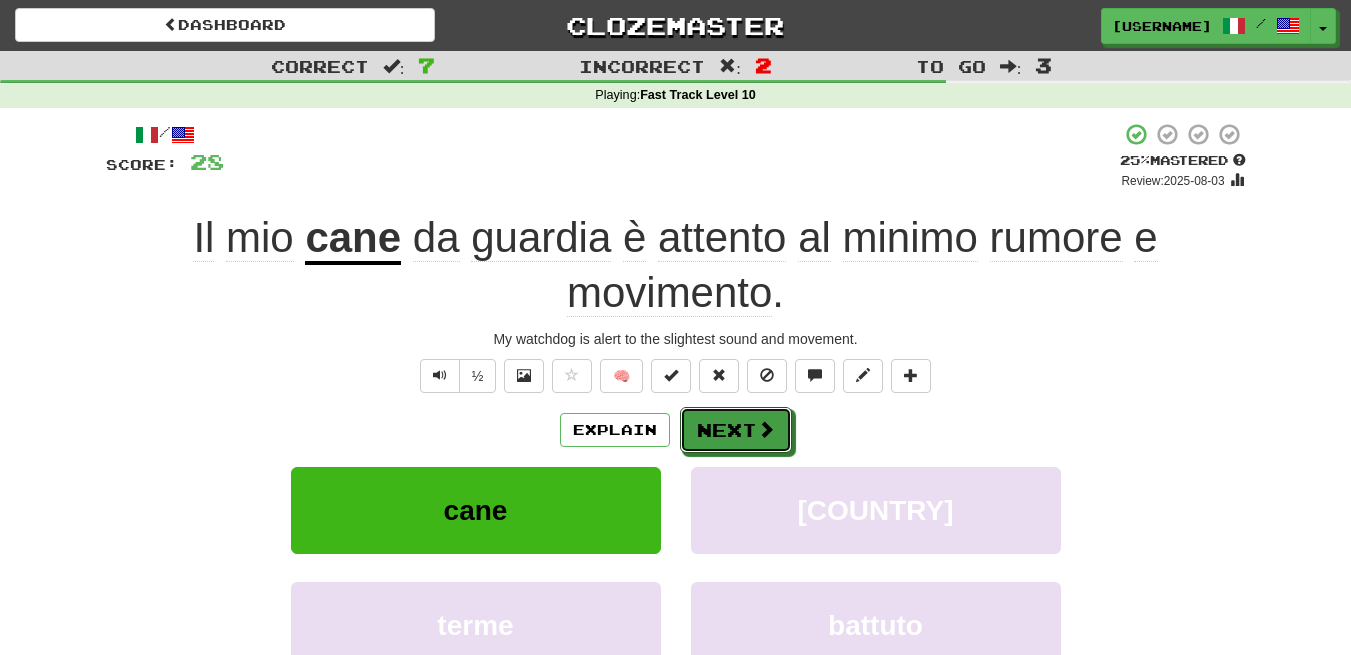 click on "Next" at bounding box center [736, 430] 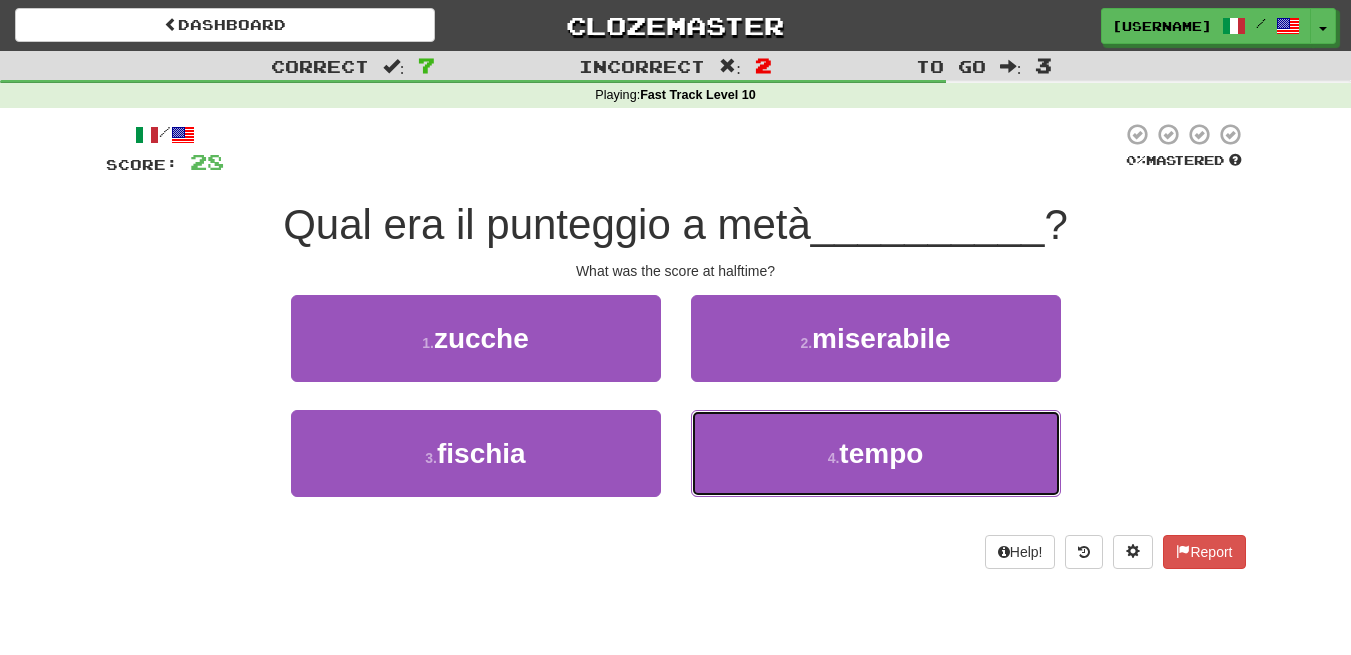 click on "4 .  tempo" at bounding box center [876, 453] 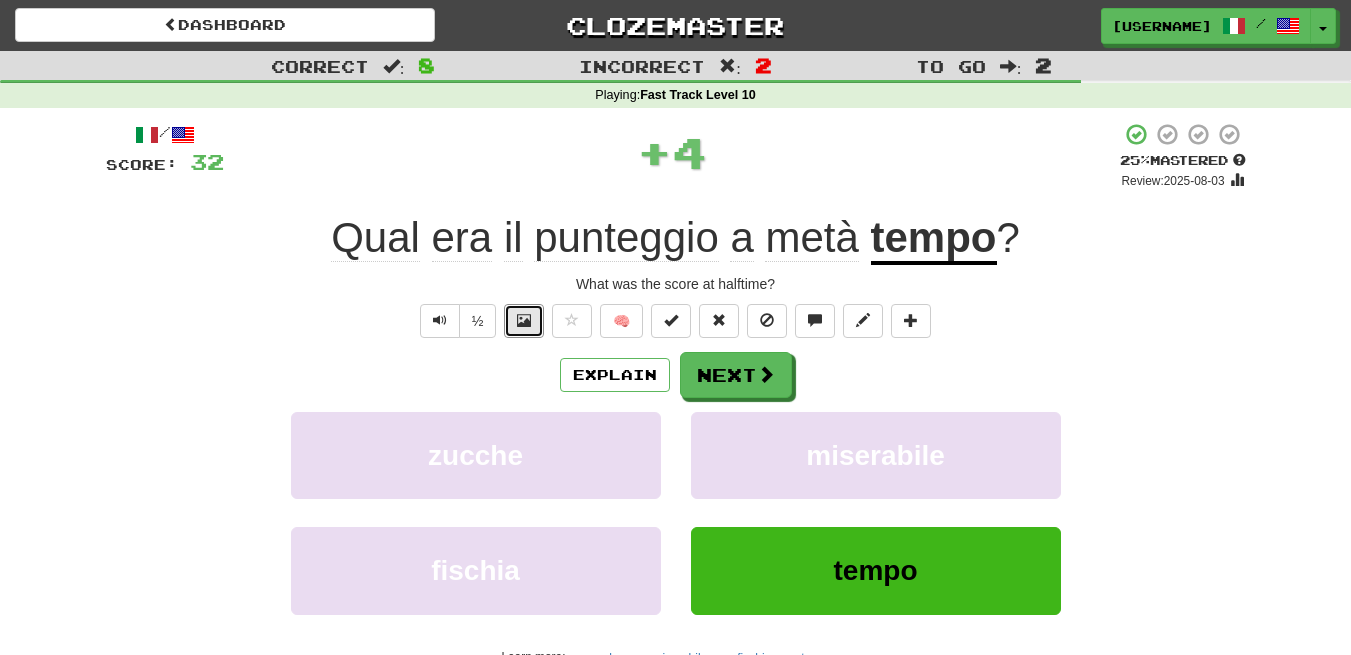 click at bounding box center (524, 320) 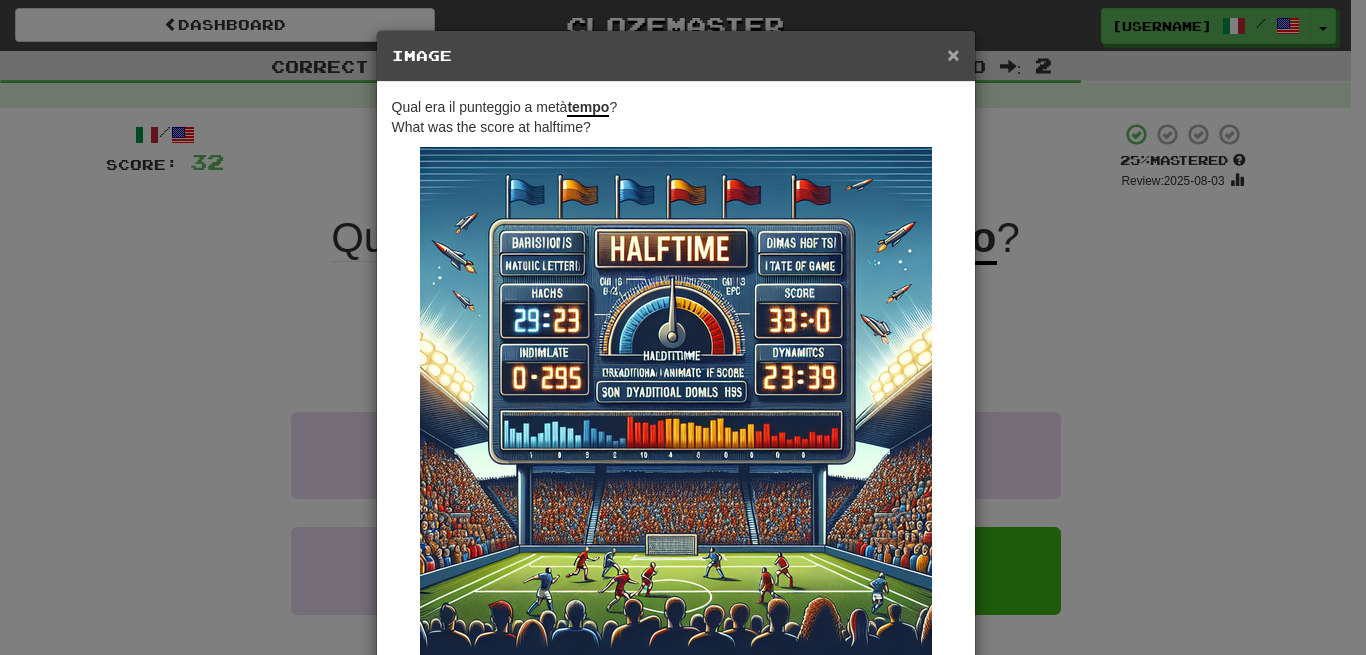 click on "×" at bounding box center (953, 54) 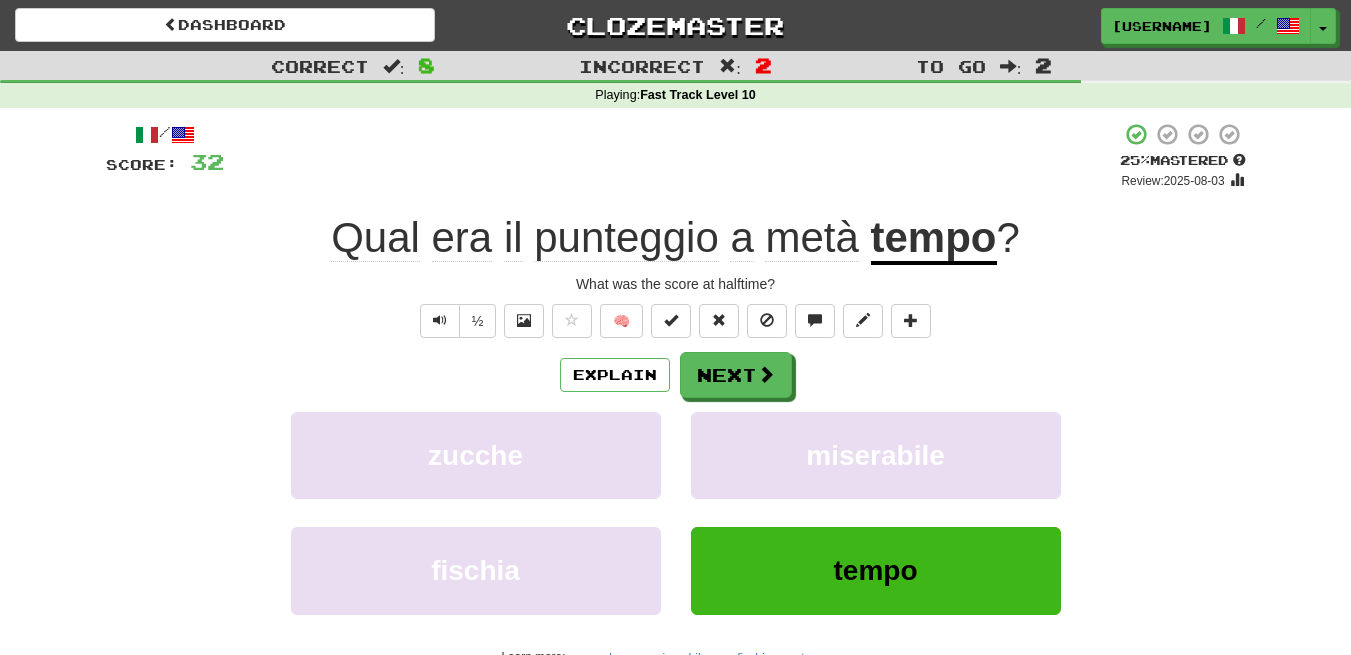click on "punteggio" 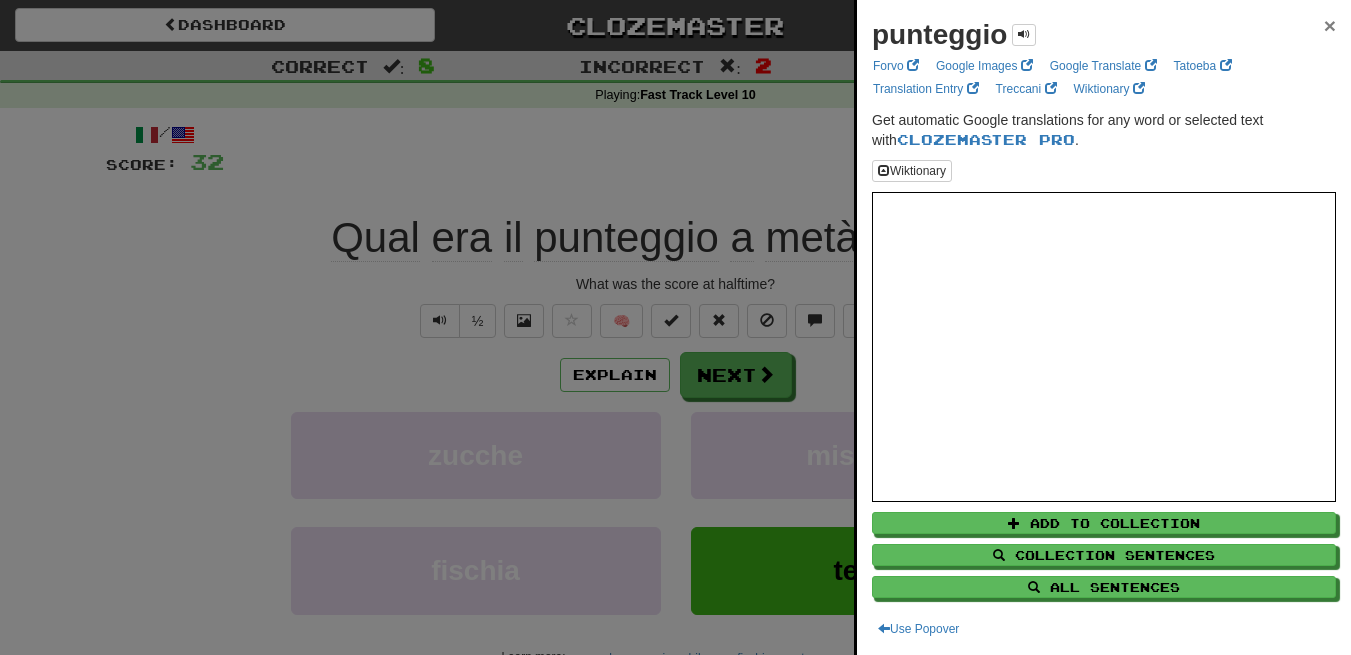 click on "×" at bounding box center [1330, 25] 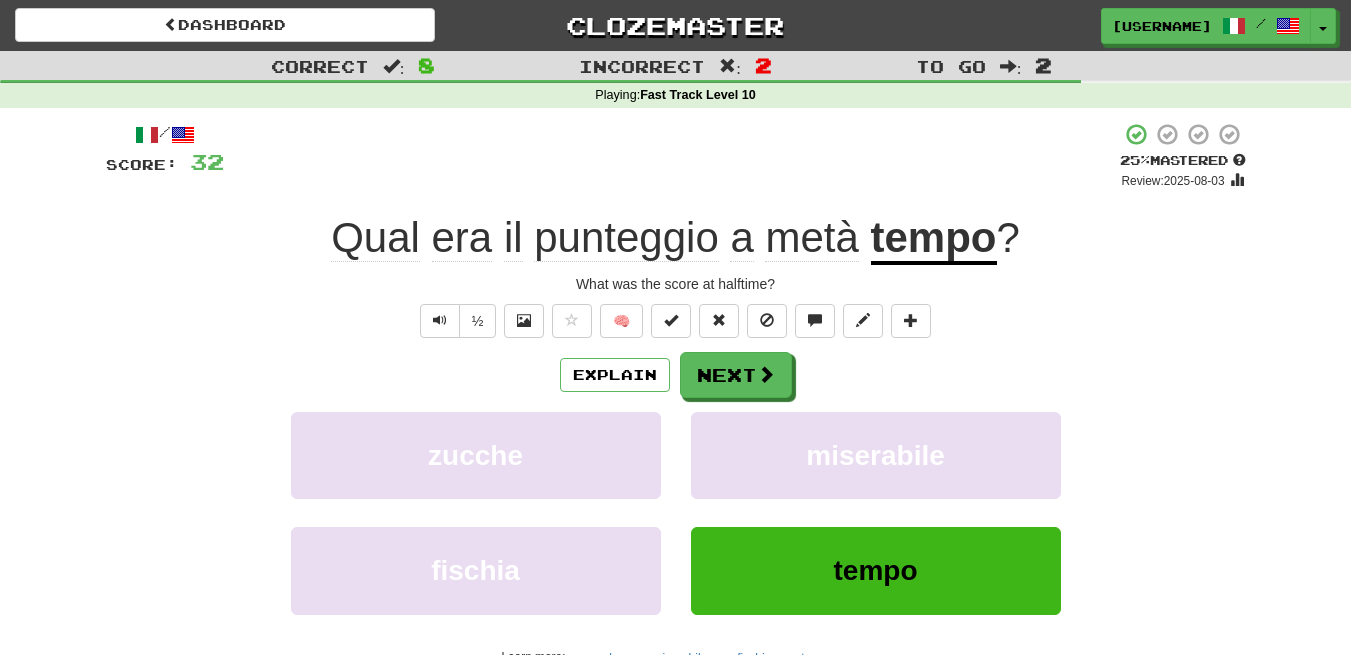 click on "/  Score:   32 + 4 25 %  Mastered Review:  2025-08-03 Qual   era   il   punteggio   a   metà   tempo ? What was the score at halftime? ½ 🧠 Explain Next zucche miserabile fischia tempo Learn more: zucche miserabile fischia tempo  Help!  Report" at bounding box center [676, 419] 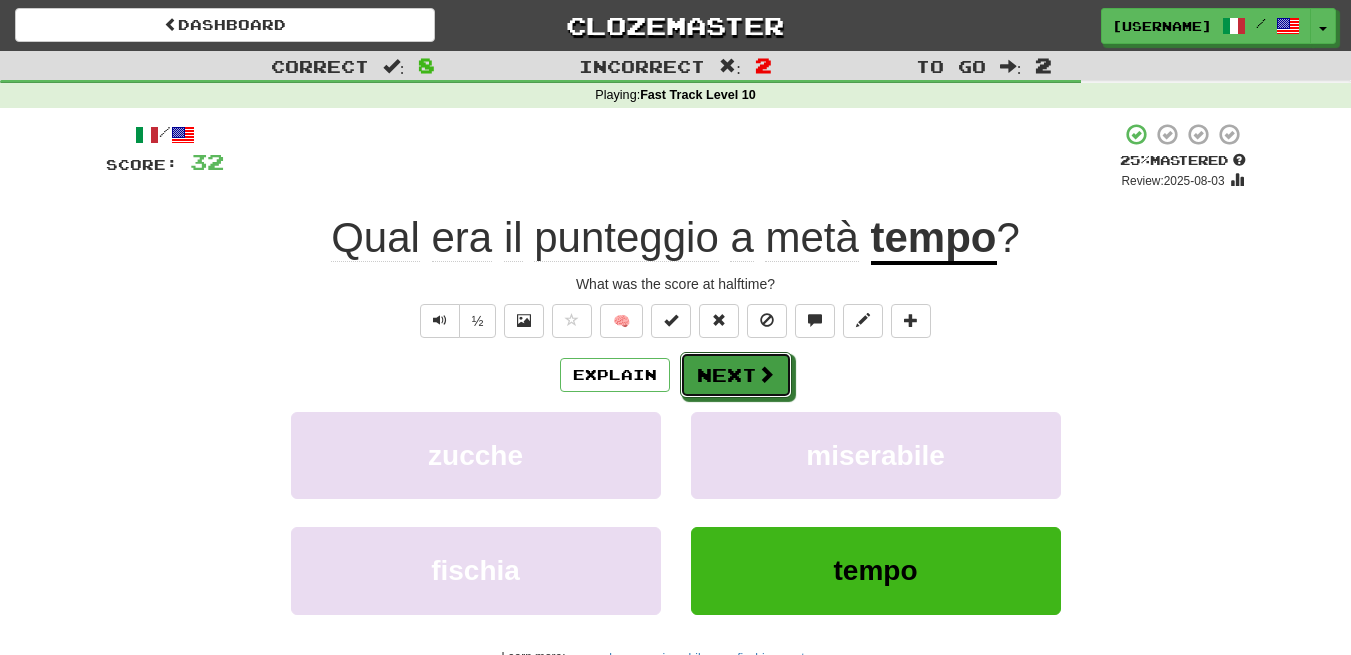 click on "Next" at bounding box center (736, 375) 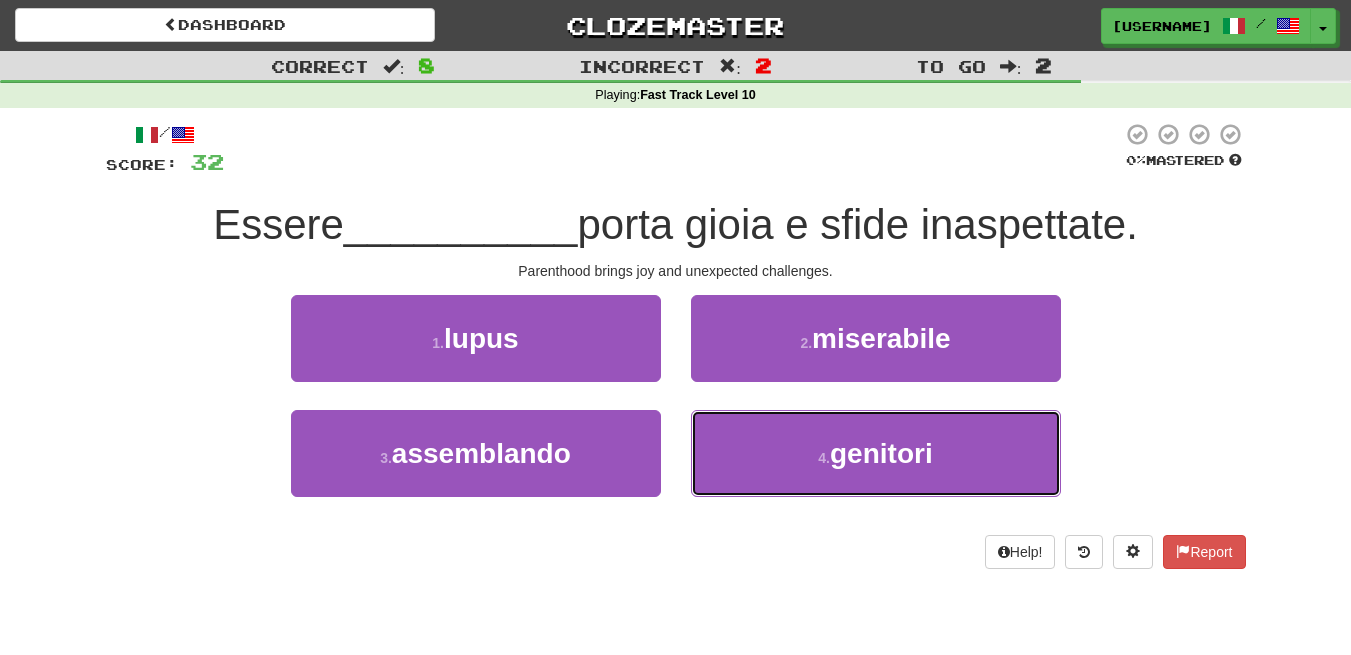 click on "4 .  genitori" at bounding box center [876, 453] 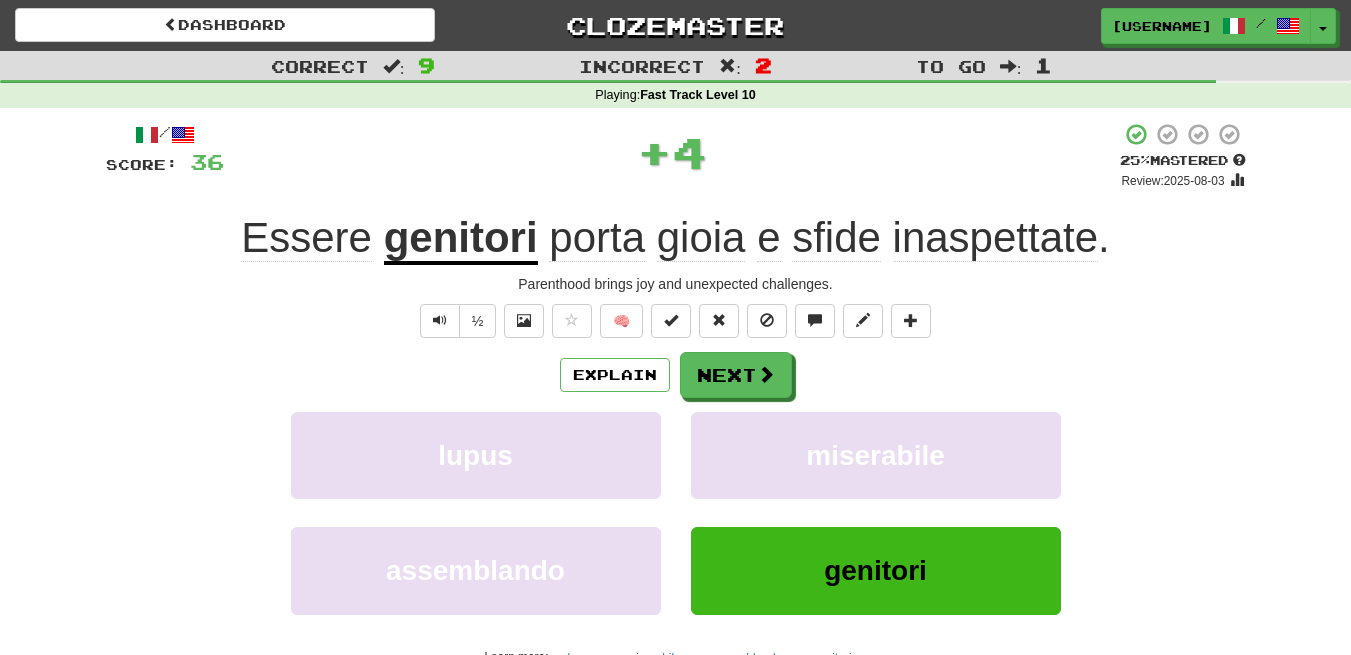 click on "gioia" at bounding box center [701, 238] 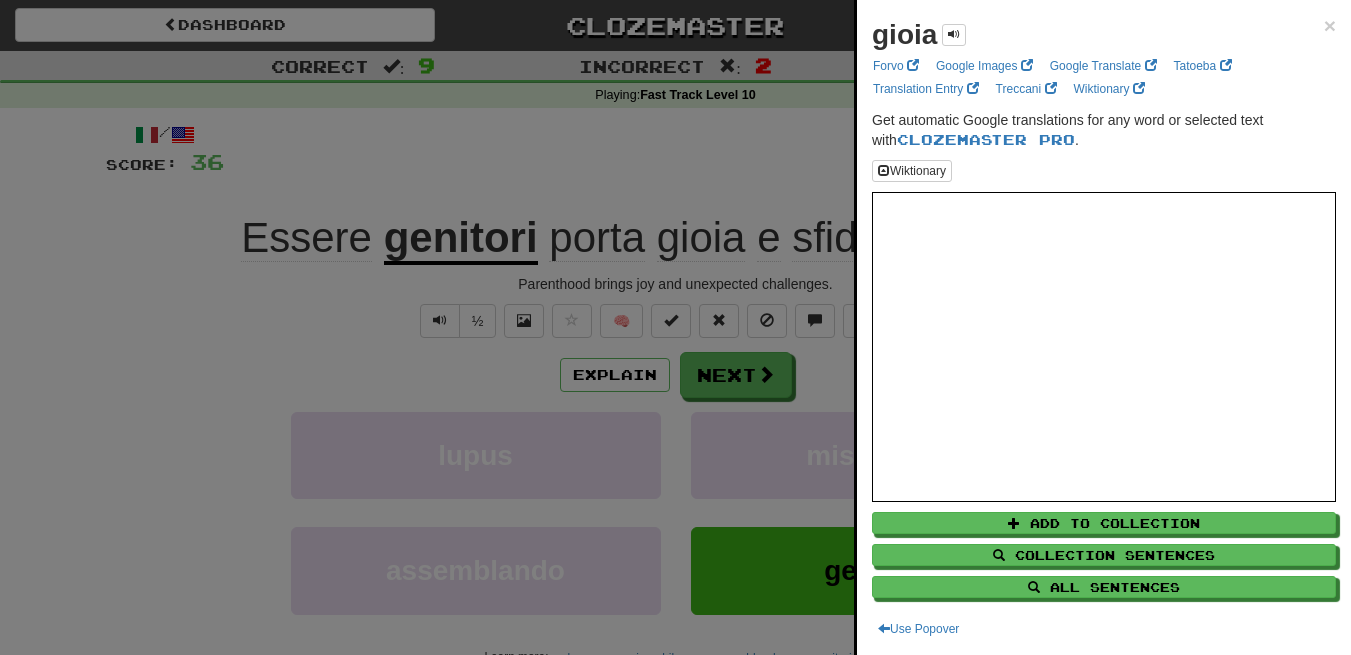 click at bounding box center (675, 327) 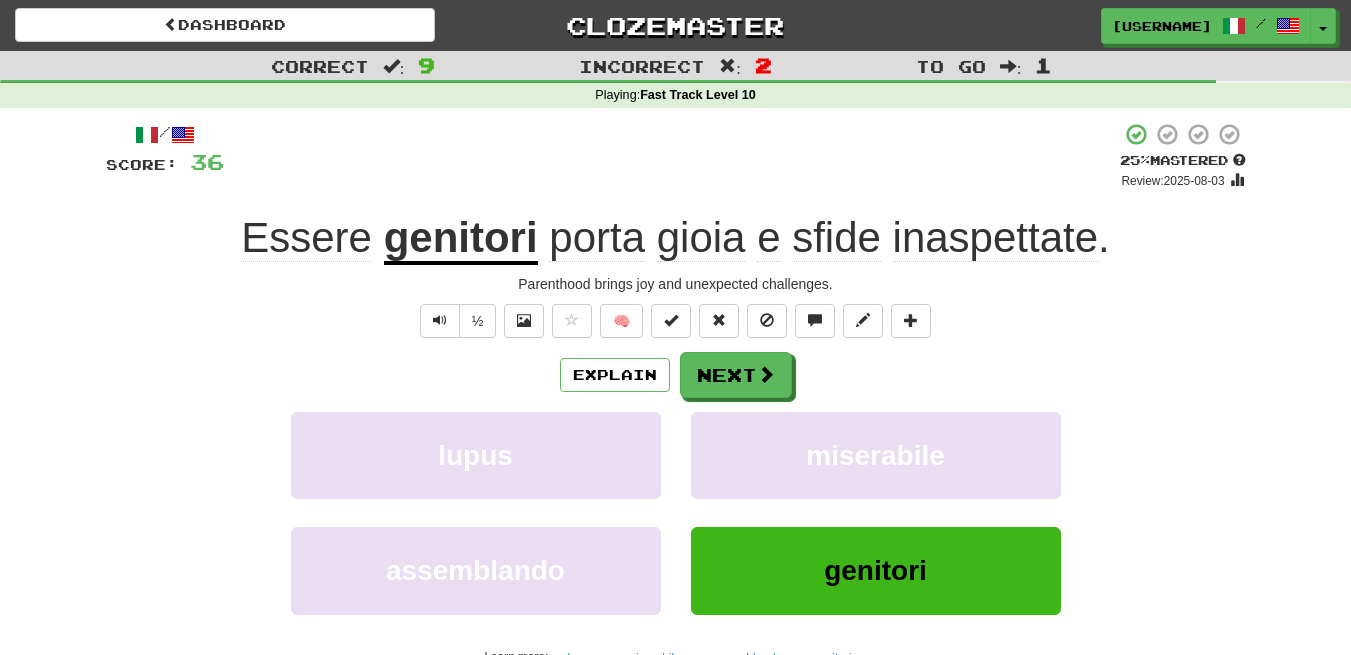 click on "sfide" at bounding box center [836, 238] 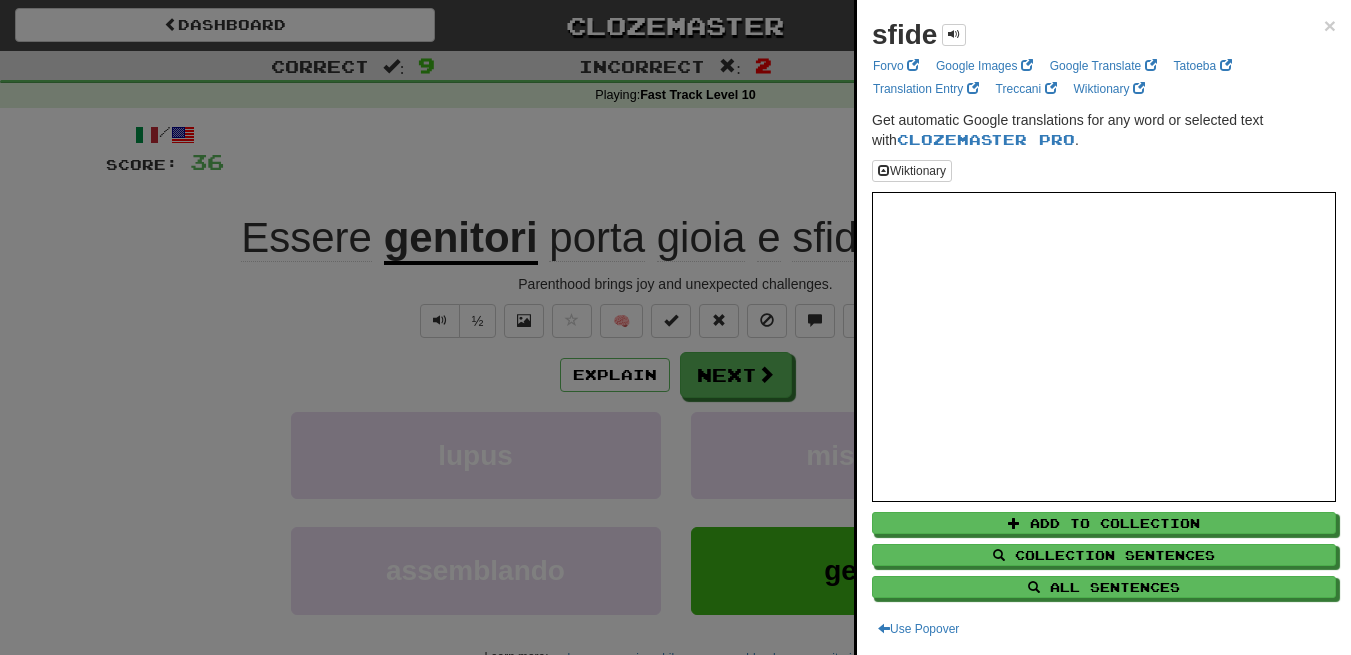 click at bounding box center [675, 327] 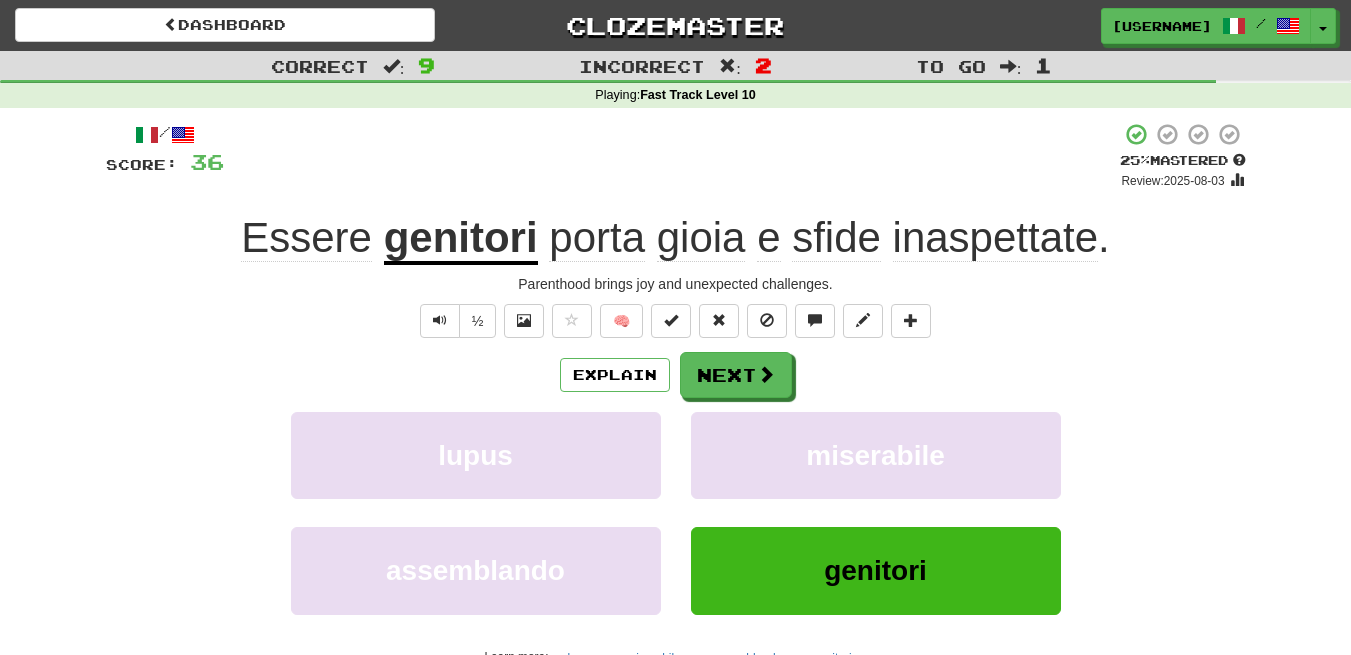 click on "Explain Next lupus miserabile assemblando genitori Learn more: lupus miserabile assemblando genitori" at bounding box center [676, 512] 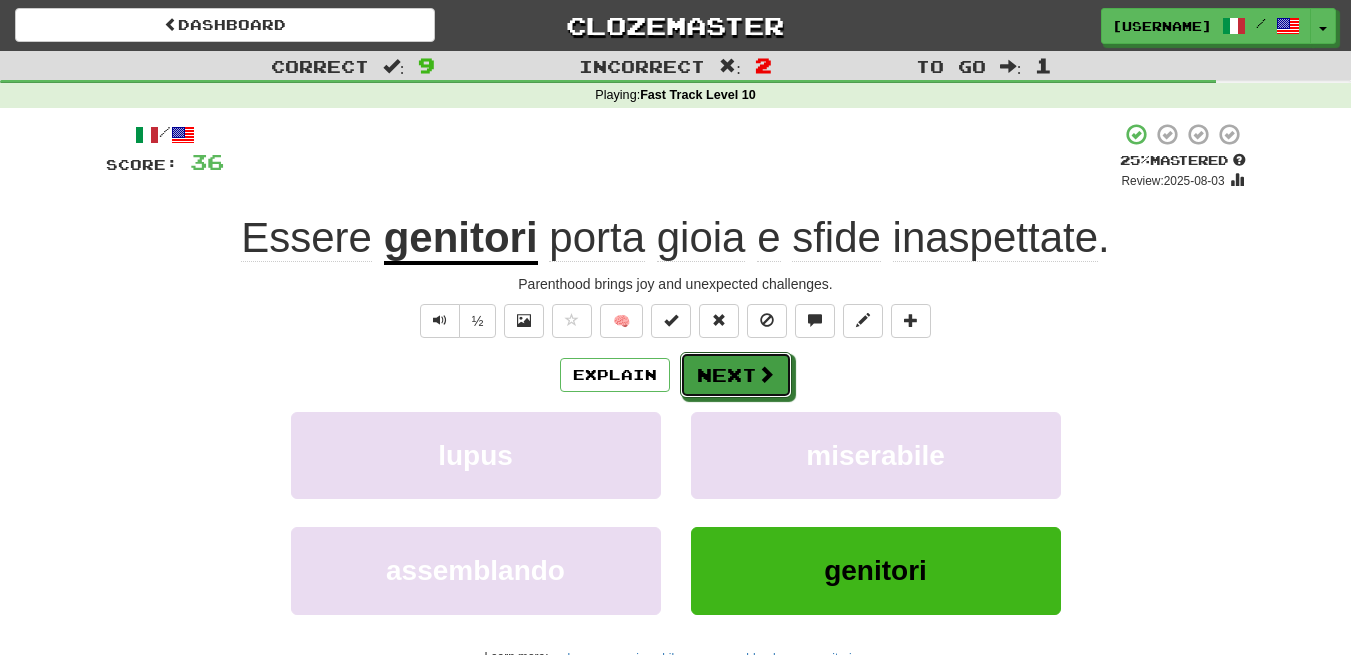 click on "Next" at bounding box center [736, 375] 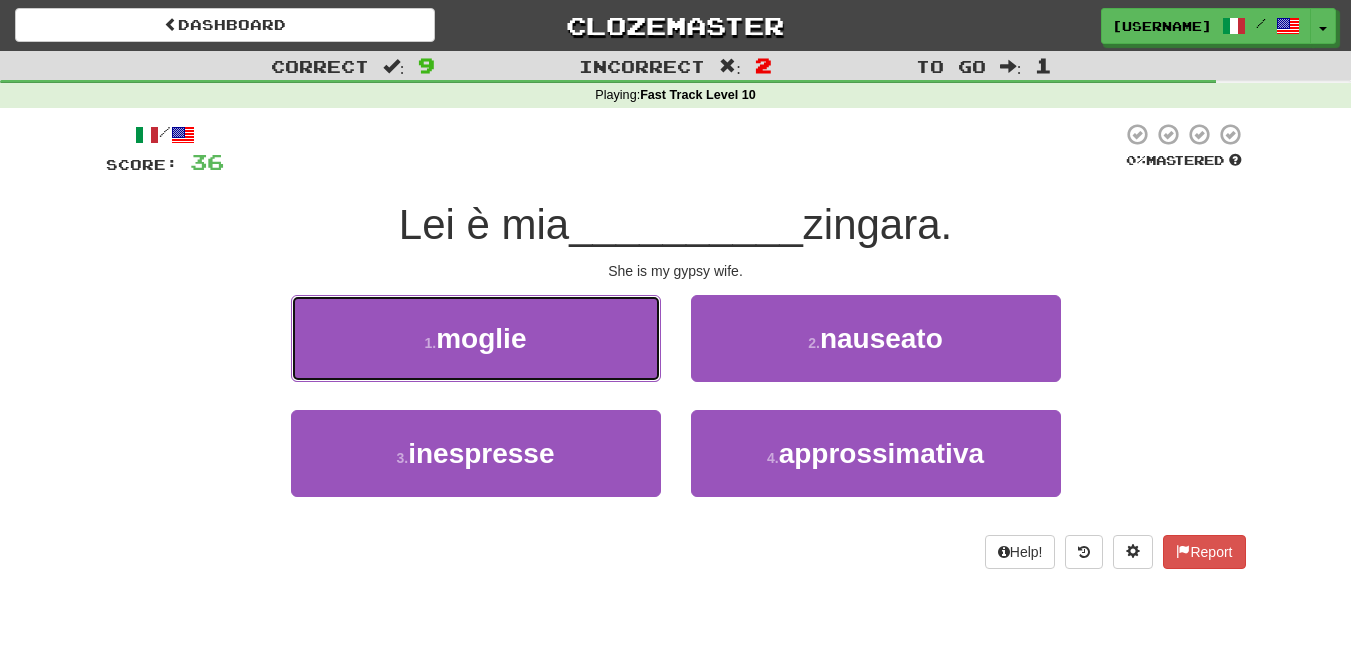 click on "1 .  moglie" at bounding box center [476, 338] 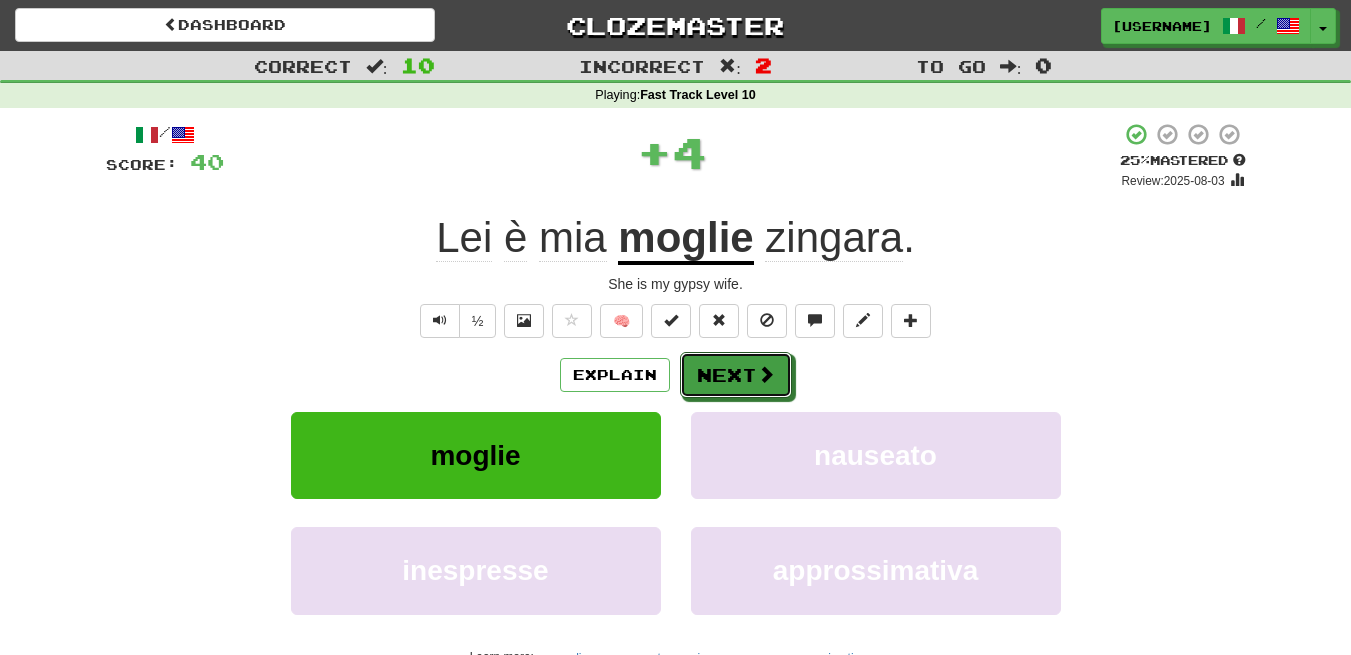 click on "Next" at bounding box center (736, 375) 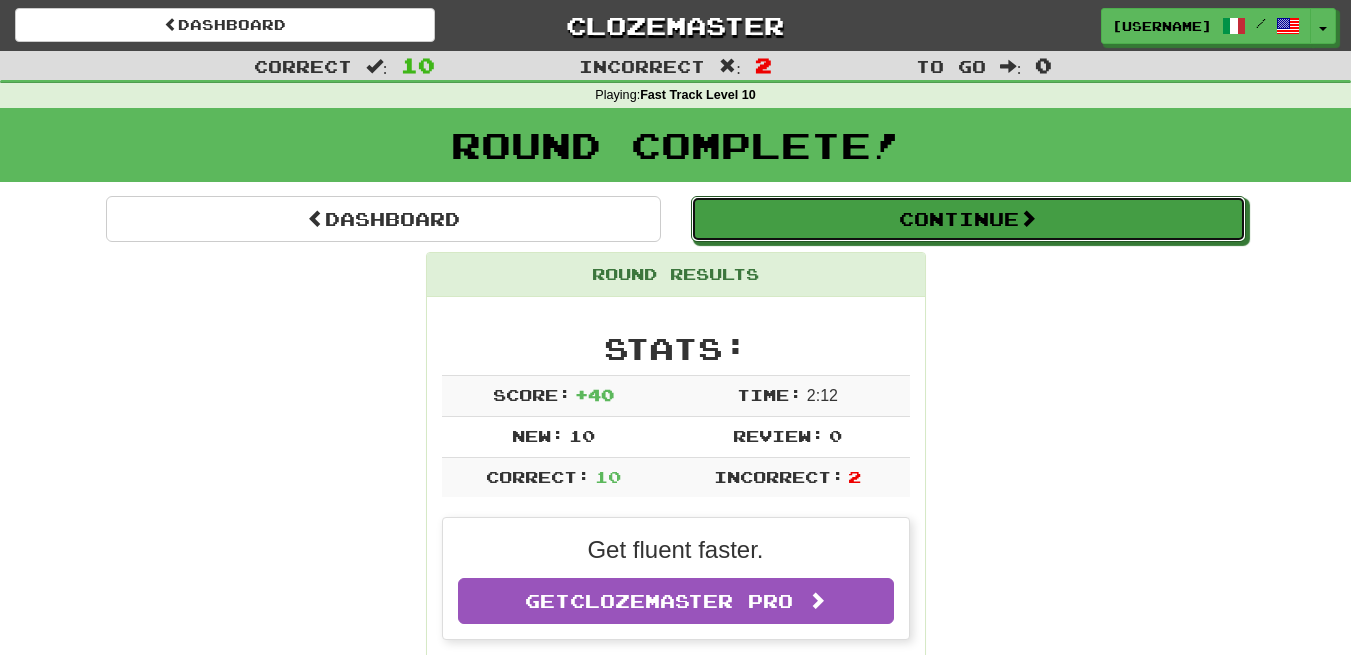 click on "Continue" at bounding box center [968, 219] 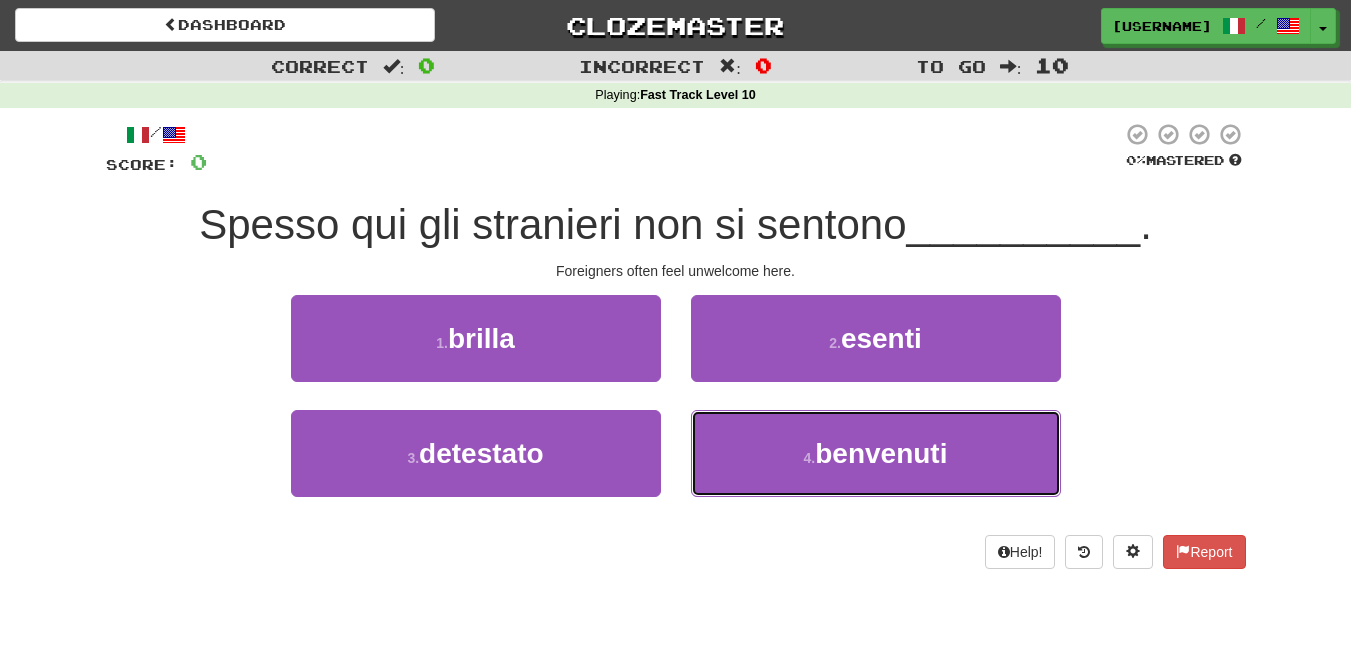 click on "4 .  benvenuti" at bounding box center (876, 453) 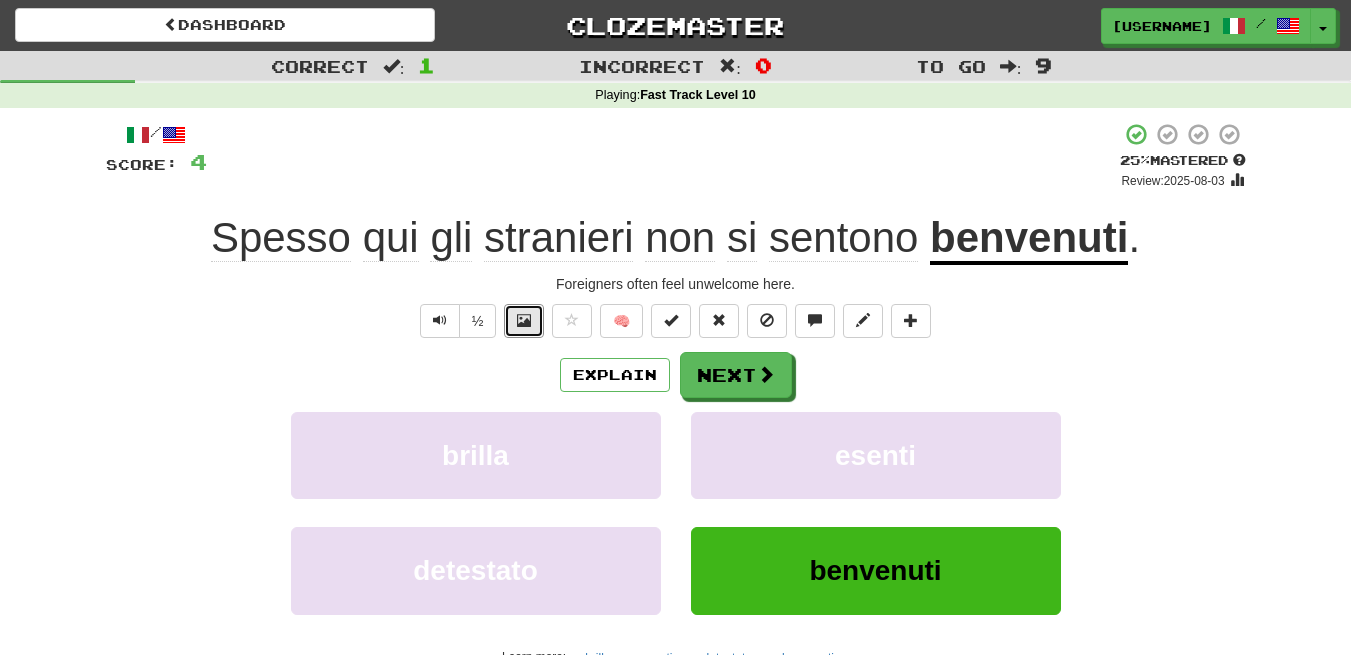 click at bounding box center (524, 320) 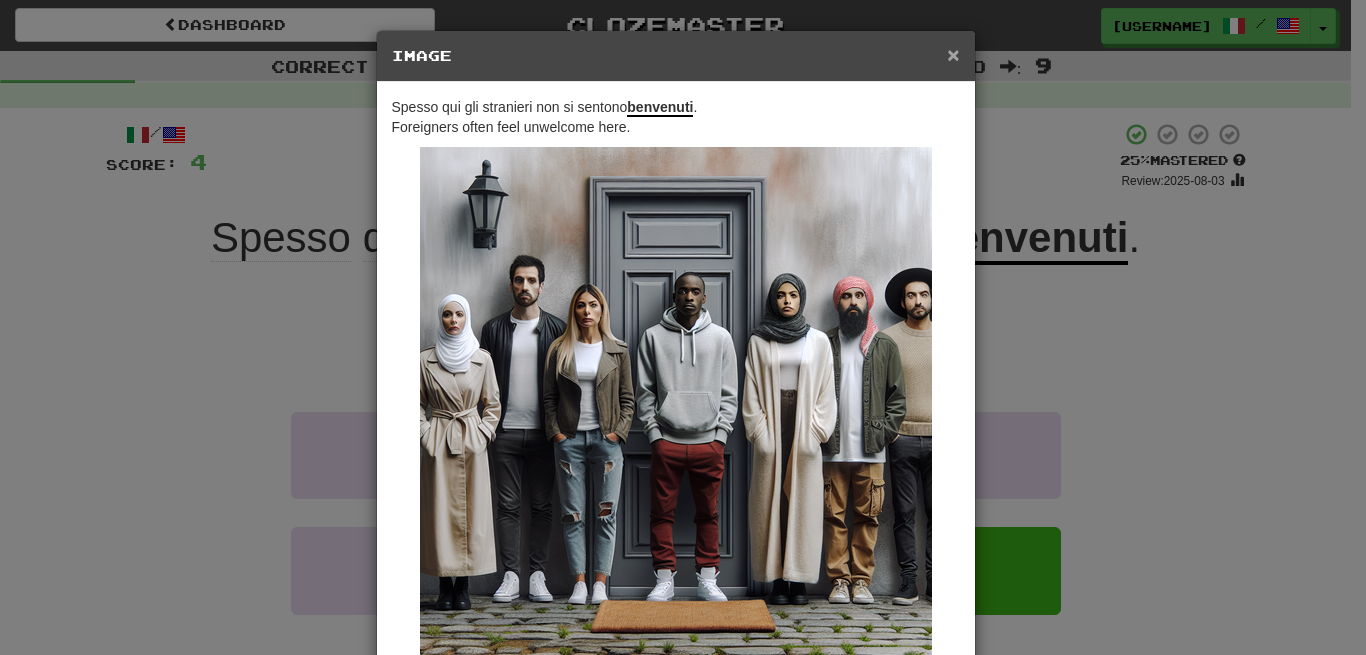click on "×" at bounding box center [953, 54] 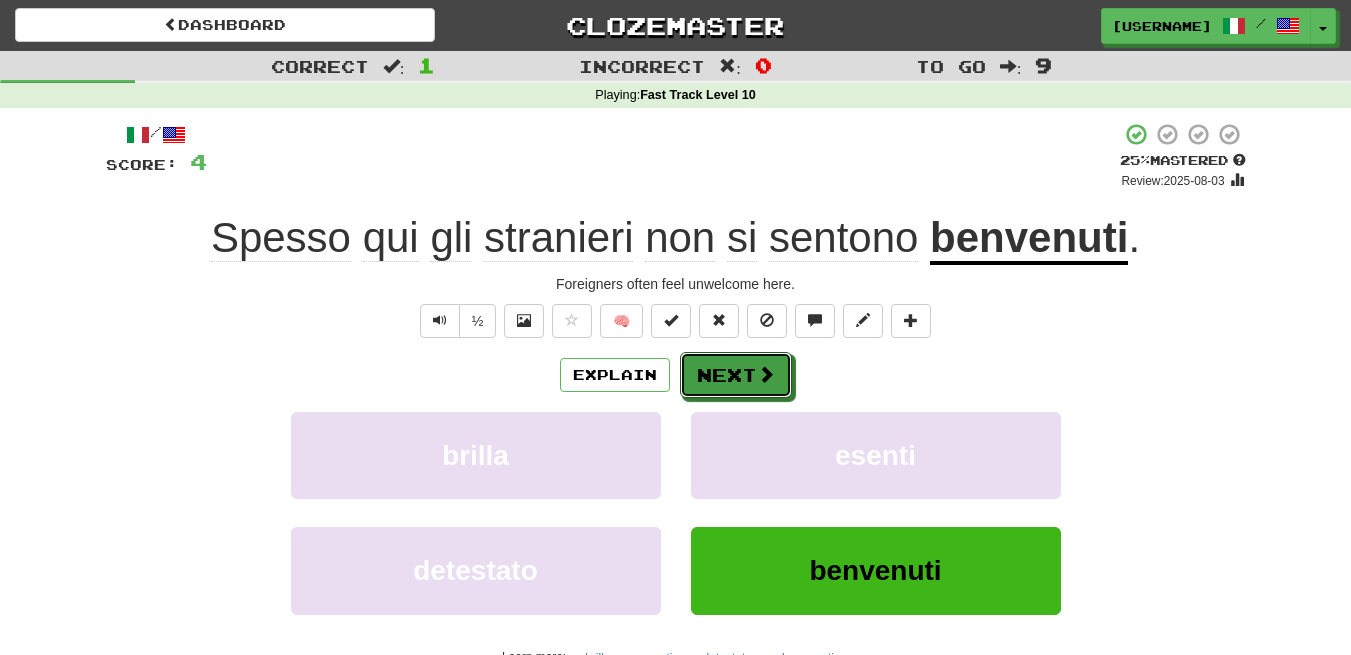 click on "Next" at bounding box center [736, 375] 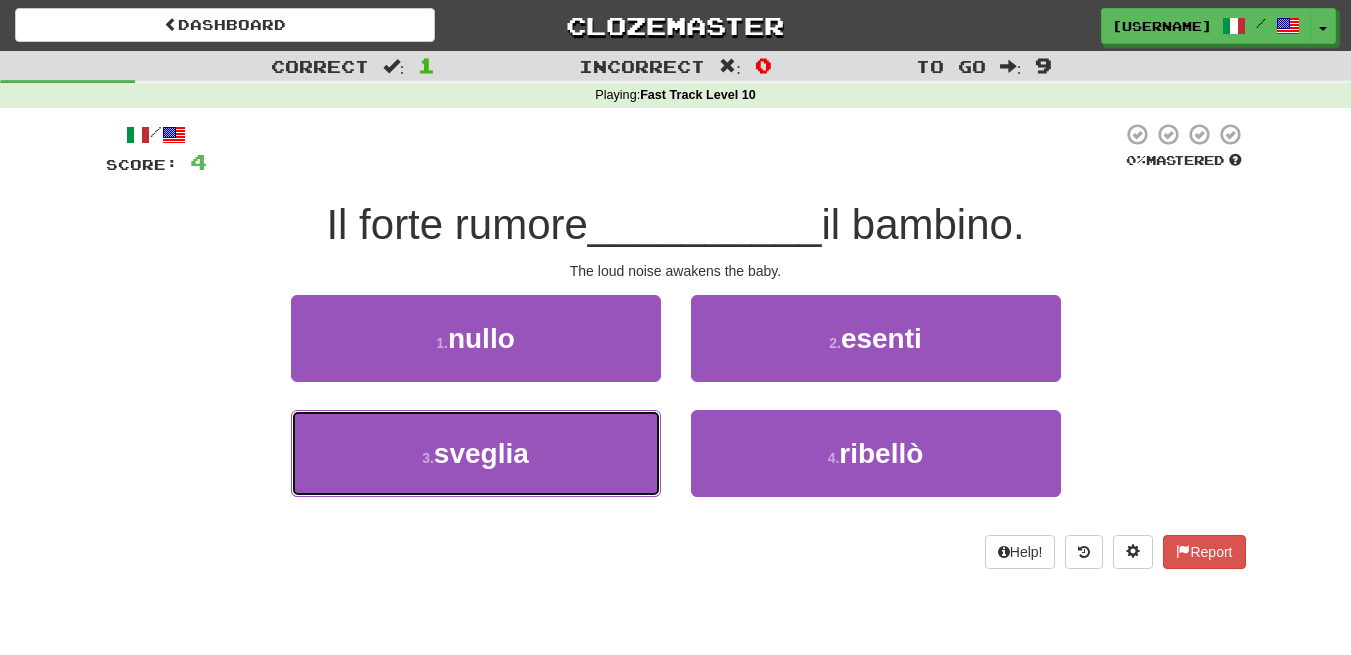 click on "3 .  sveglia" at bounding box center [476, 453] 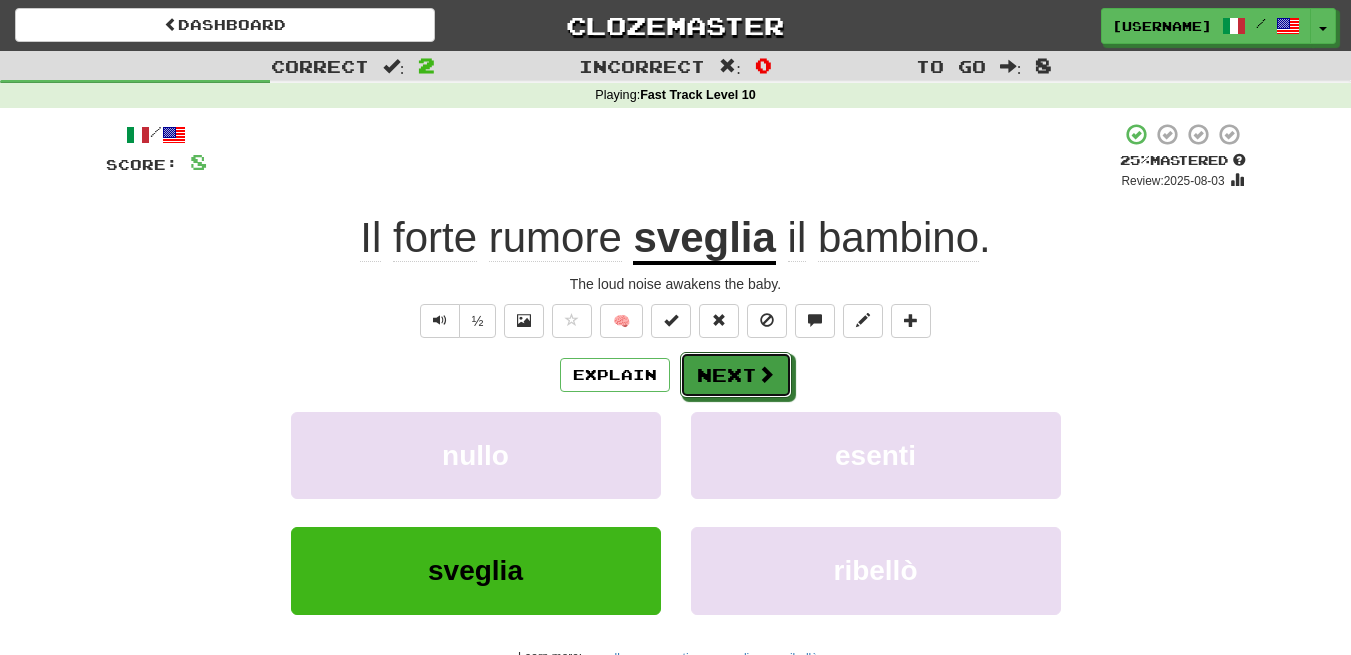 click on "Next" at bounding box center [736, 375] 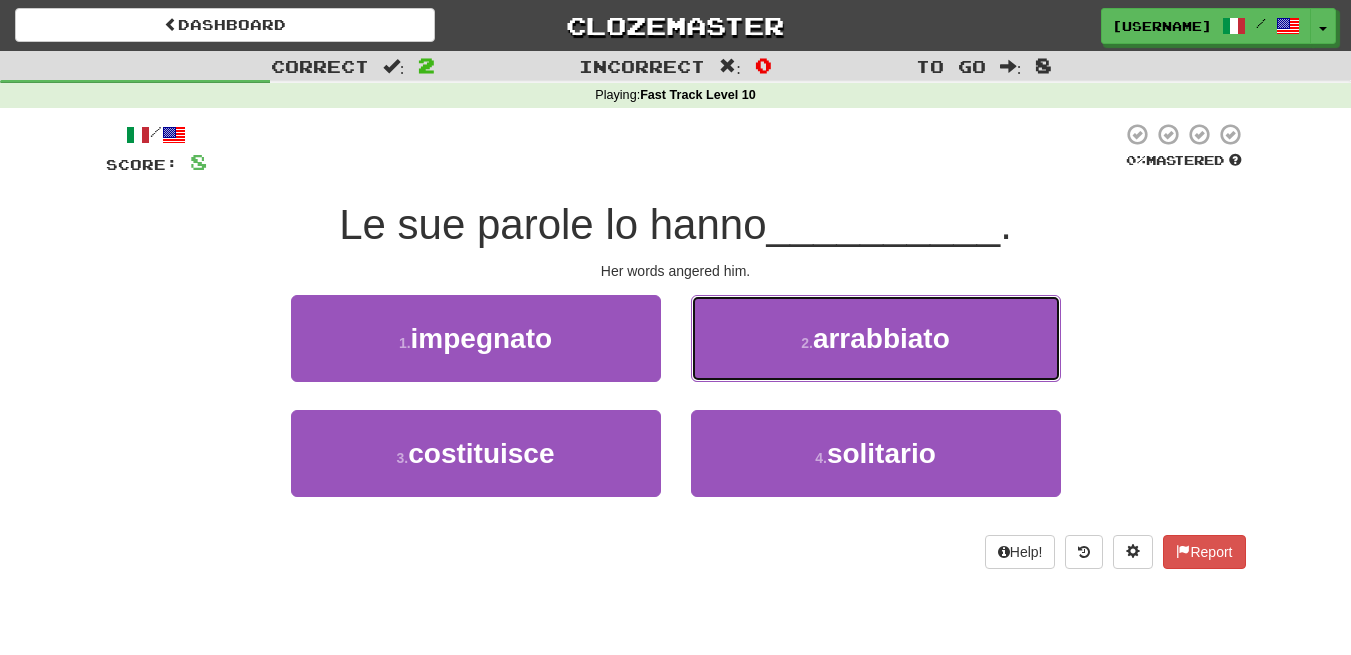 click on "2 .  arrabbiato" at bounding box center [876, 338] 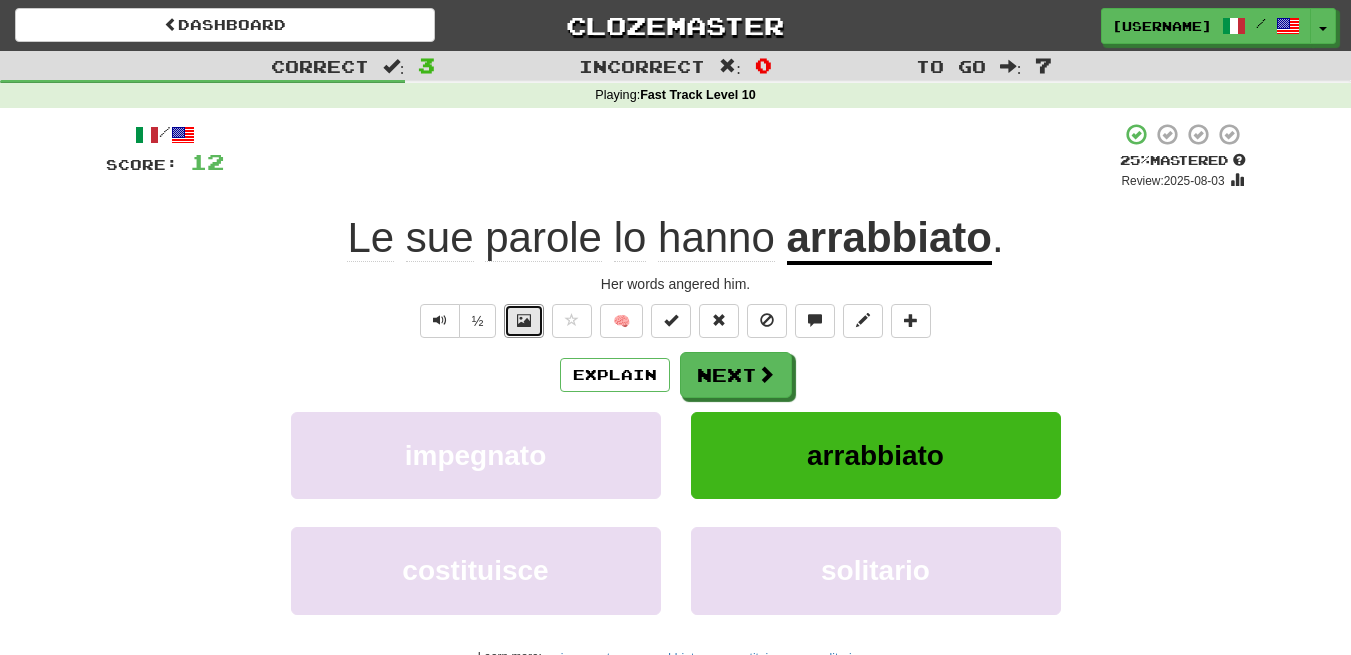 click at bounding box center [524, 321] 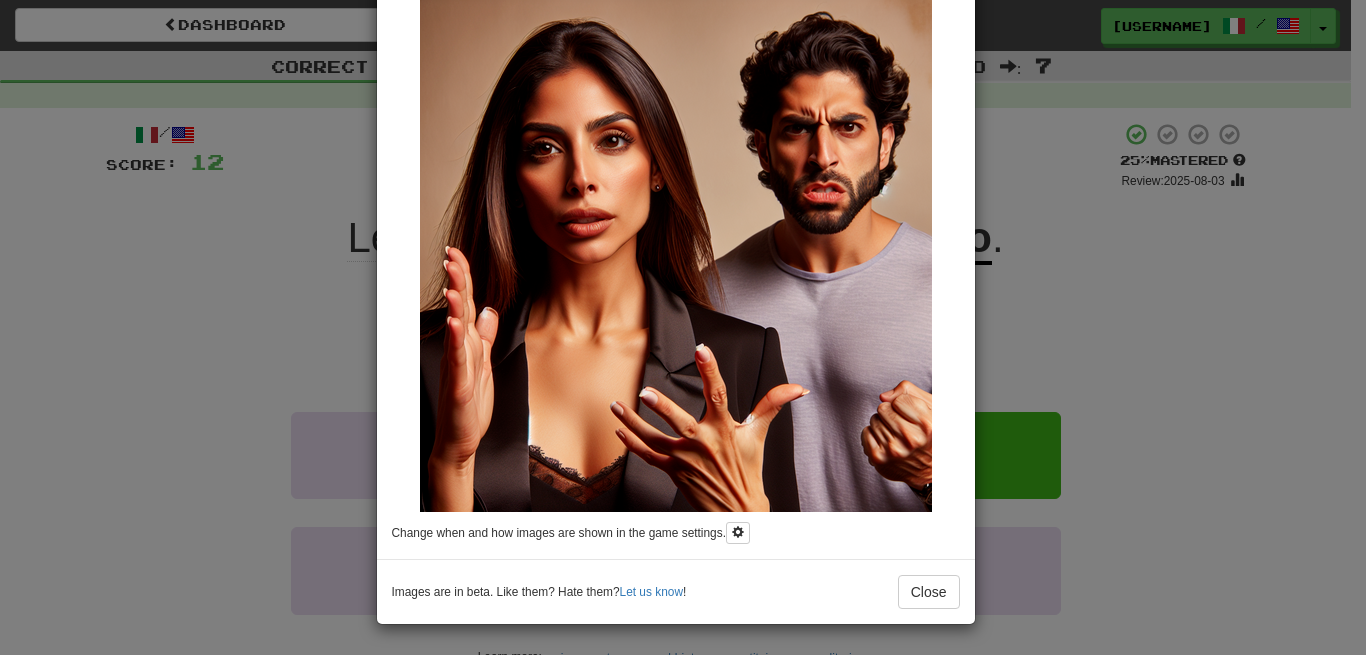 scroll, scrollTop: 0, scrollLeft: 0, axis: both 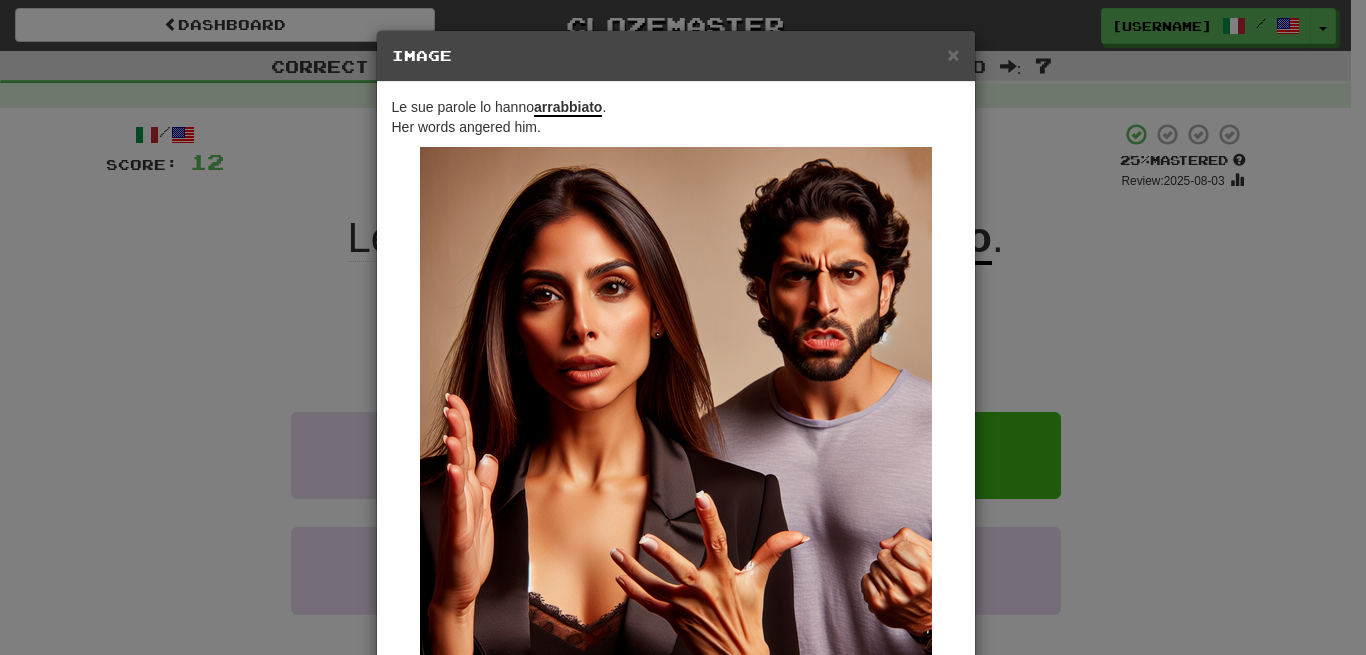 click on "× Image" at bounding box center [676, 56] 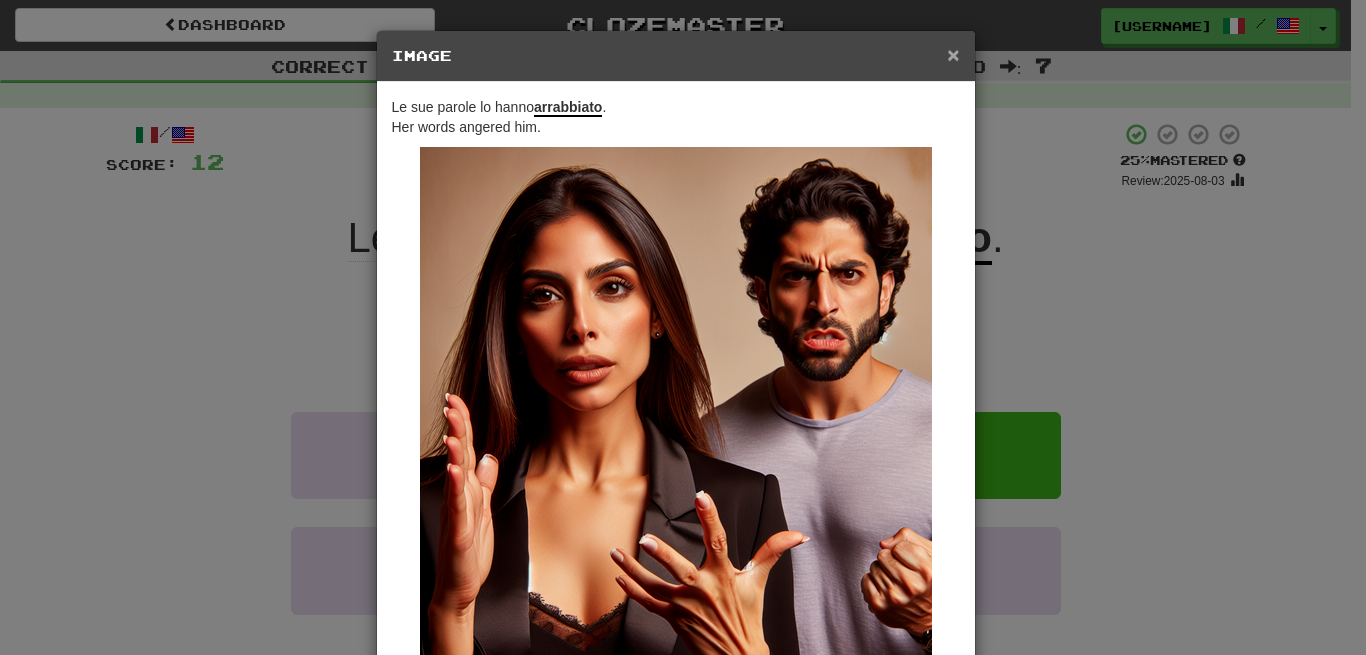 click on "×" at bounding box center [953, 54] 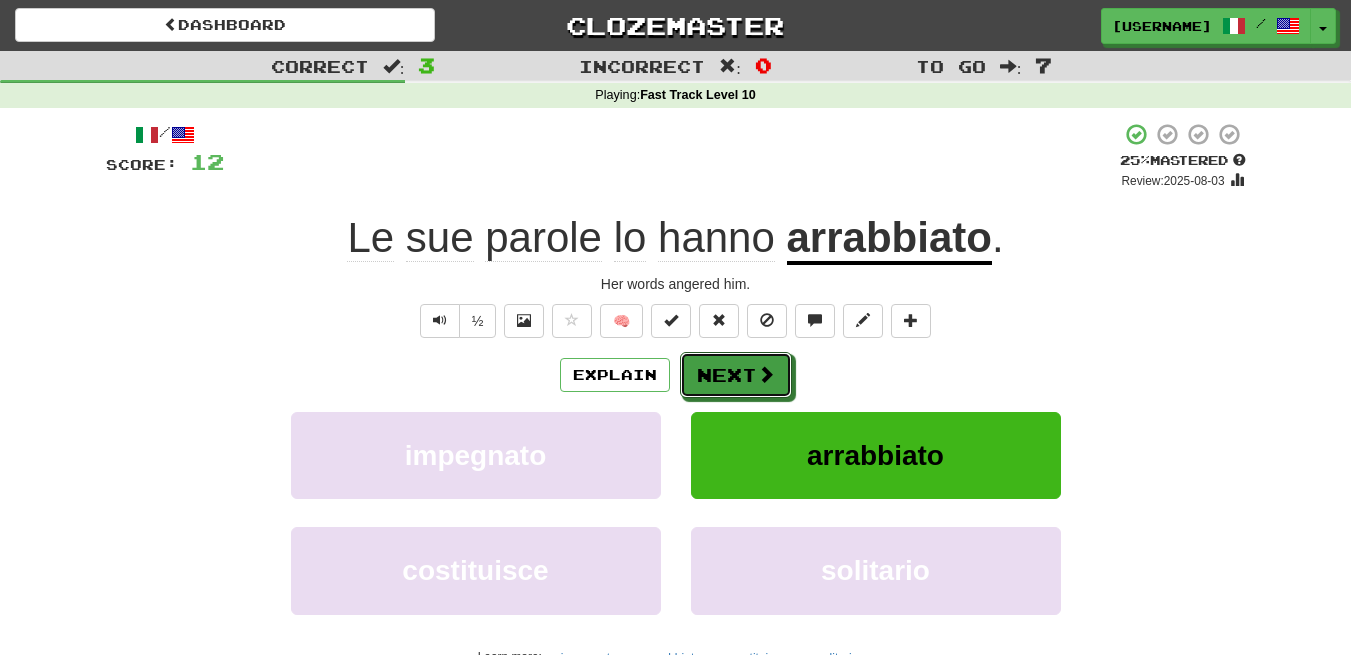 click on "Next" at bounding box center [736, 375] 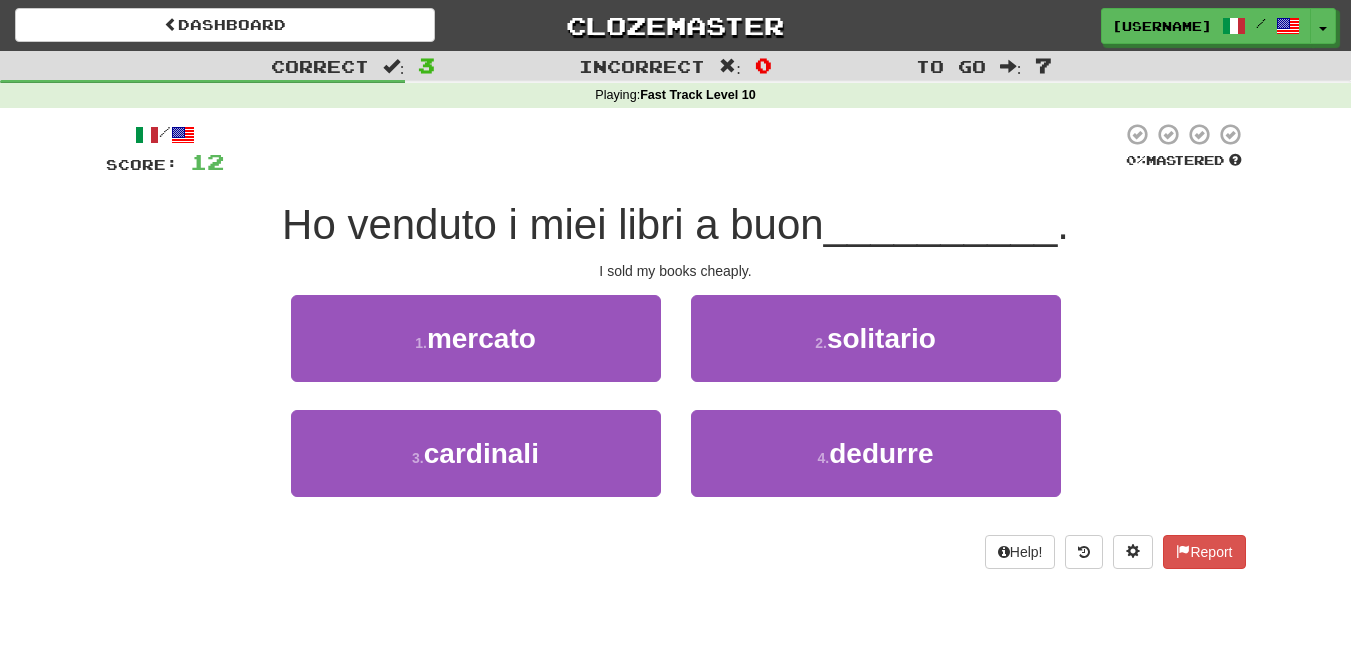 click on "I sold my books cheaply." at bounding box center [676, 271] 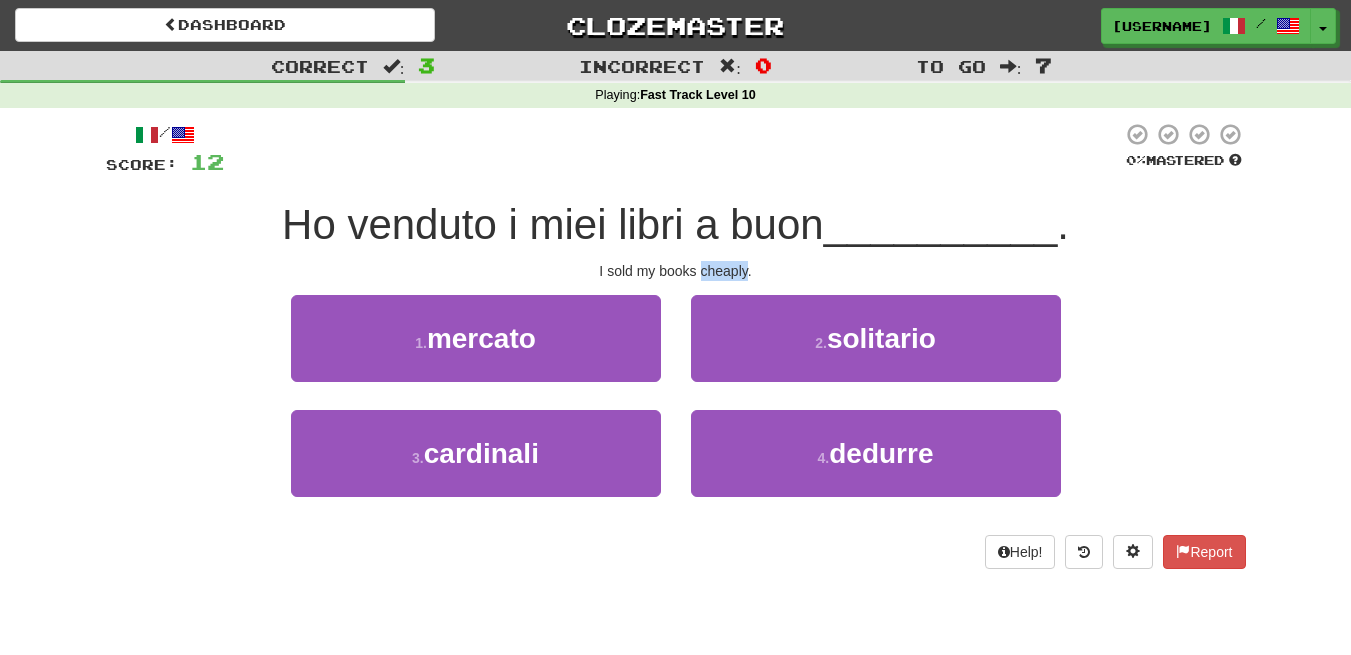 click on "I sold my books cheaply." at bounding box center (676, 271) 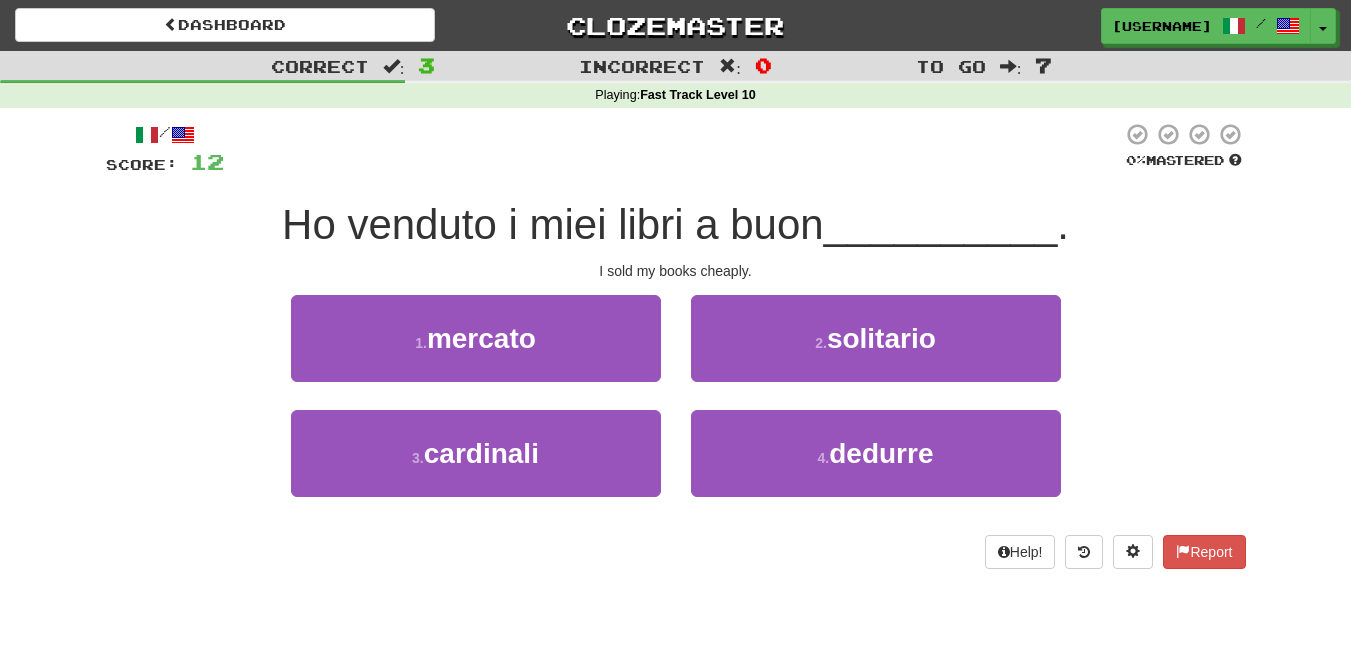 click on "/  Score:   12 0 %  Mastered Ho venduto i miei libri a buon  __________ . I sold my books cheaply. 1 .  mercato 2 .  solitario 3 .  cardinali 4 .  dedurre  Help!  Report" at bounding box center [676, 345] 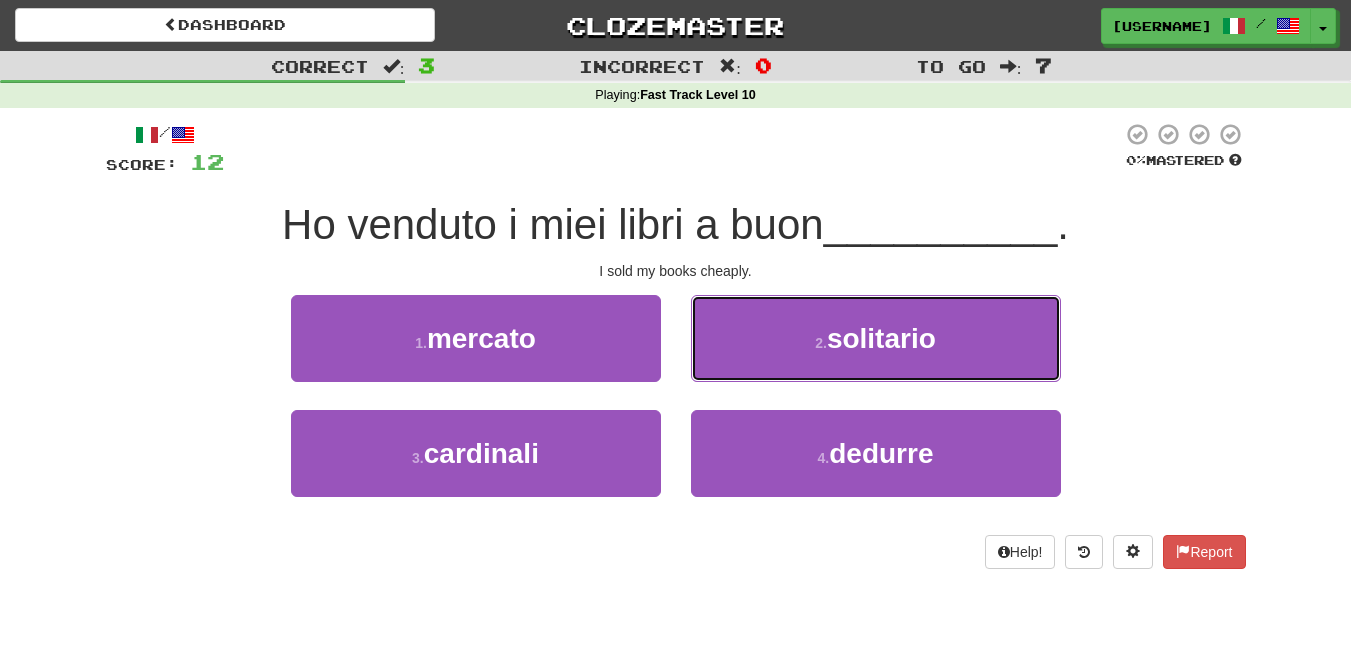 click on "2 .  solitario" at bounding box center (876, 338) 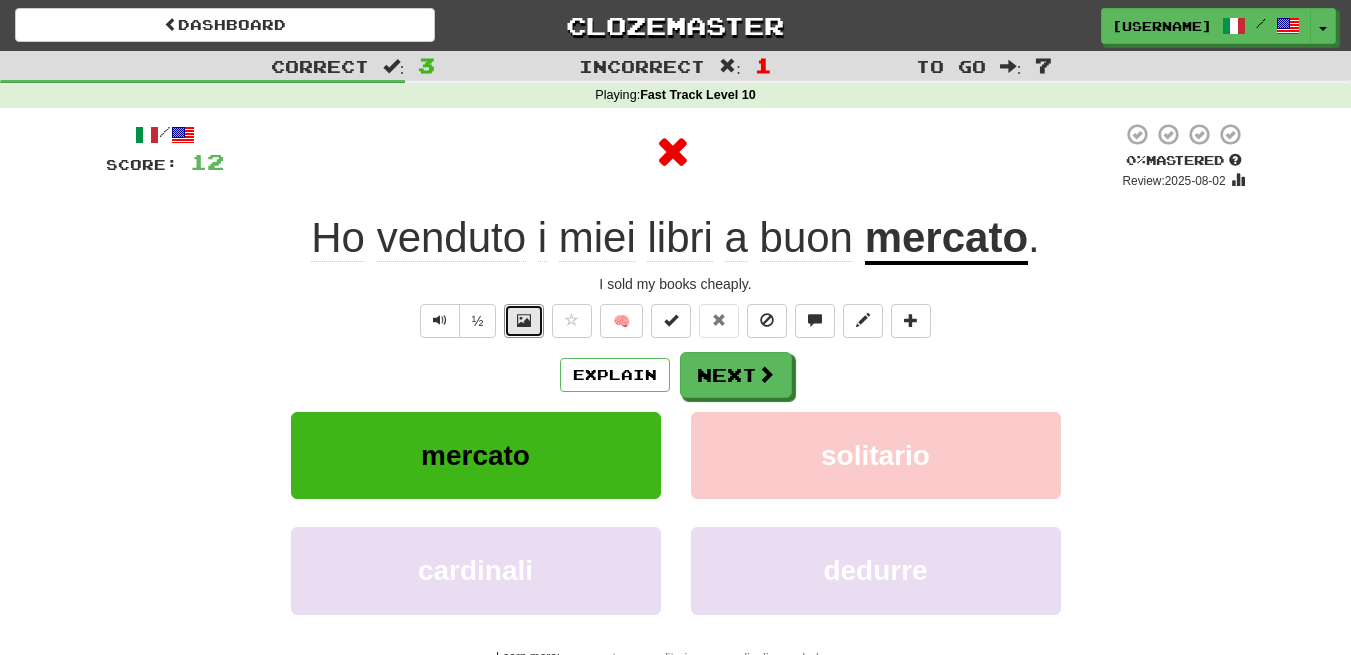 click at bounding box center (524, 321) 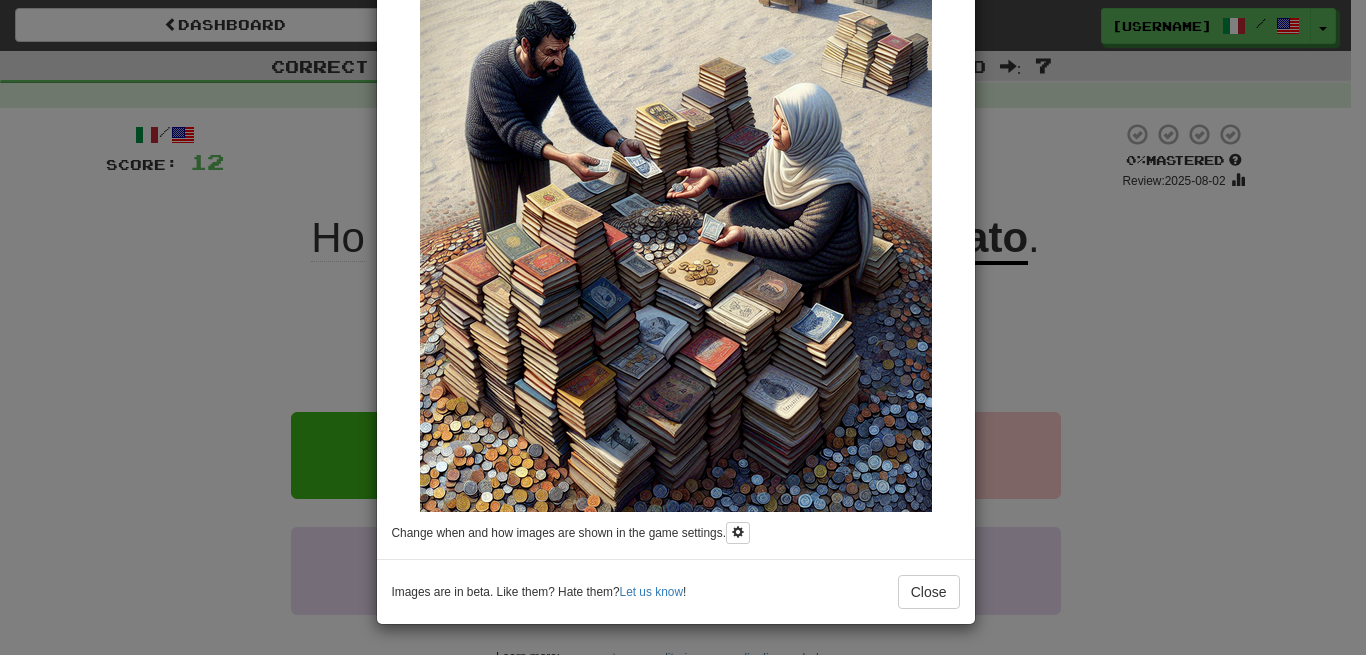 scroll, scrollTop: 0, scrollLeft: 0, axis: both 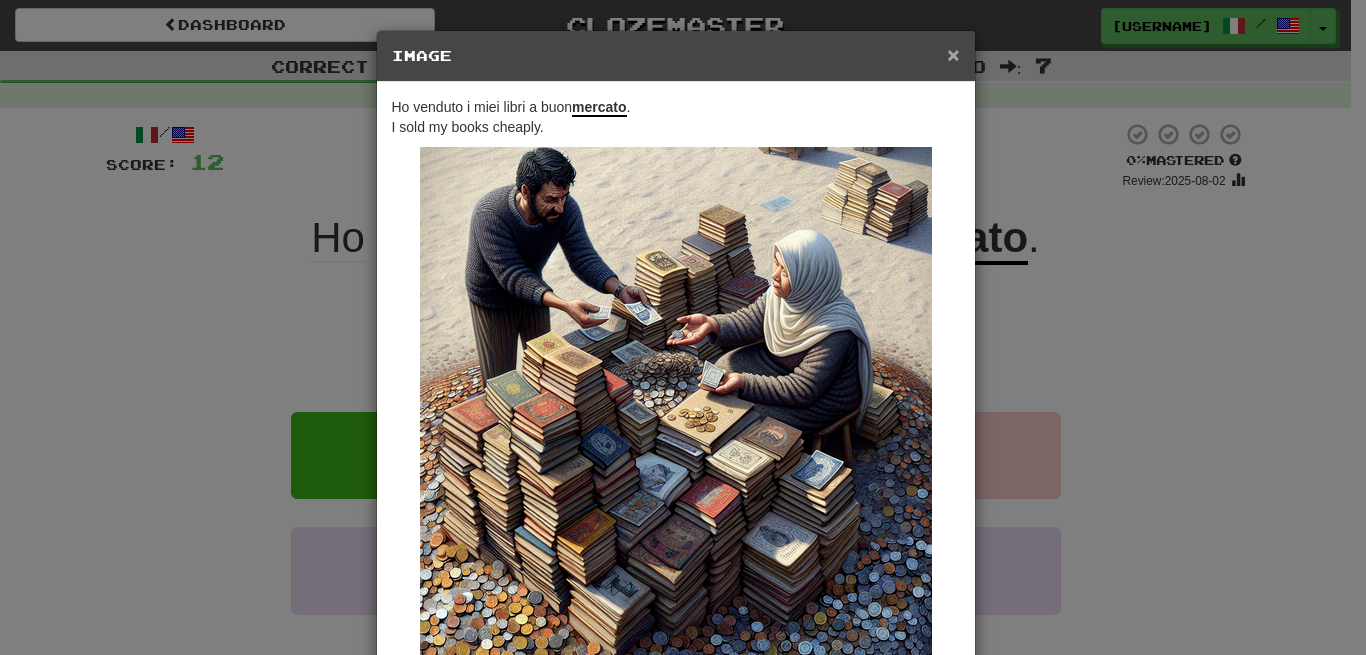 click on "×" at bounding box center [953, 54] 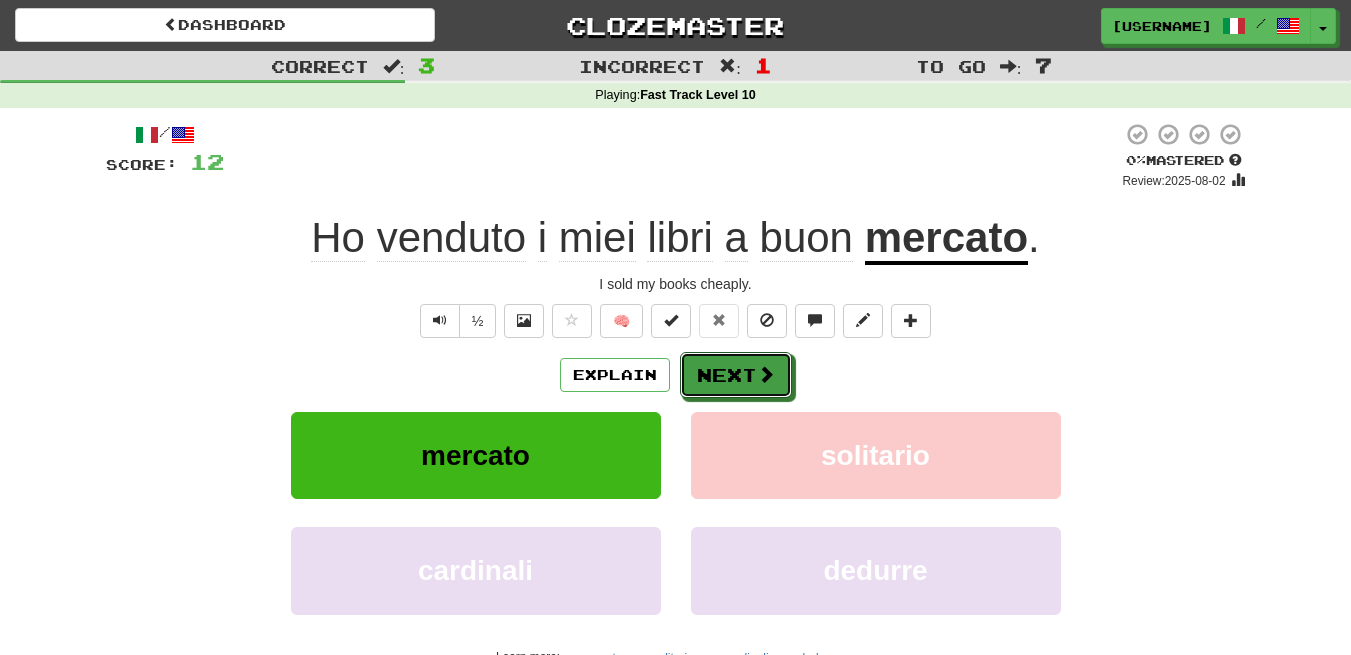click on "Next" at bounding box center (736, 375) 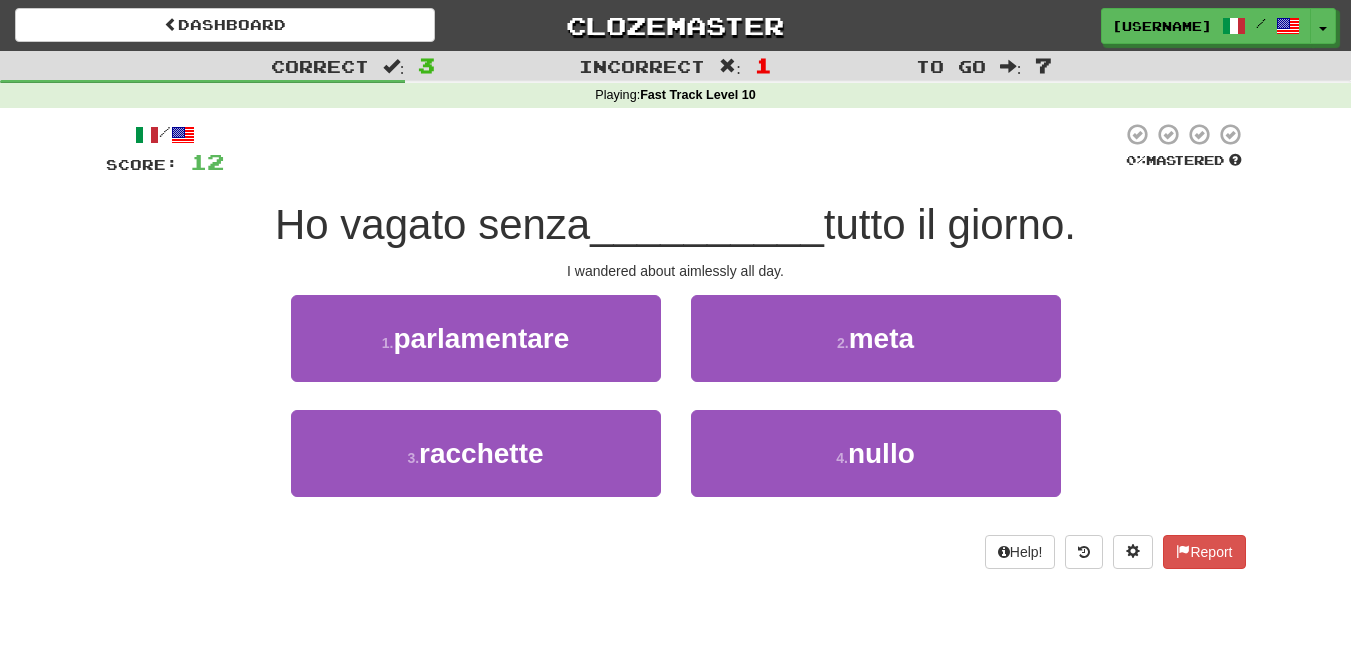 click on "I wandered about aimlessly all day." at bounding box center (676, 271) 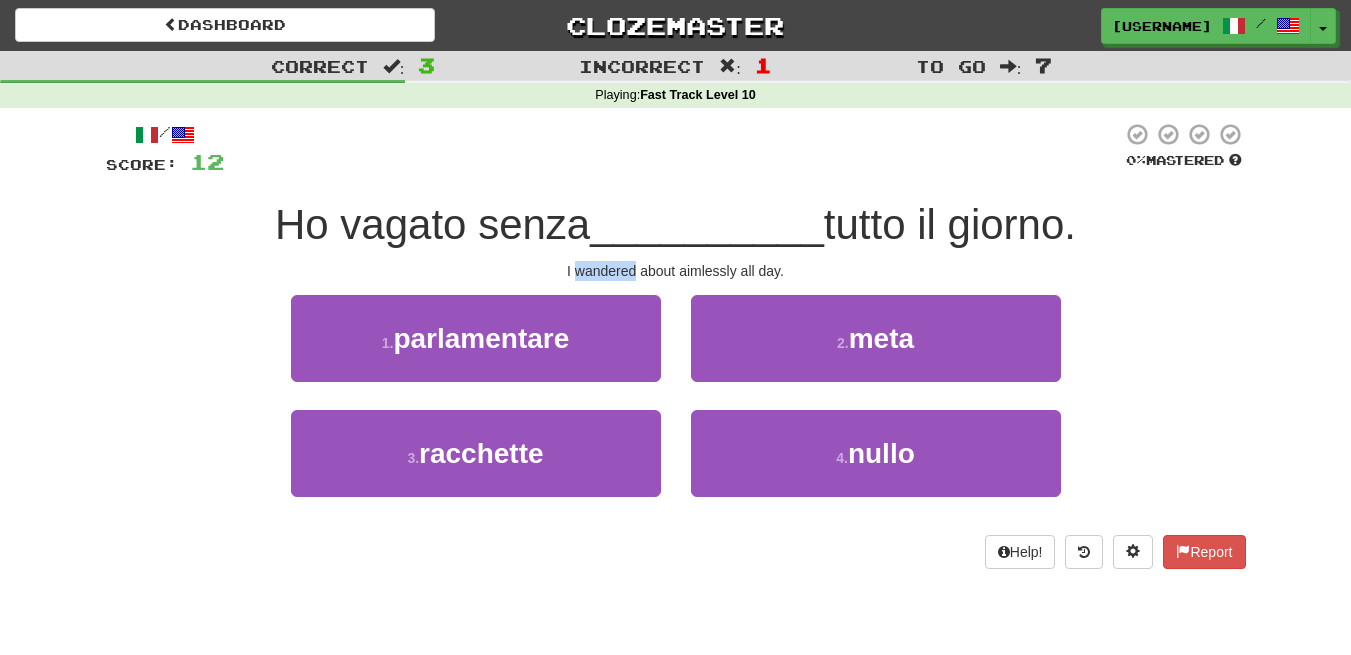 click on "I wandered about aimlessly all day." at bounding box center [676, 271] 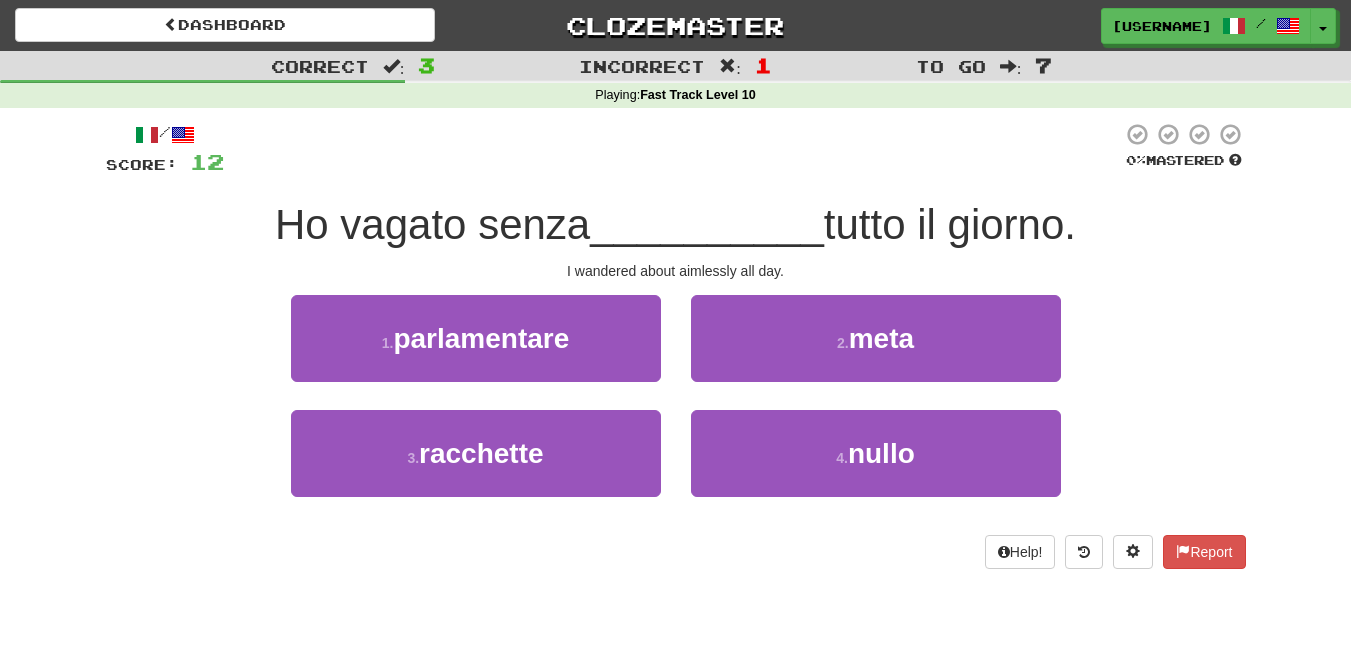 click on "I wandered about aimlessly all day." at bounding box center (676, 271) 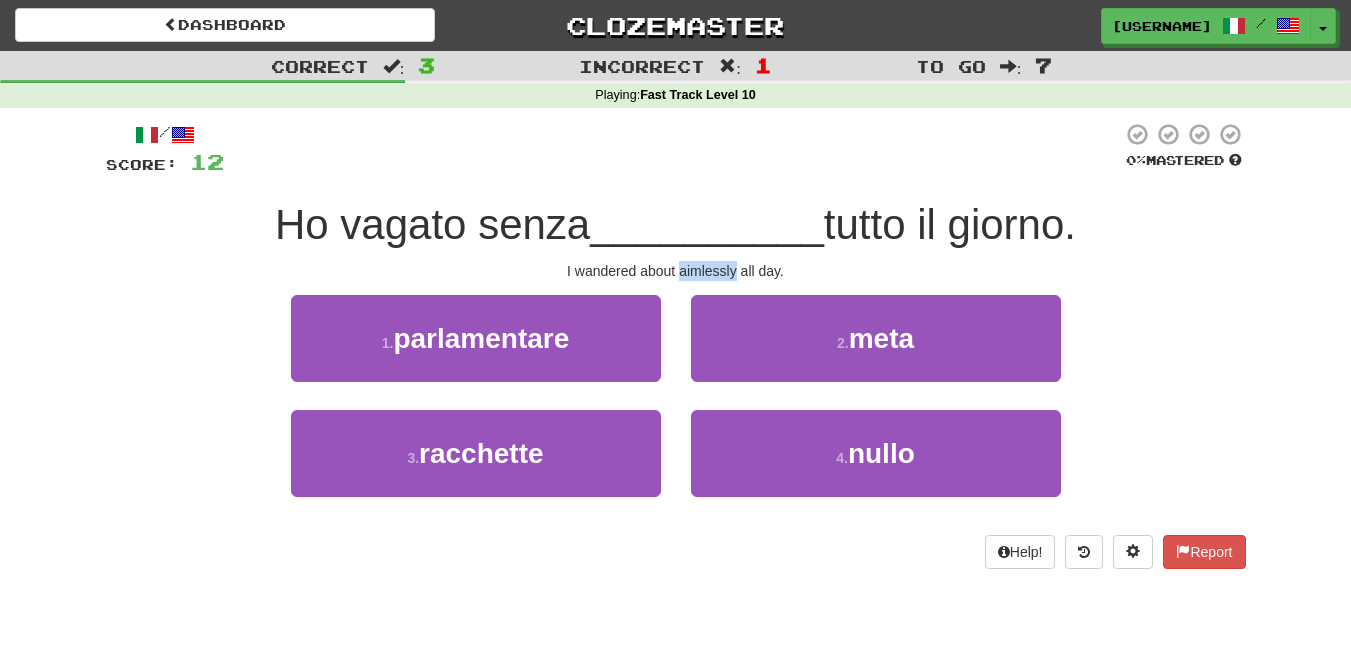 click on "I wandered about aimlessly all day." at bounding box center [676, 271] 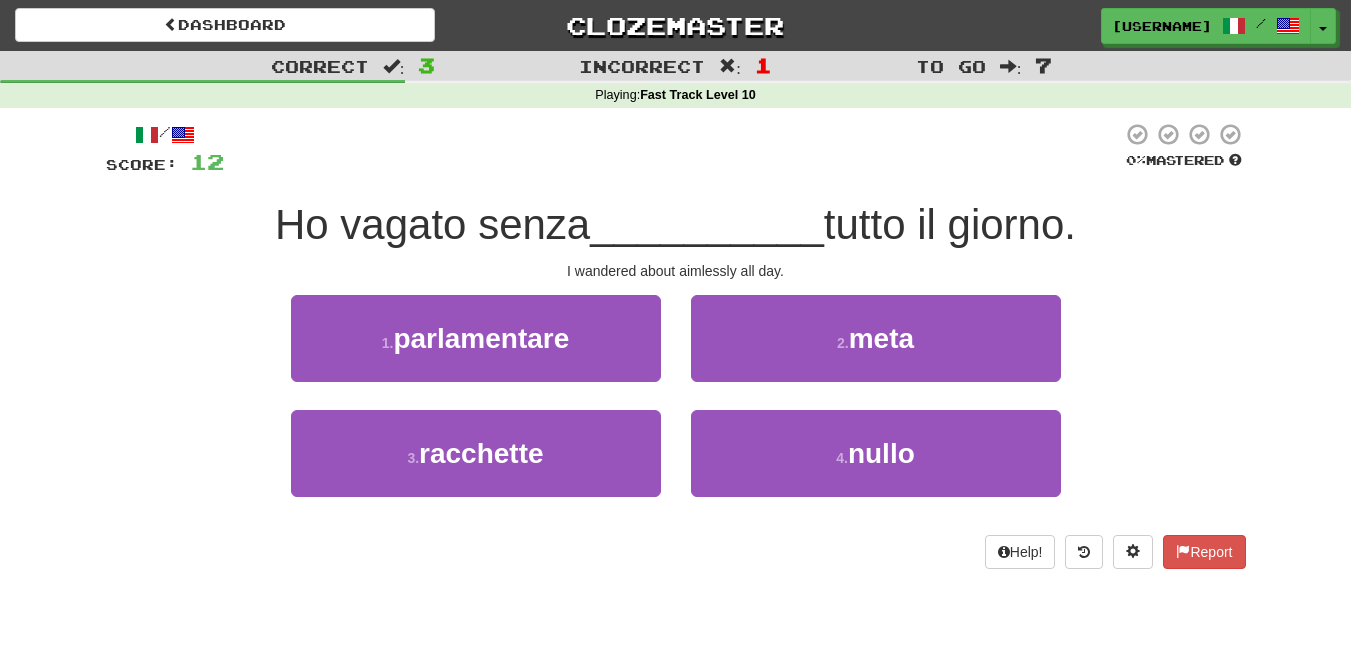 click on "I wandered about aimlessly all day." at bounding box center [676, 271] 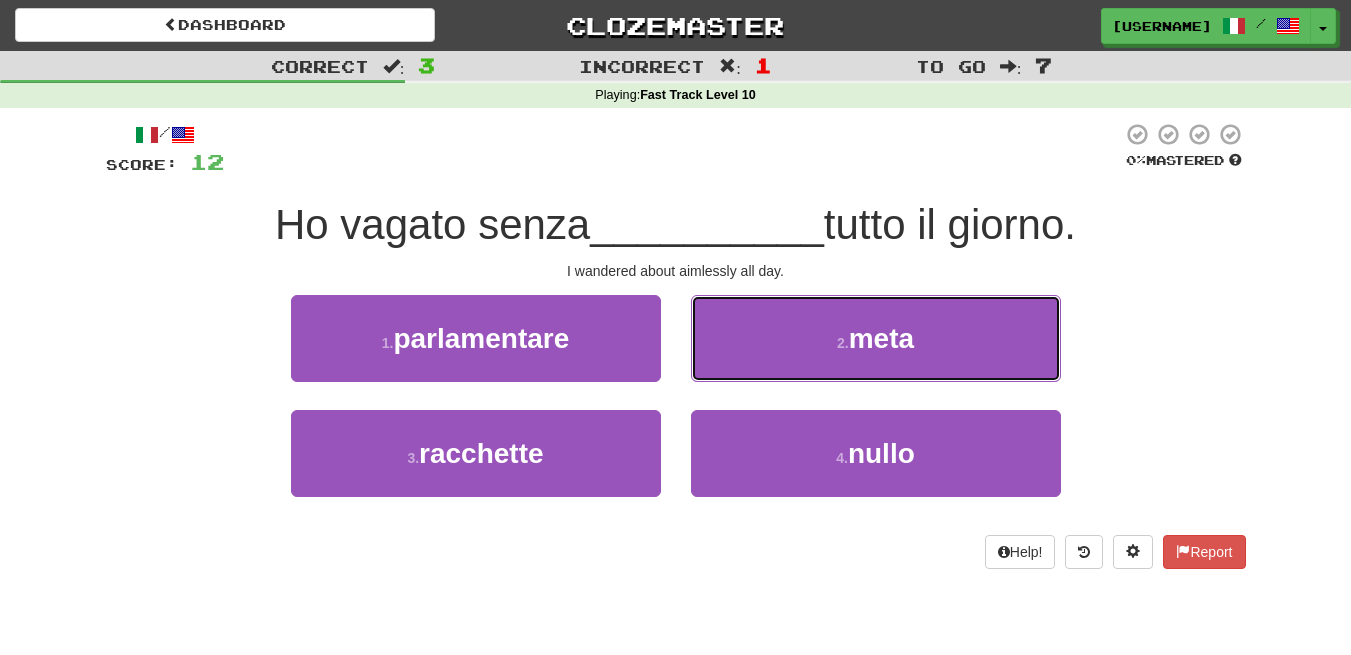 click on "meta" at bounding box center (881, 338) 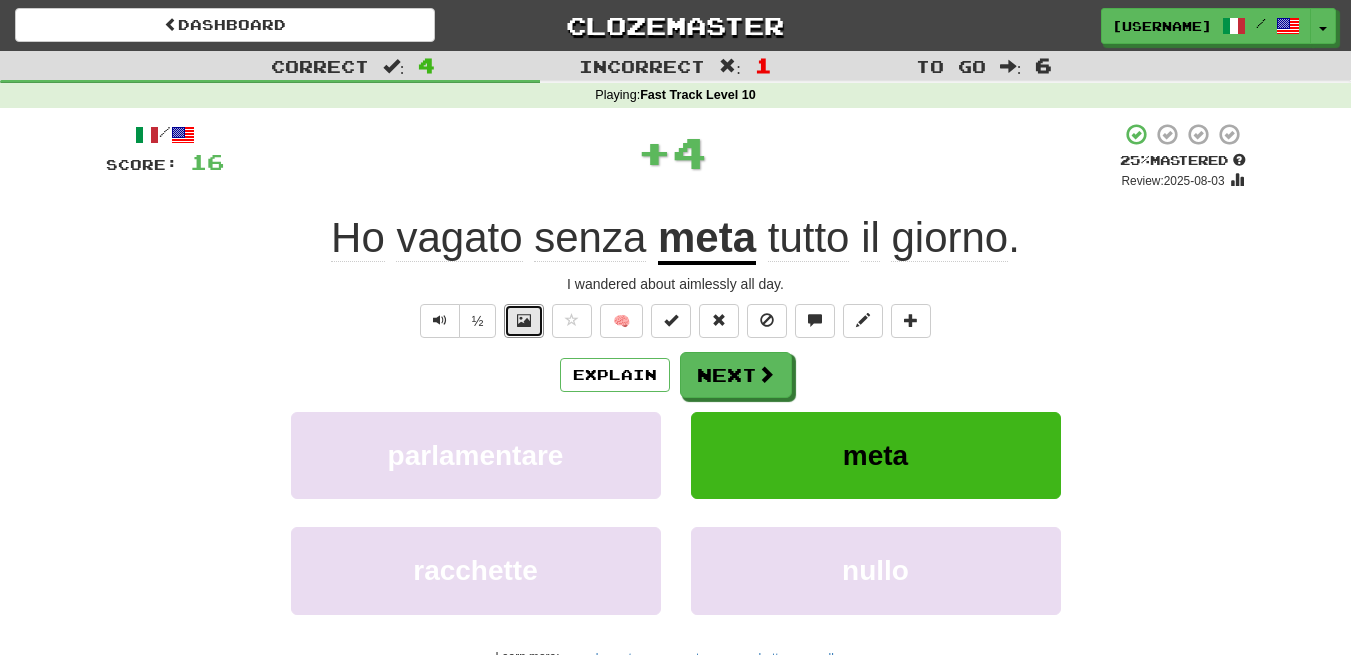click at bounding box center (524, 321) 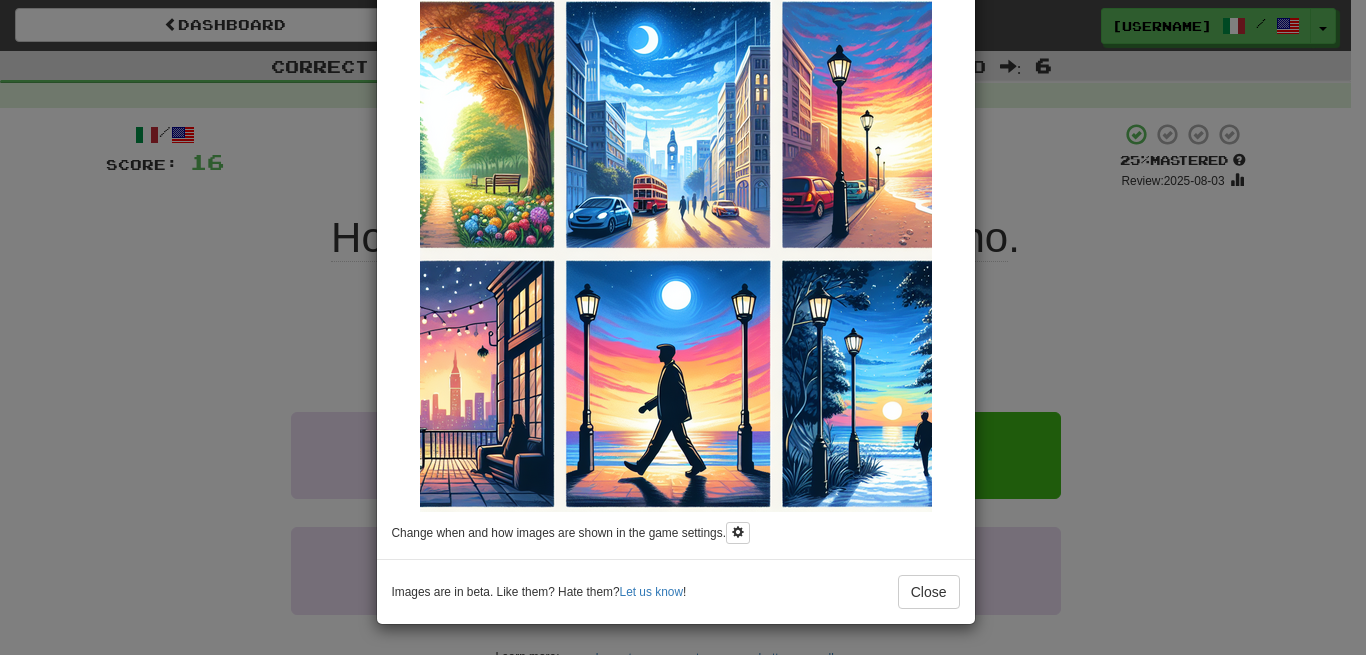 scroll, scrollTop: 0, scrollLeft: 0, axis: both 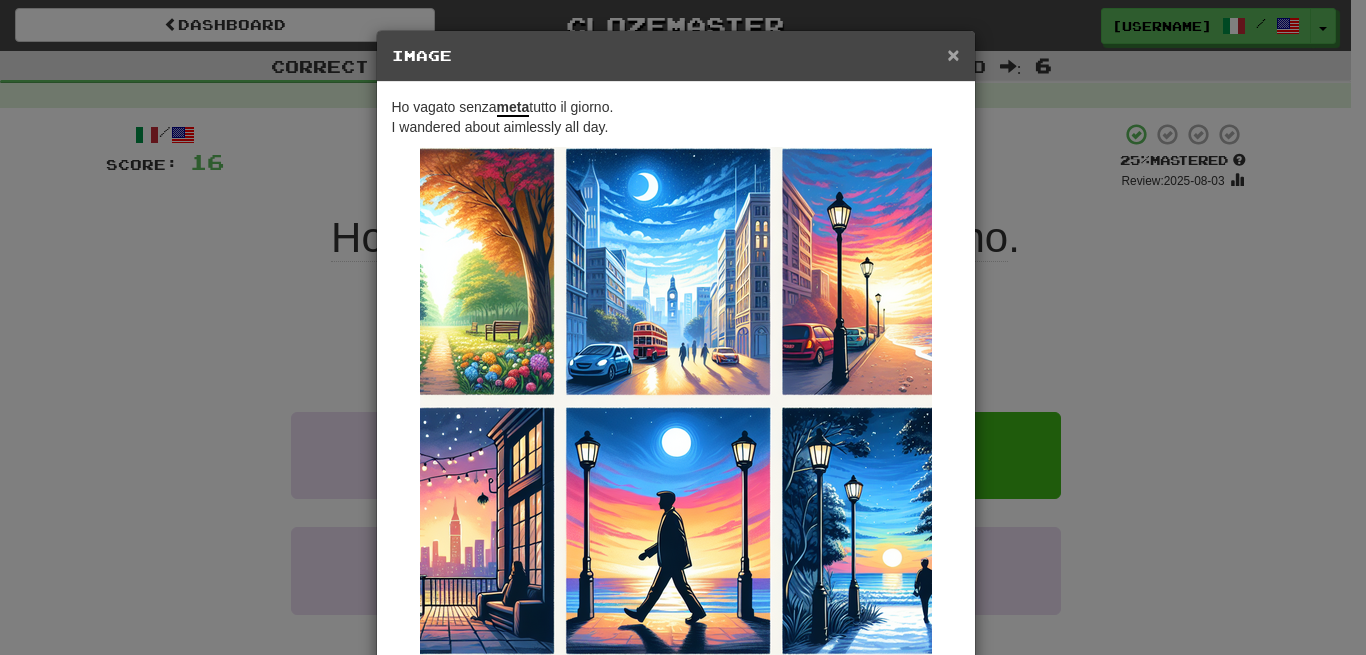 click on "×" at bounding box center [953, 54] 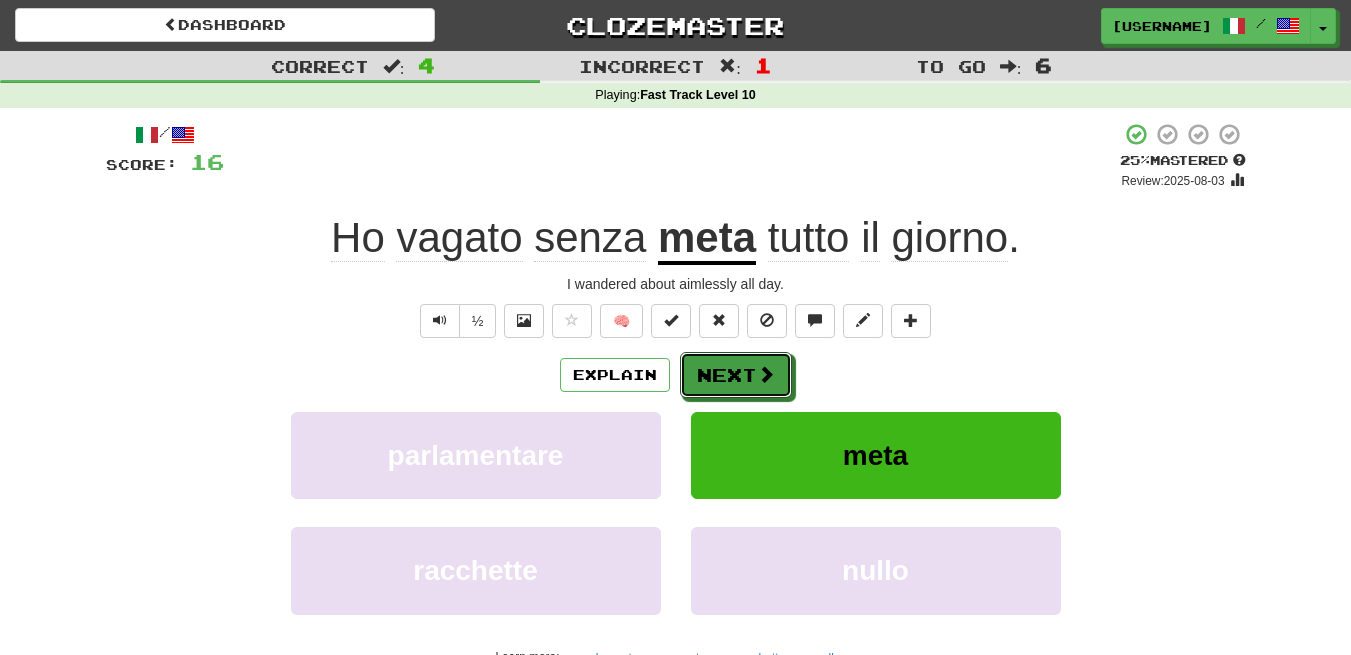click at bounding box center (766, 374) 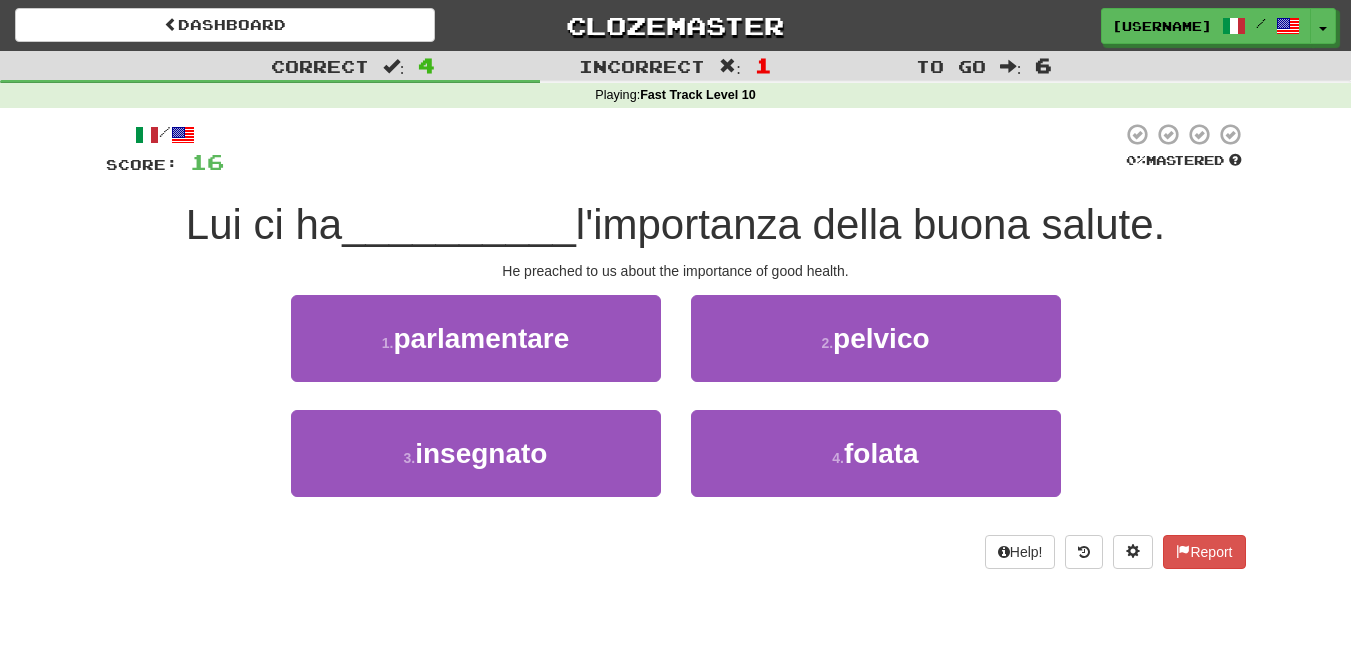 click on "He preached to us about the importance of good health." at bounding box center (676, 271) 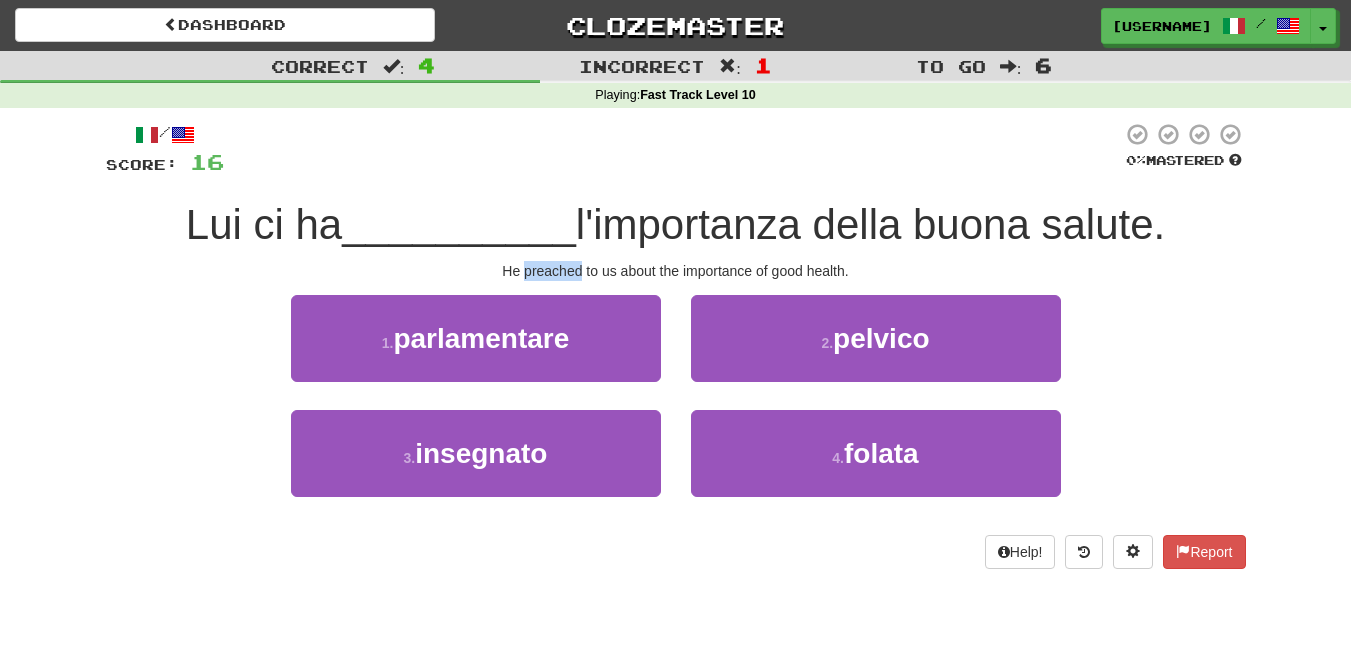 click on "He preached to us about the importance of good health." at bounding box center (676, 271) 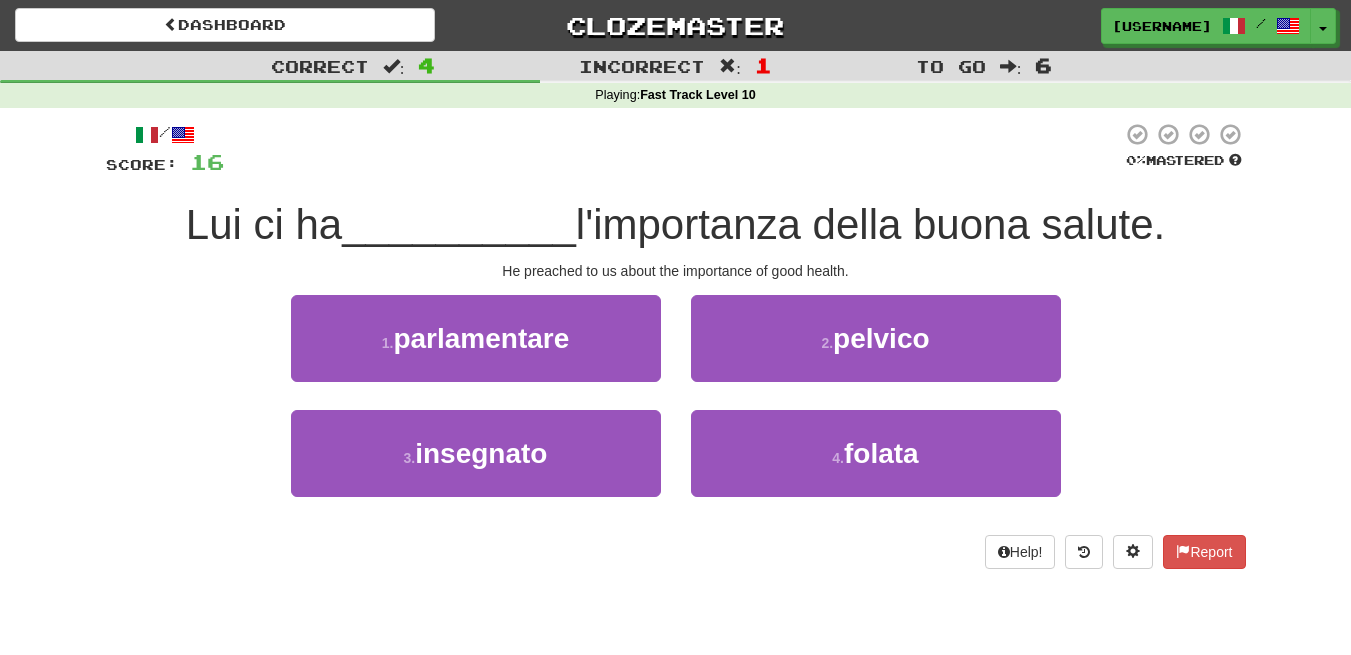 click on "3 .  insegnato" at bounding box center [476, 467] 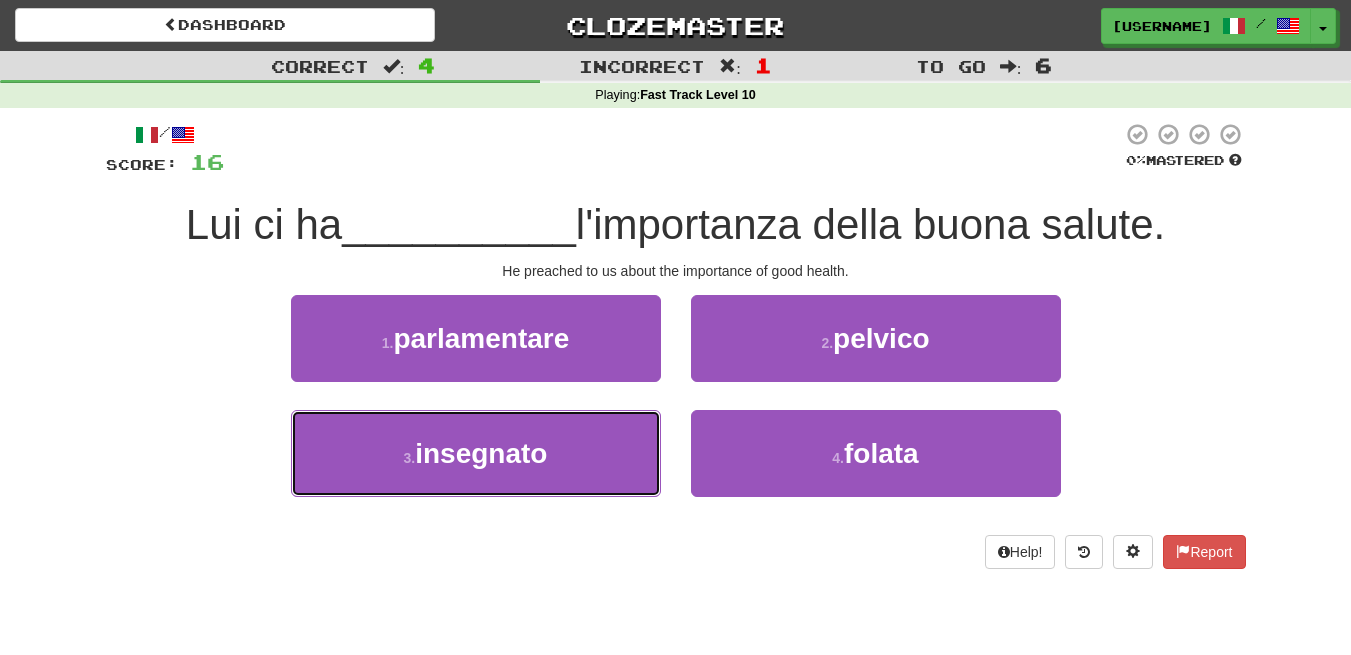 drag, startPoint x: 622, startPoint y: 492, endPoint x: 608, endPoint y: 451, distance: 43.32436 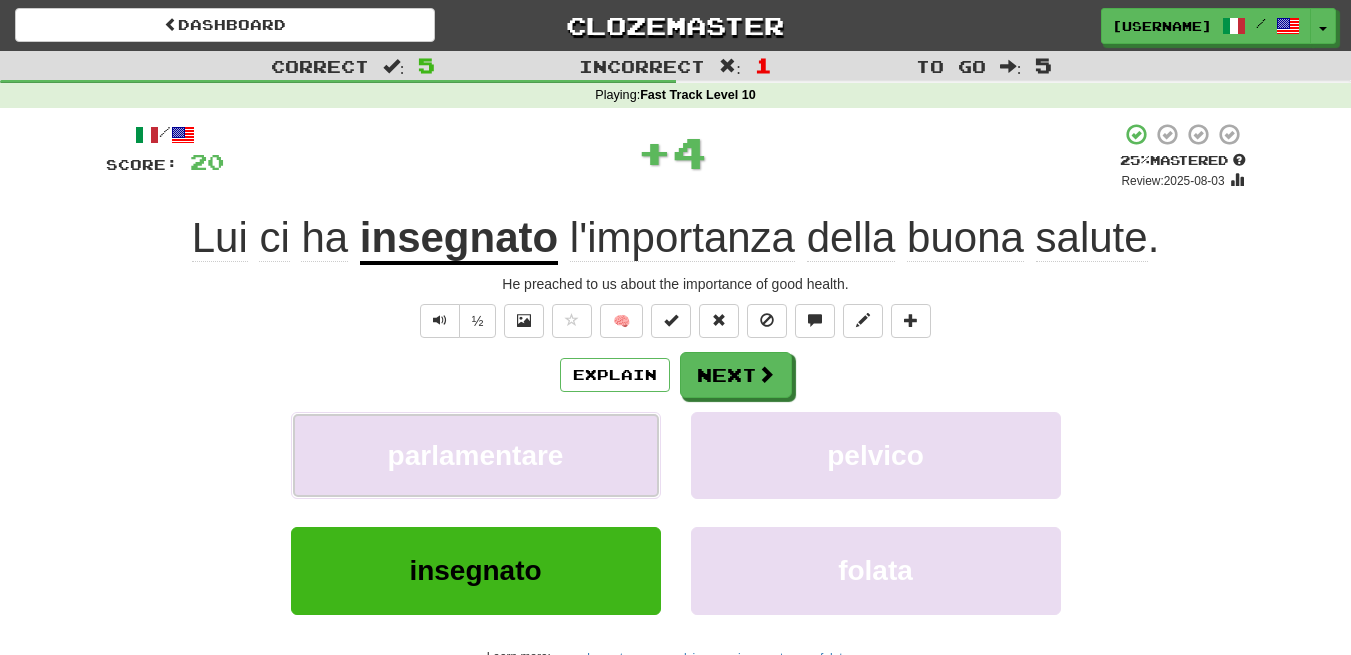click on "parlamentare" at bounding box center (476, 455) 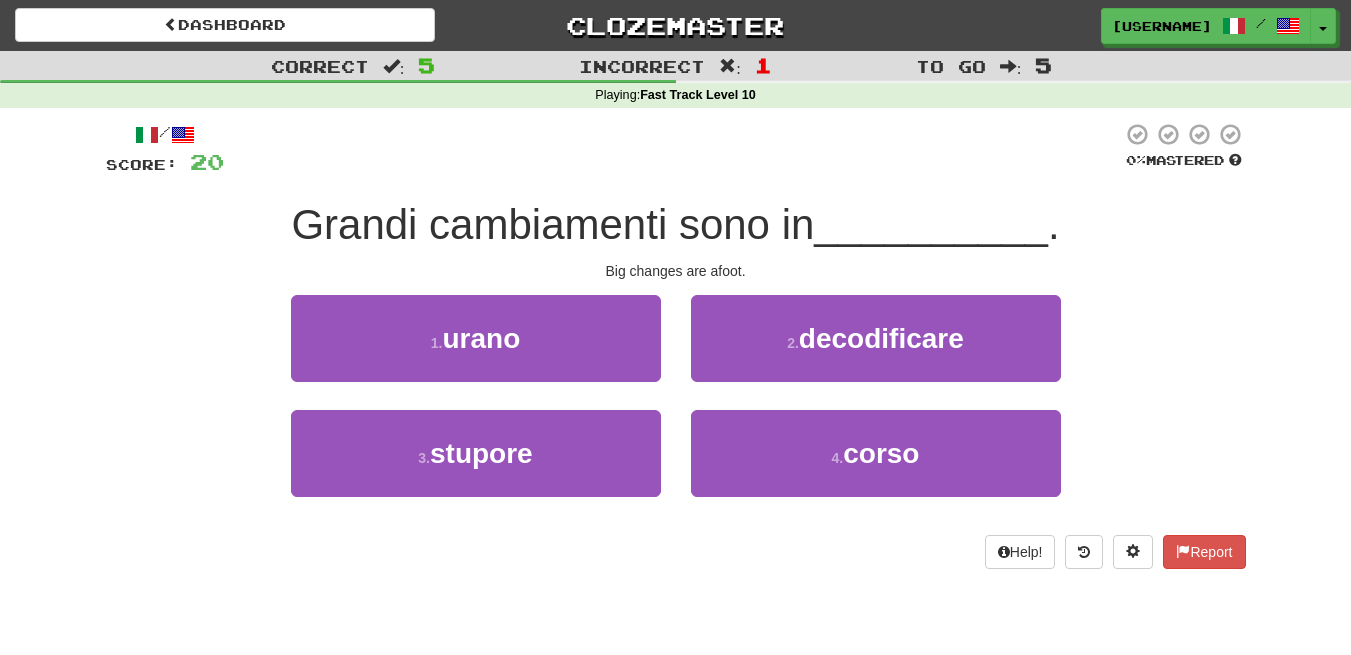 click on "Big changes are afoot." at bounding box center [676, 271] 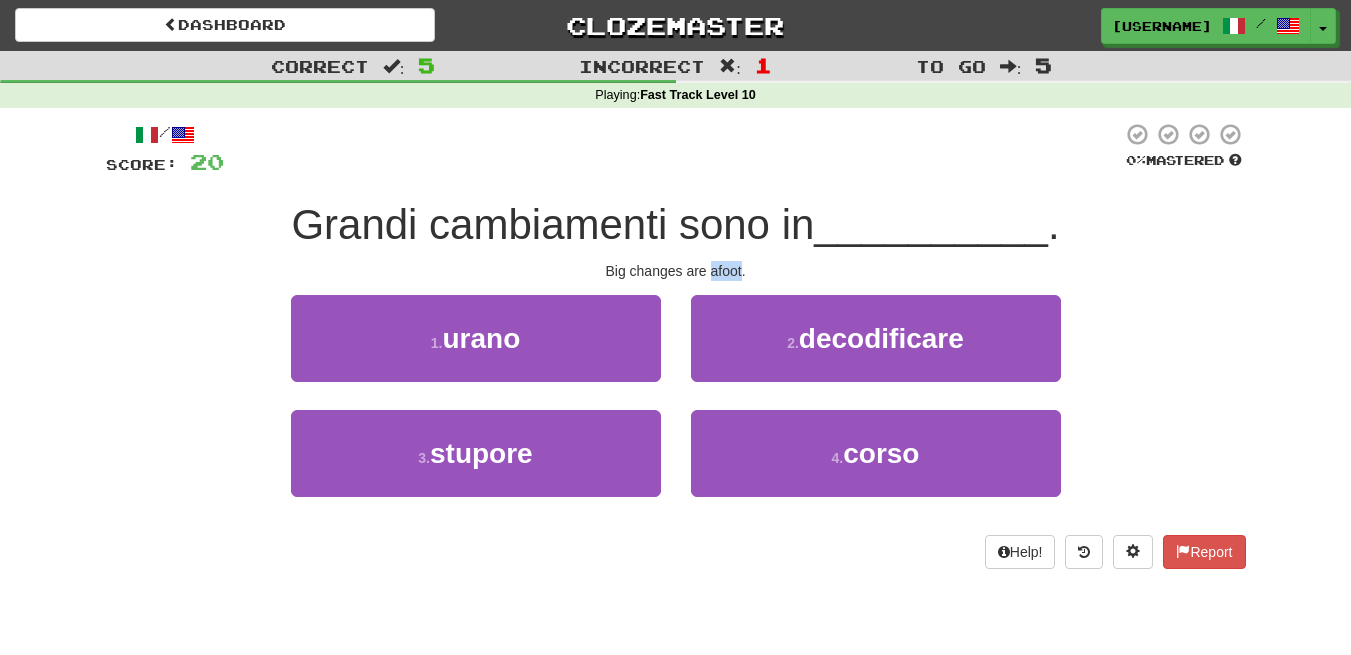 click on "Big changes are afoot." at bounding box center [676, 271] 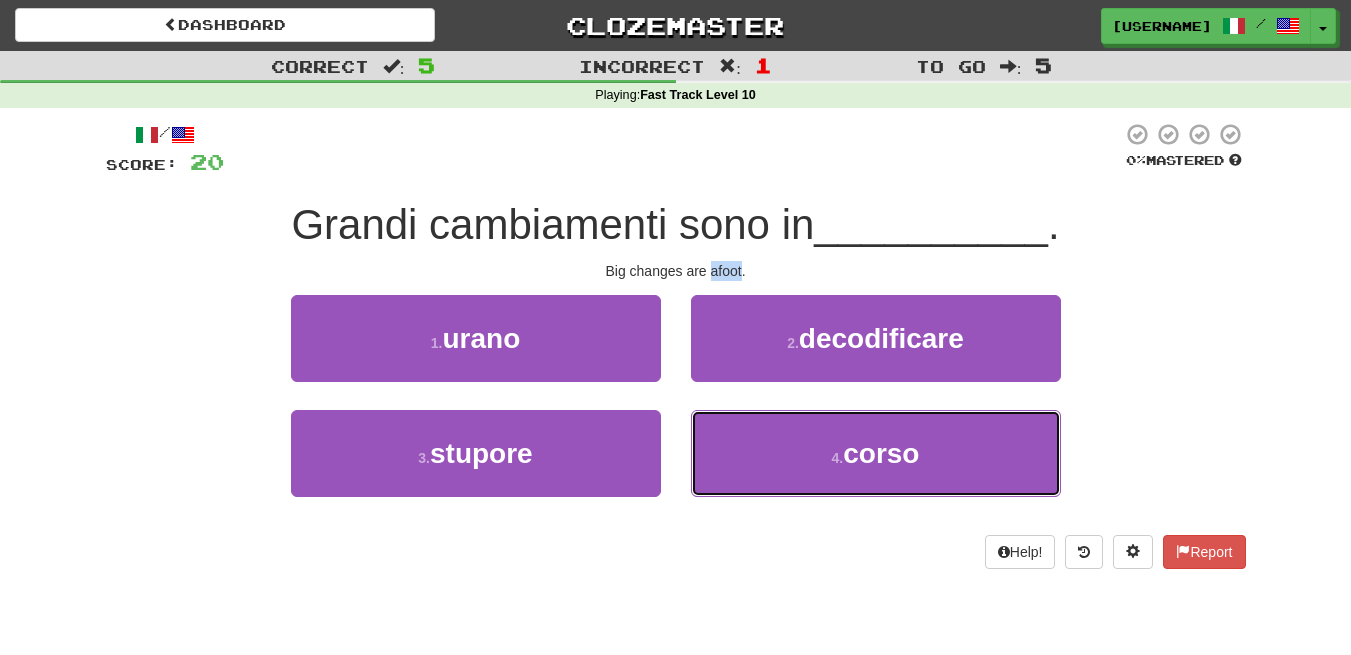 click on "4 .  corso" at bounding box center (876, 453) 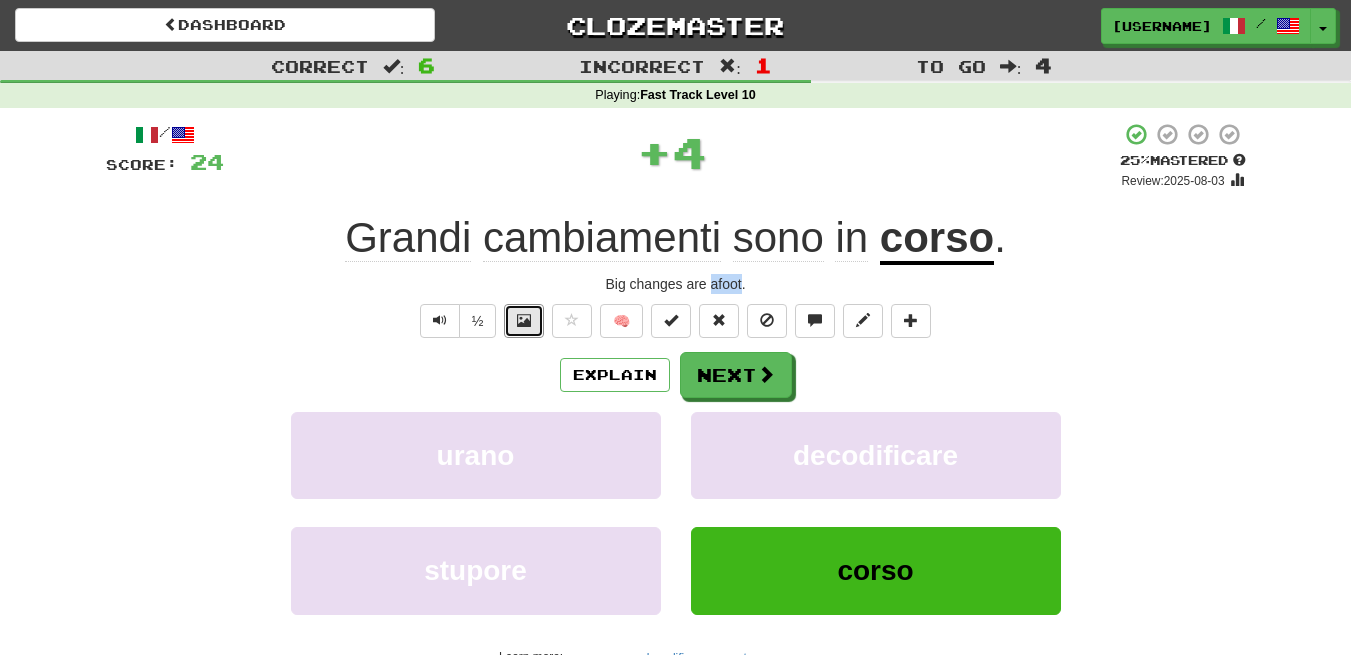 click at bounding box center [524, 321] 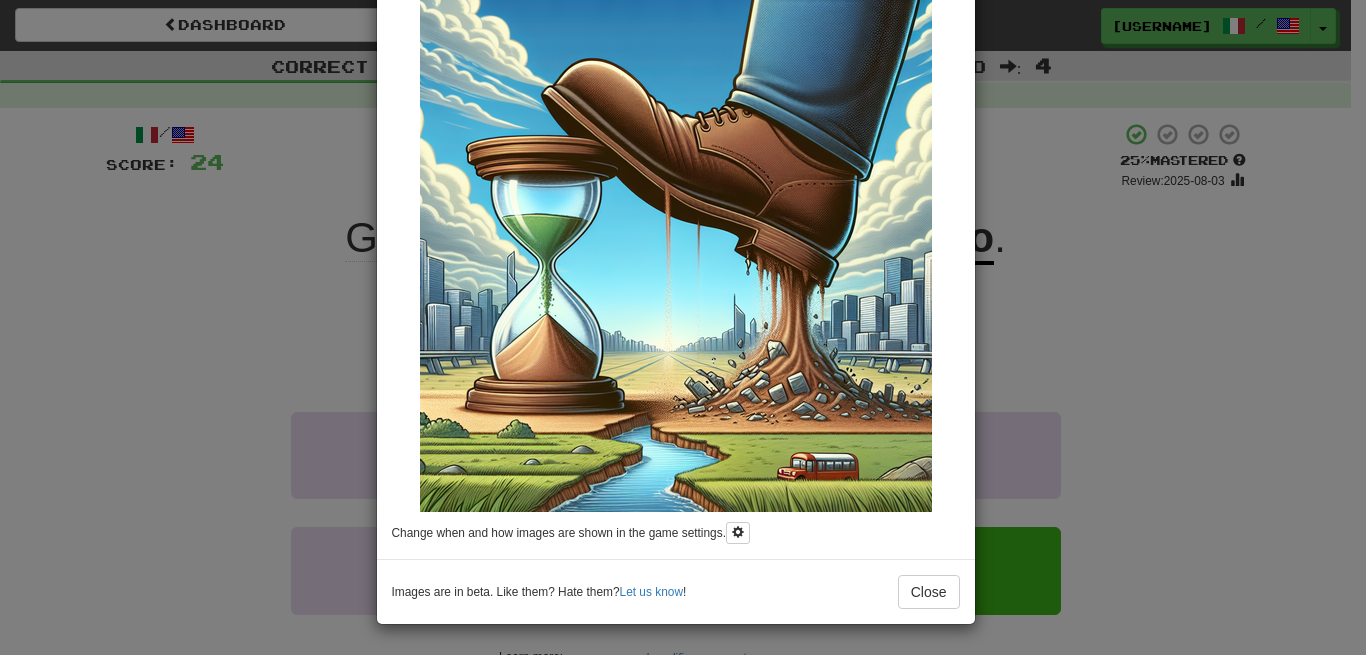 scroll, scrollTop: 0, scrollLeft: 0, axis: both 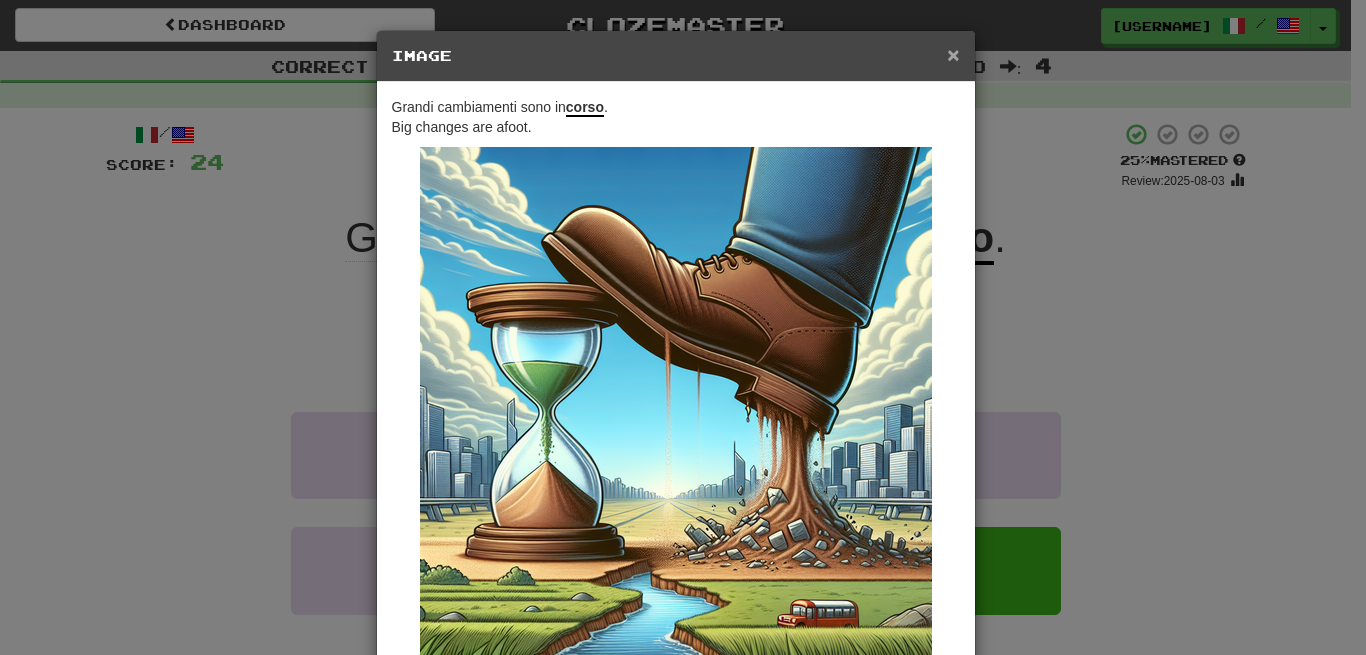 click on "×" at bounding box center (953, 54) 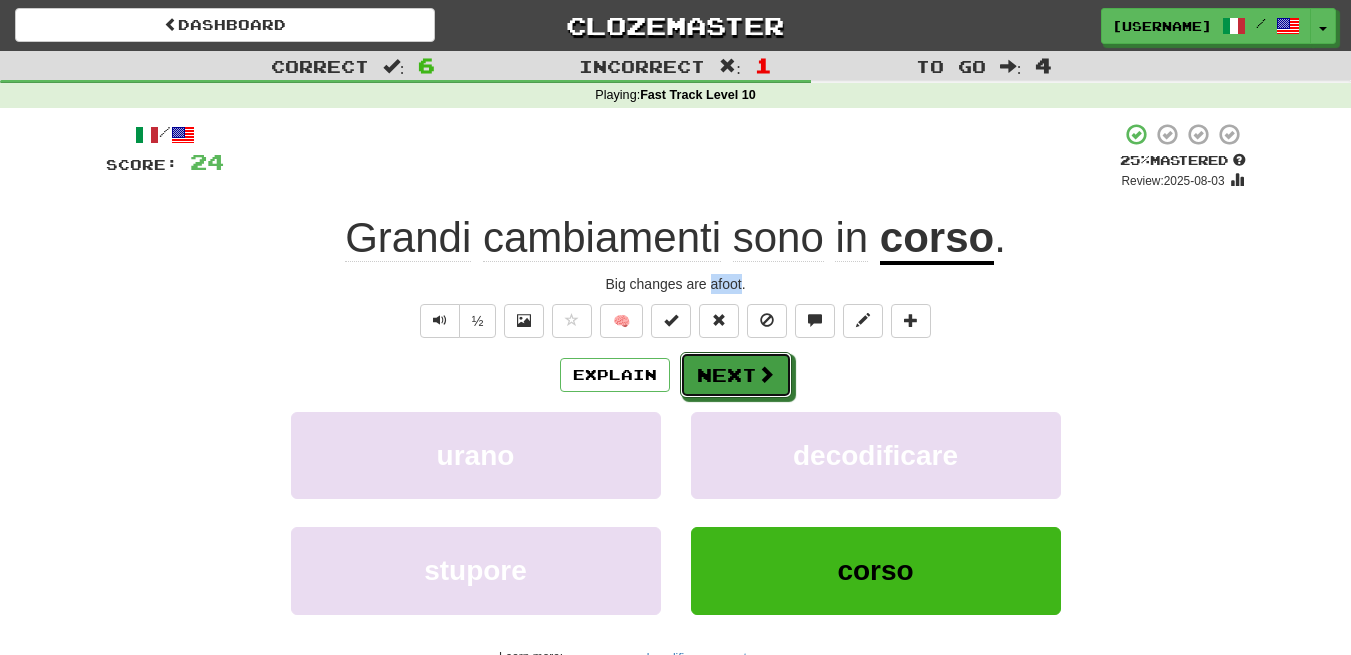 click on "Next" at bounding box center [736, 375] 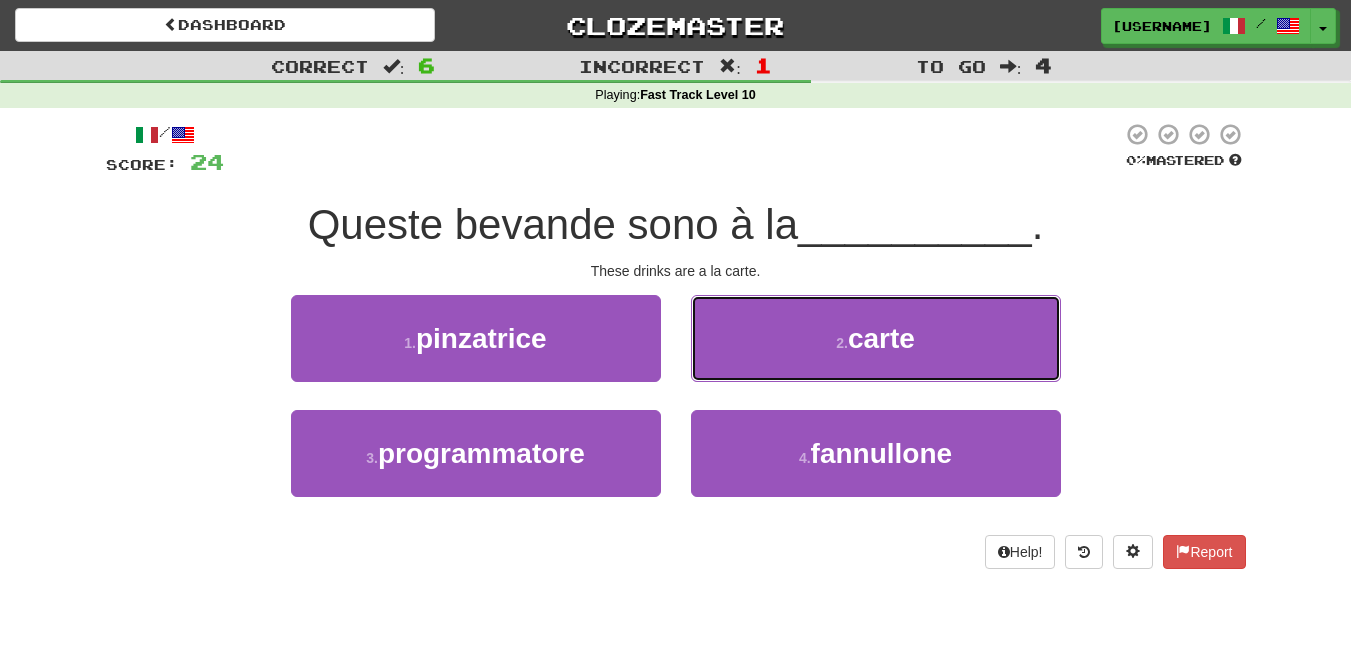 click on "2 .  carte" at bounding box center [876, 338] 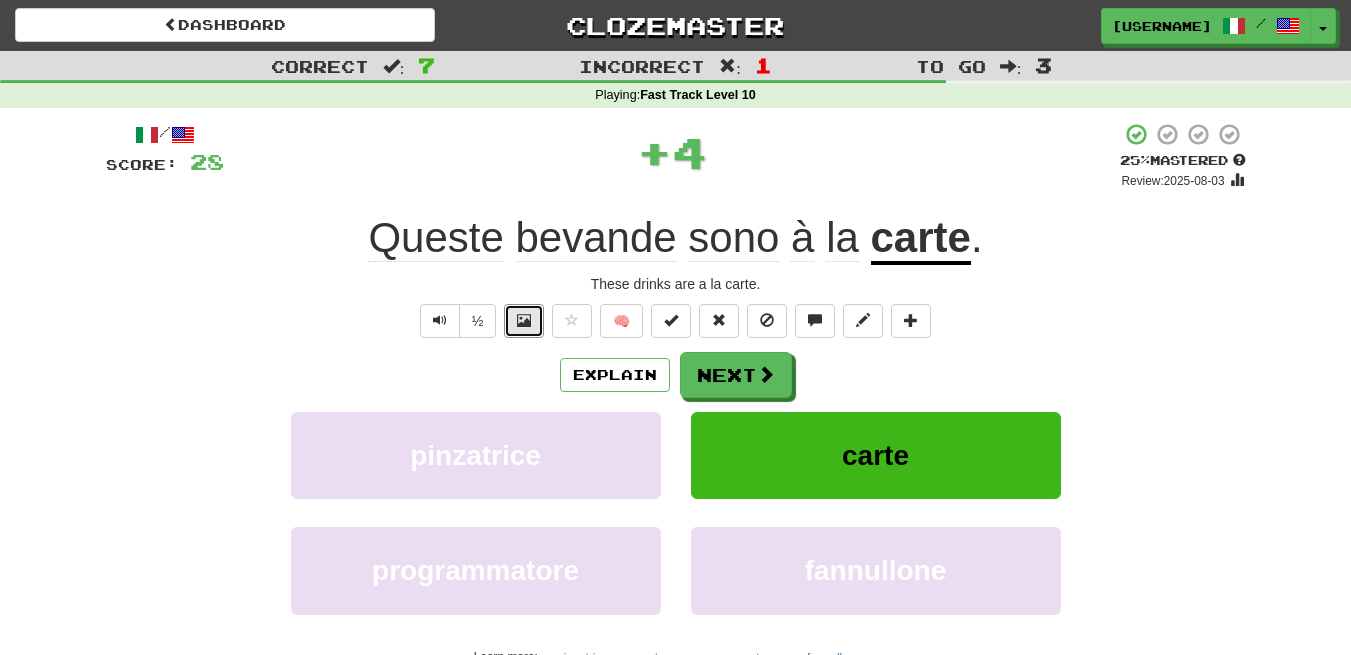 click at bounding box center (524, 321) 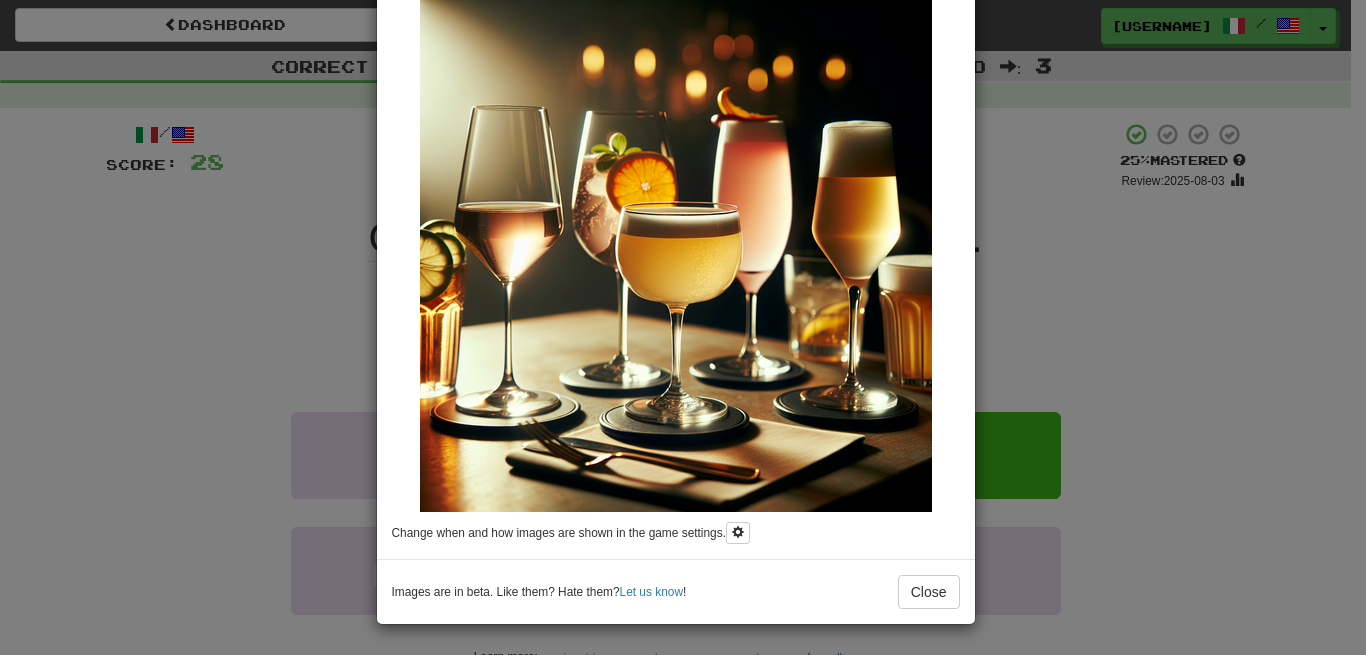 scroll, scrollTop: 0, scrollLeft: 0, axis: both 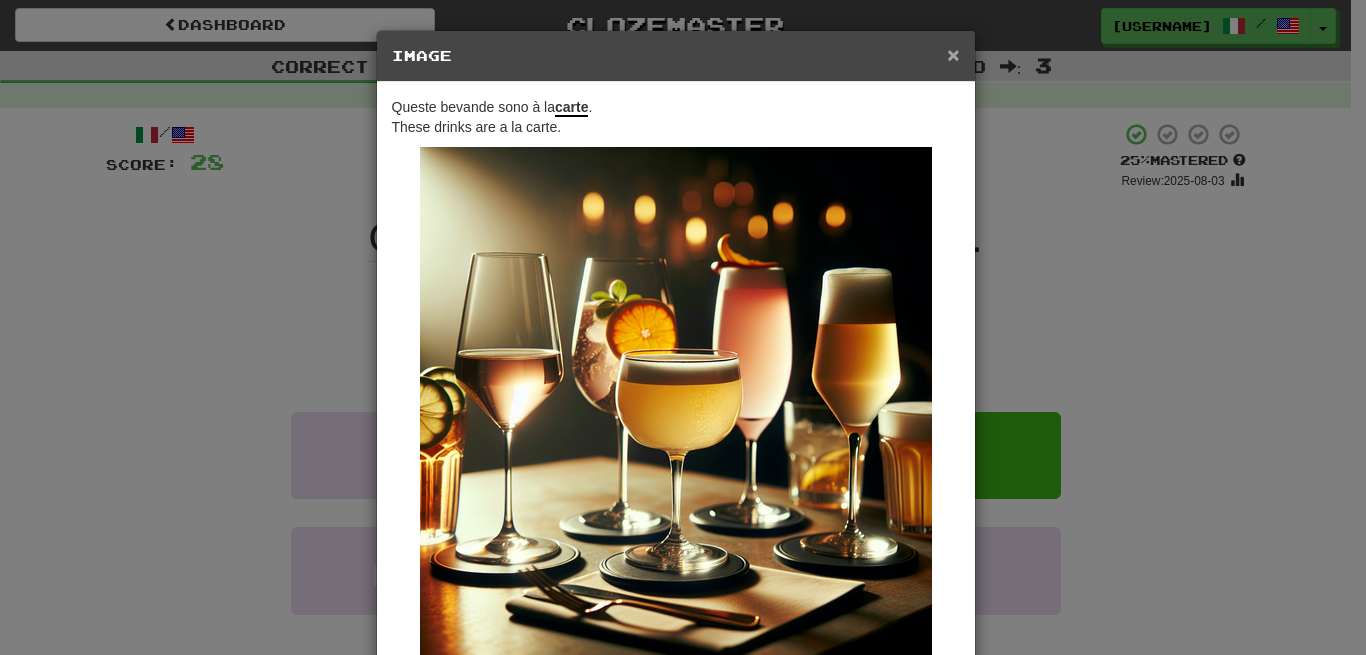 click on "×" at bounding box center (953, 54) 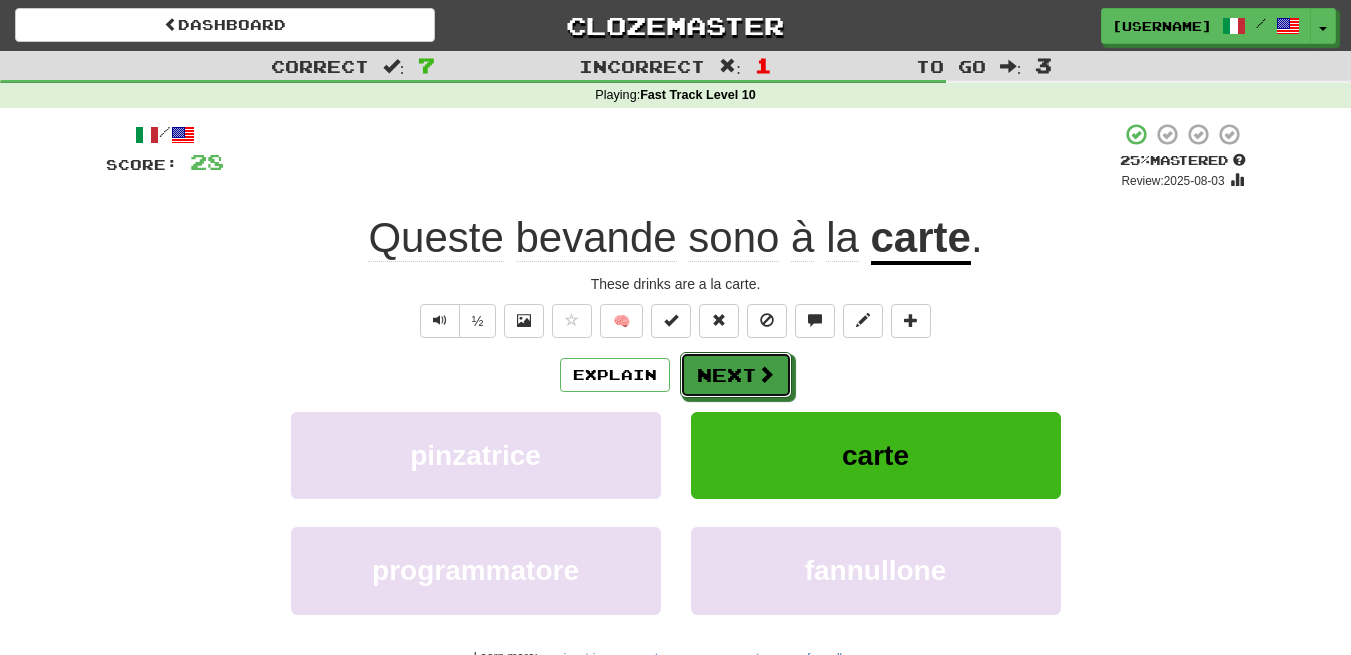 click on "Next" at bounding box center [736, 375] 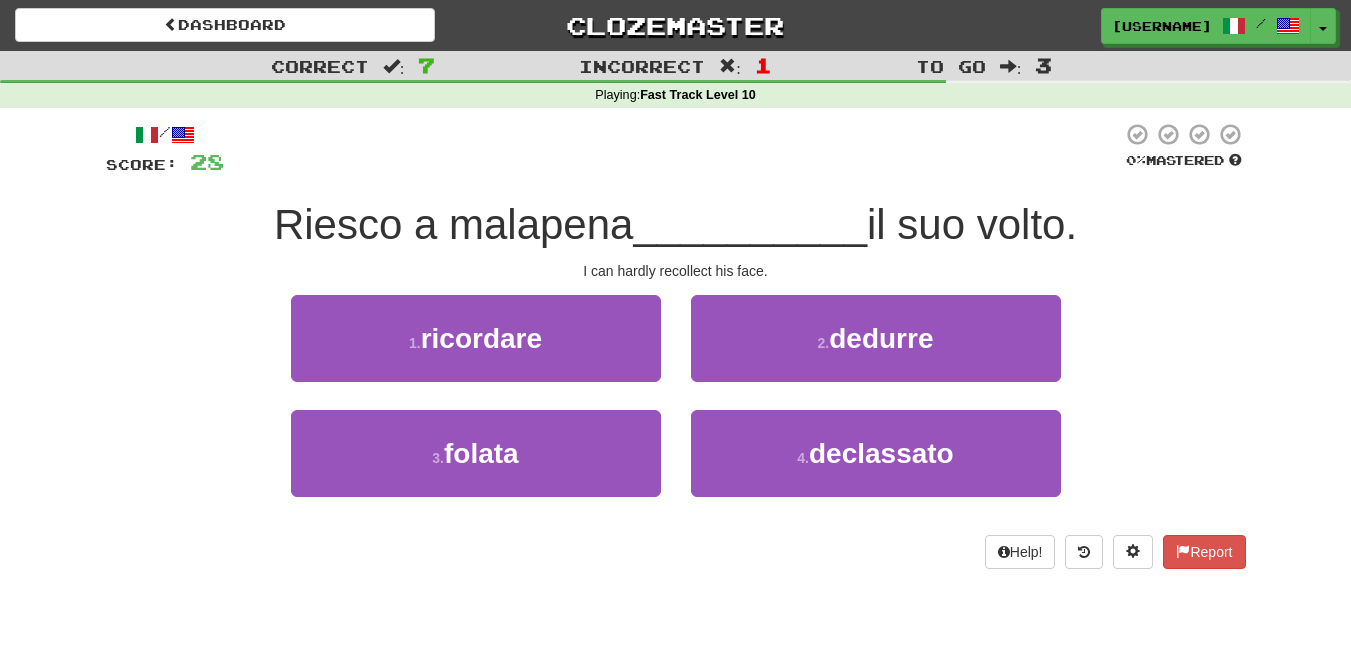 click on "I can hardly recollect his face." at bounding box center [676, 271] 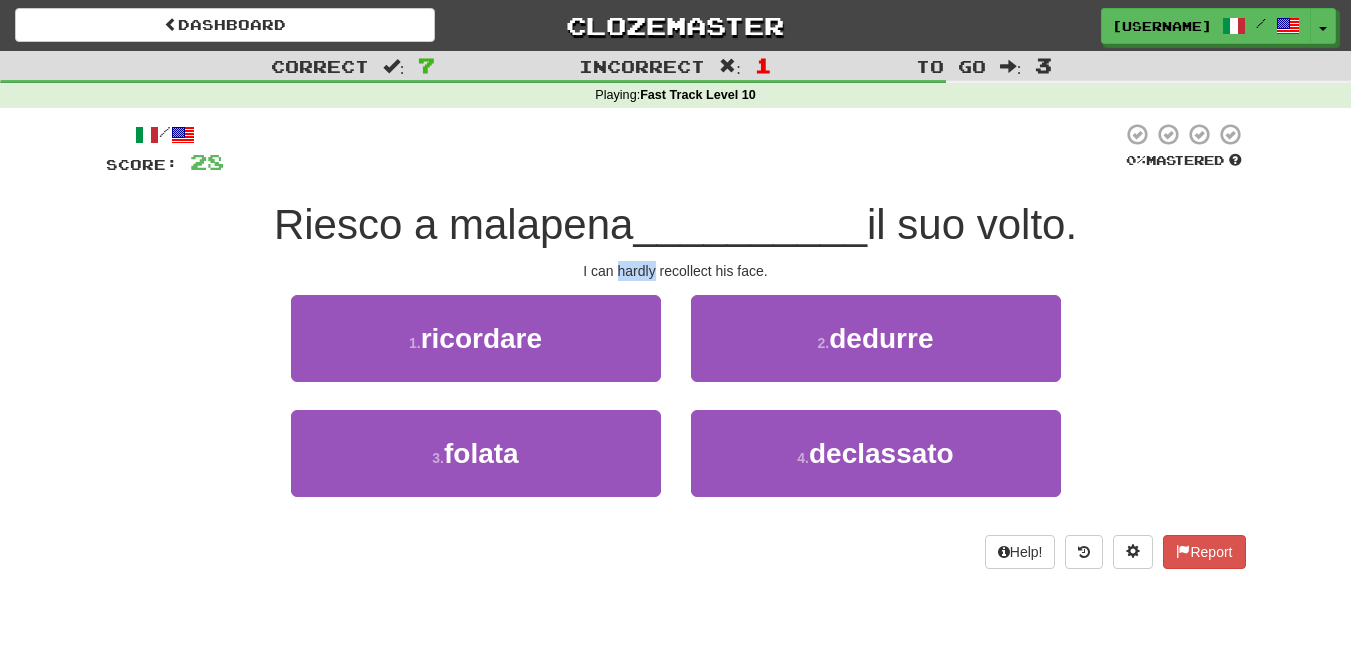 click on "I can hardly recollect his face." at bounding box center [676, 271] 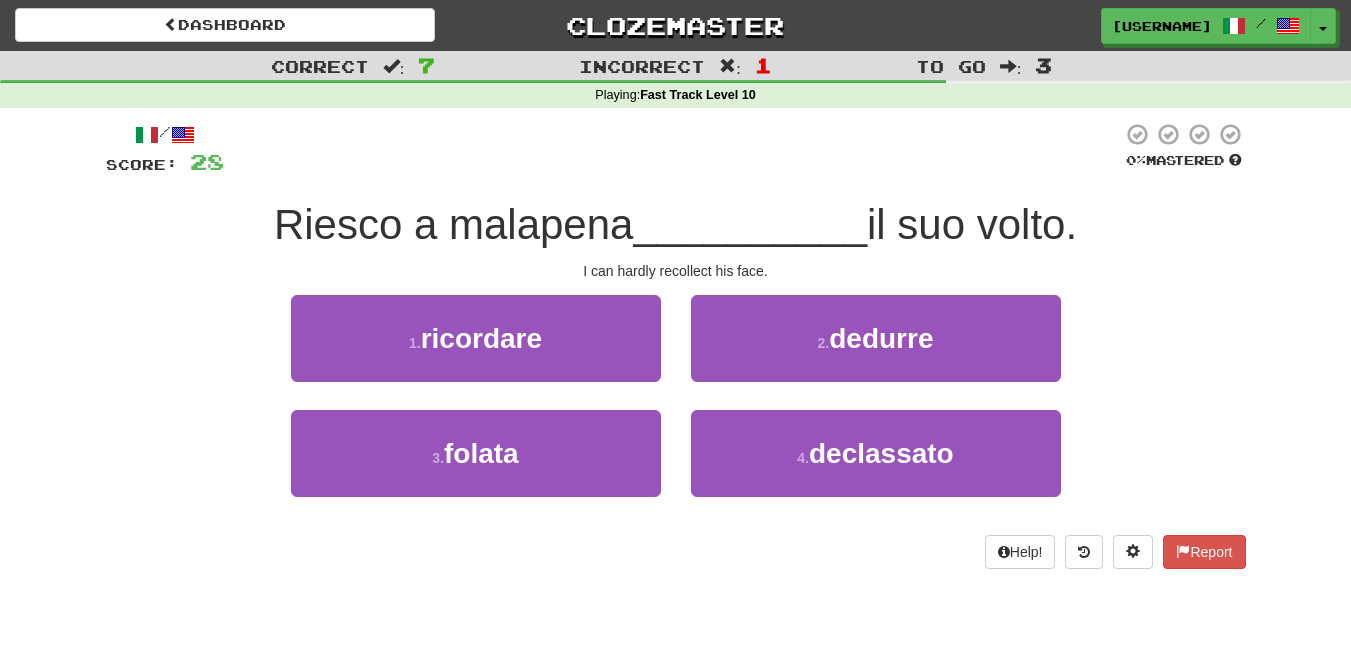 click on "Riesco a malapena  __________  il suo volto." at bounding box center [676, 225] 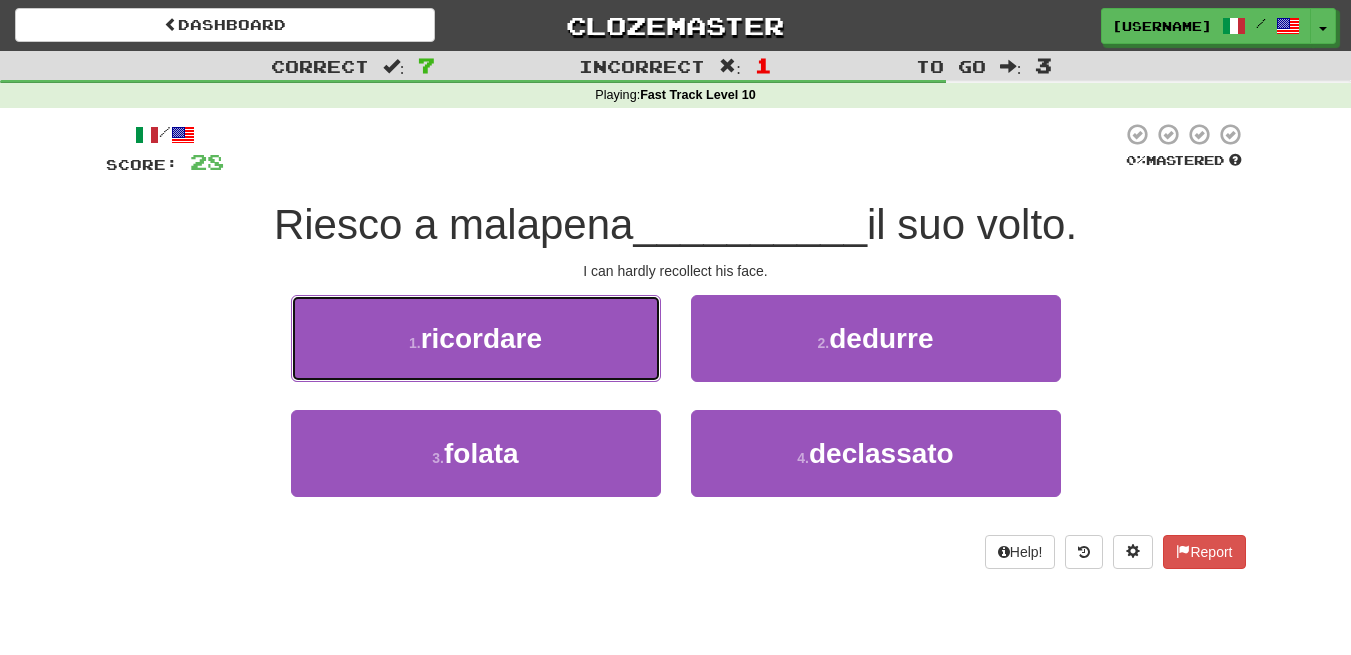 click on "1 .  ricordare" at bounding box center [476, 338] 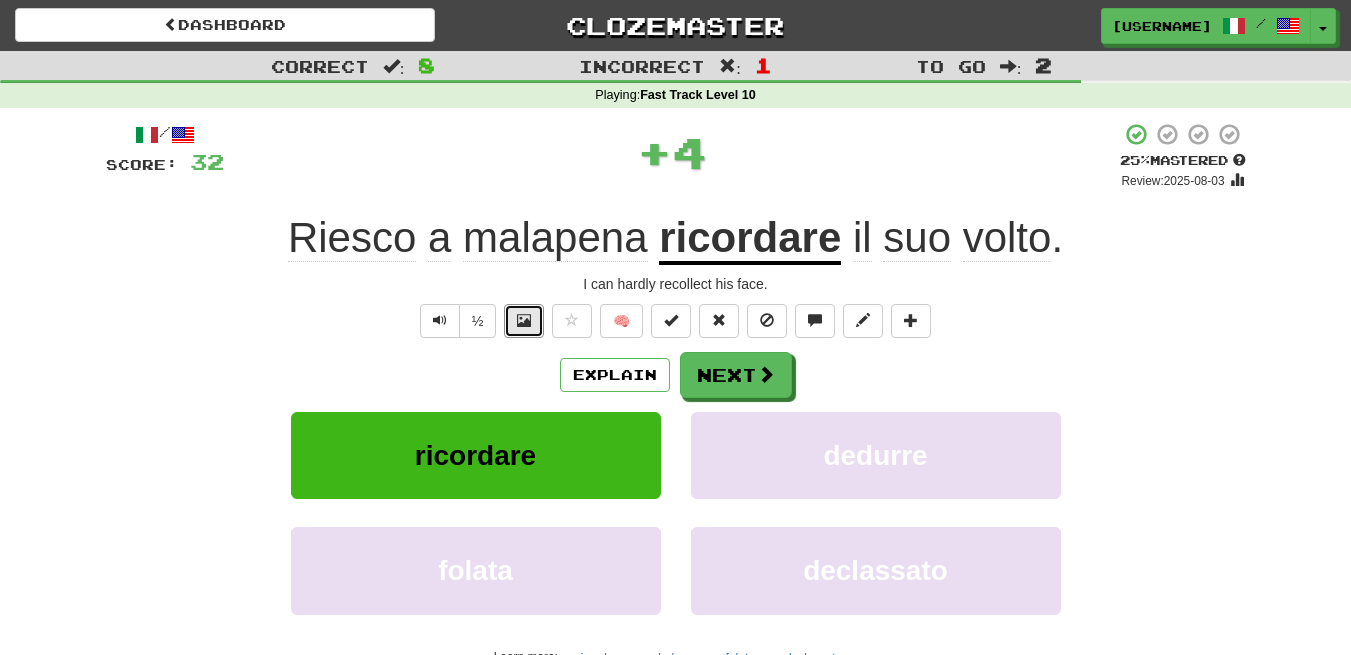 click at bounding box center (524, 321) 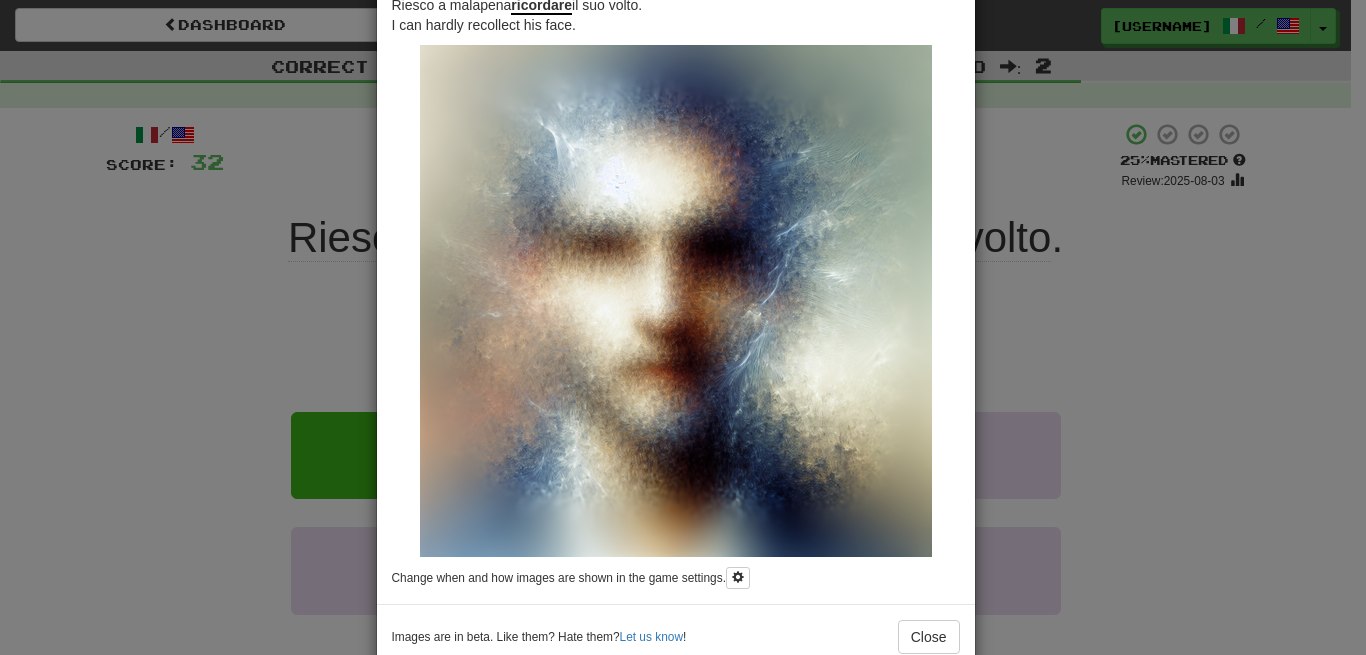 scroll, scrollTop: 0, scrollLeft: 0, axis: both 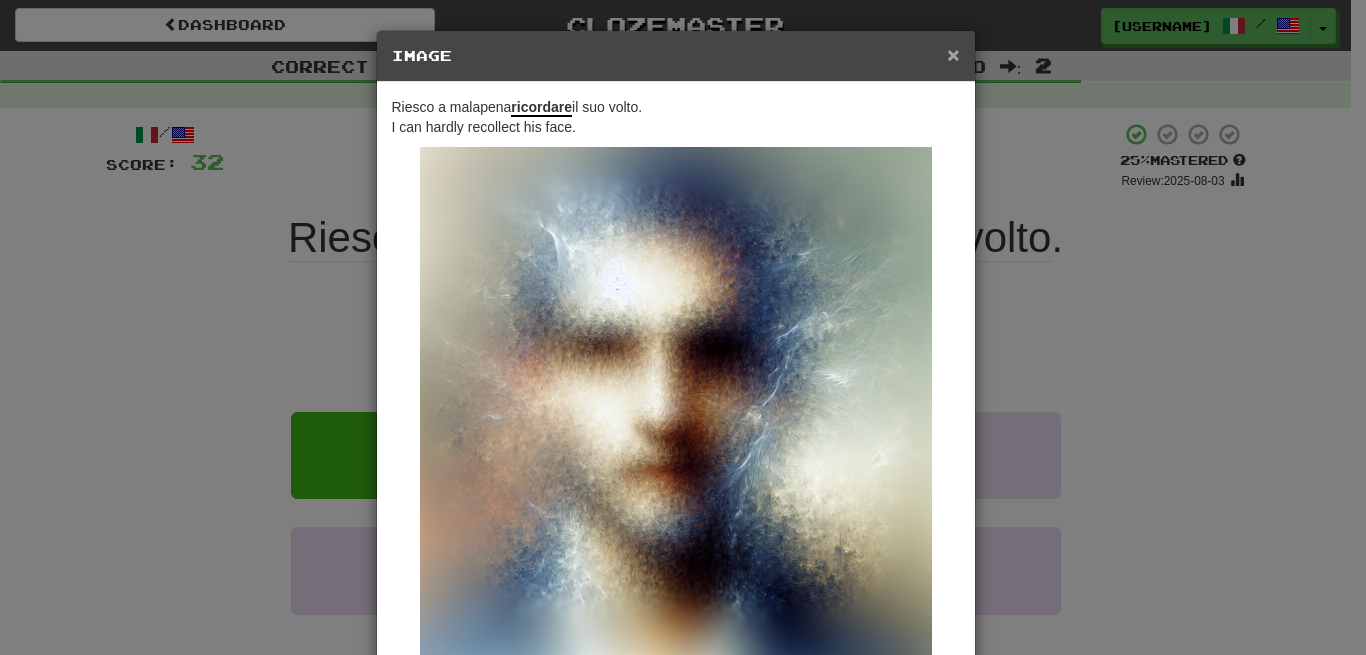 click on "×" at bounding box center [953, 54] 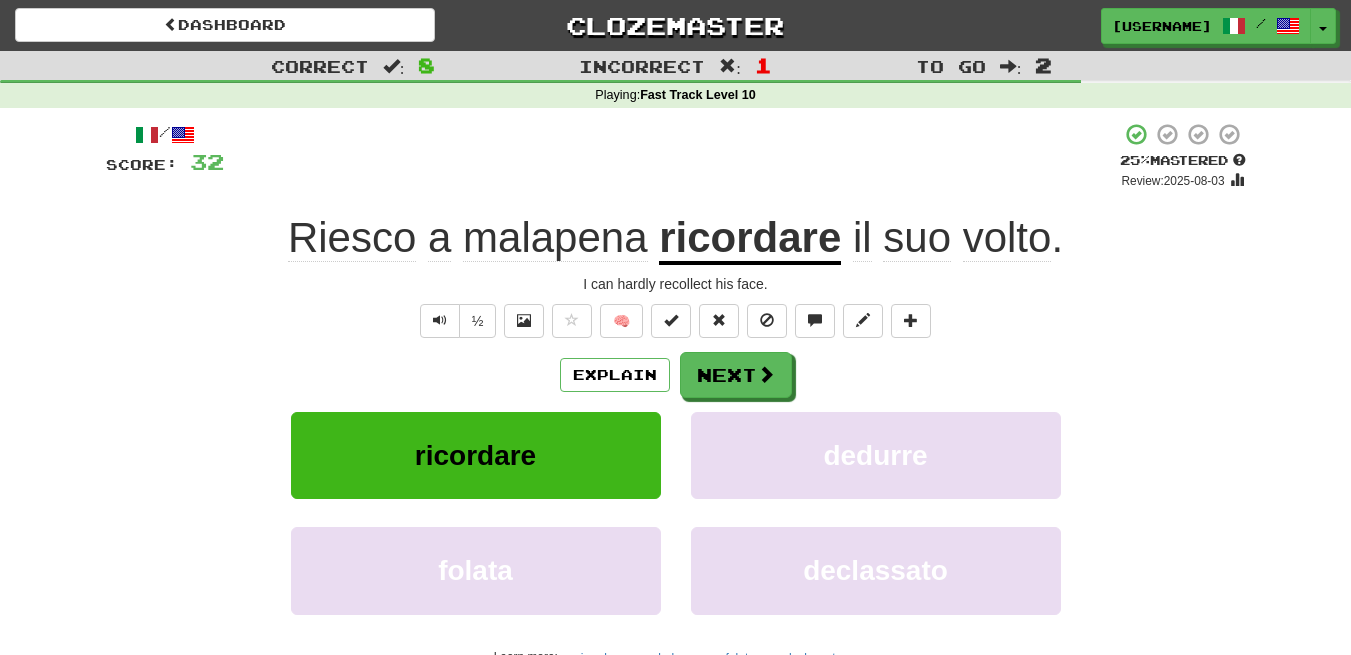 click on "Riesco" 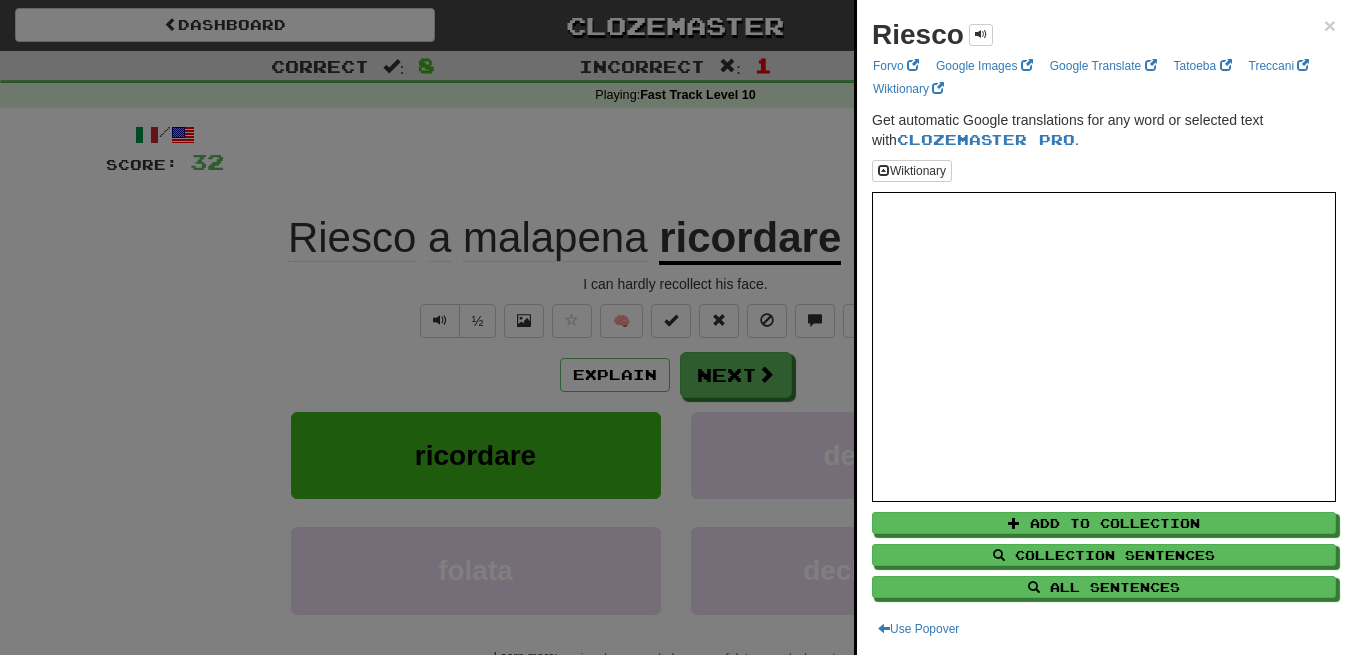 click at bounding box center [675, 327] 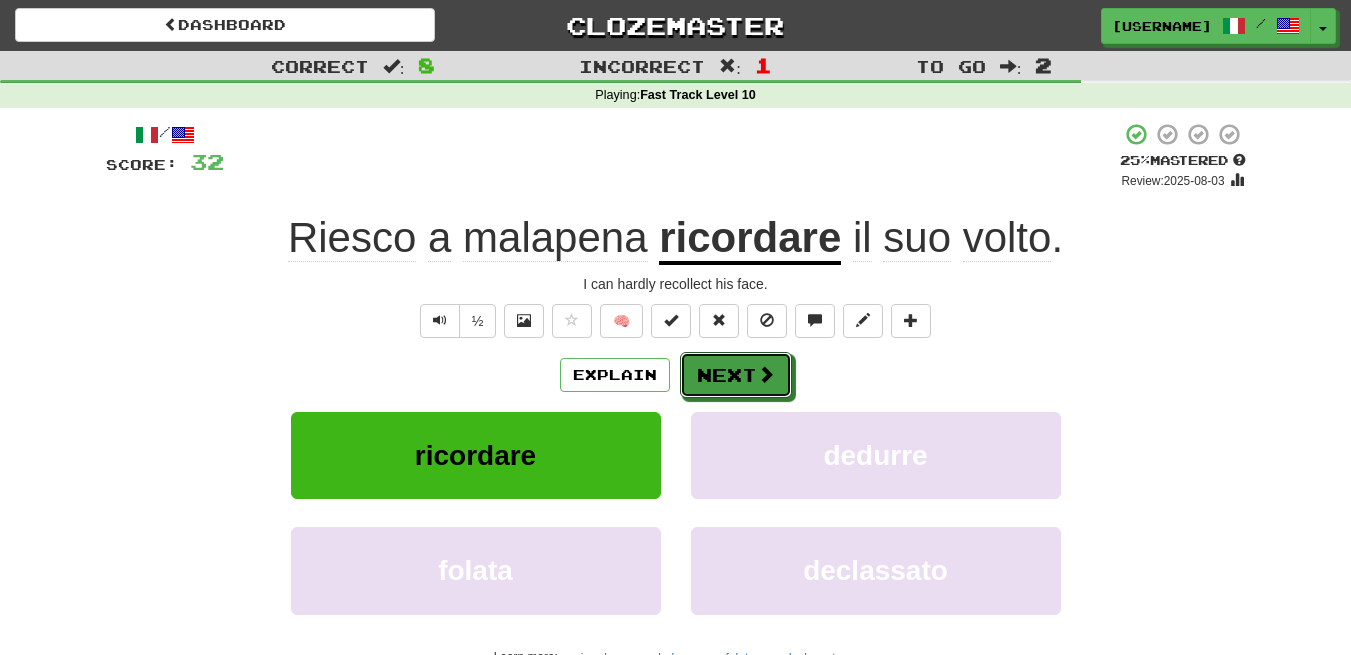 click on "Next" at bounding box center [736, 375] 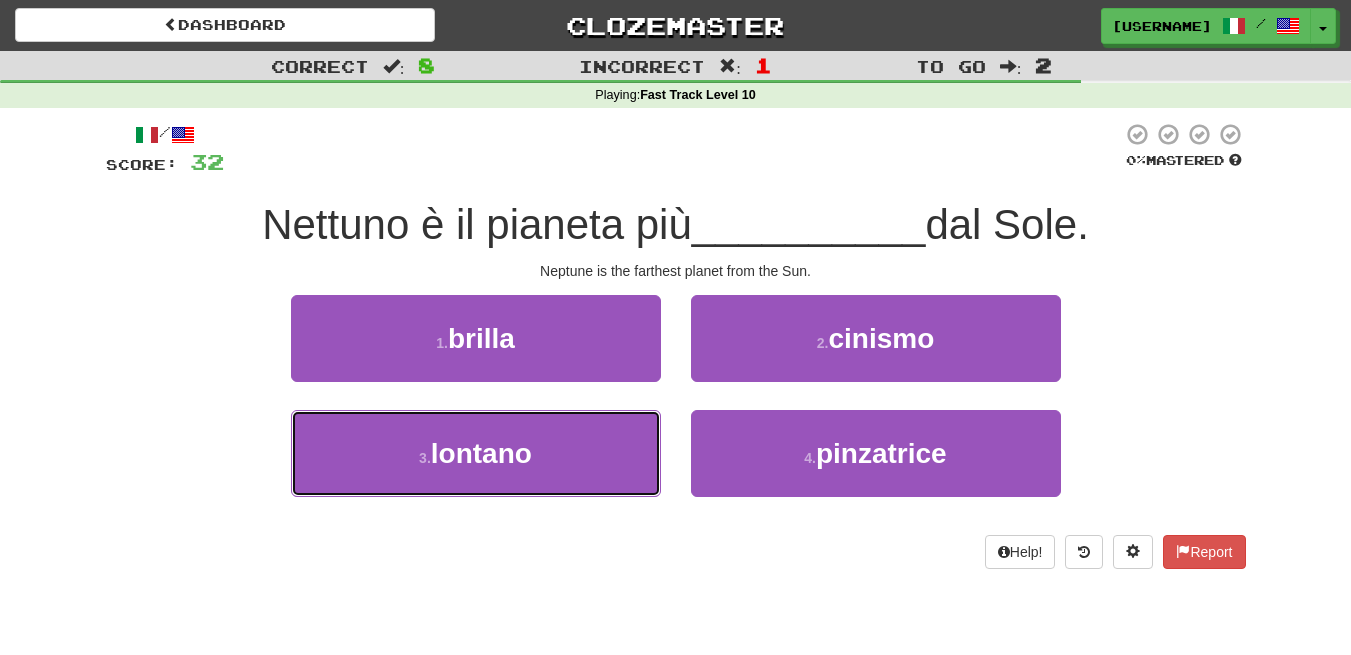 click on "3 .  lontano" at bounding box center (476, 453) 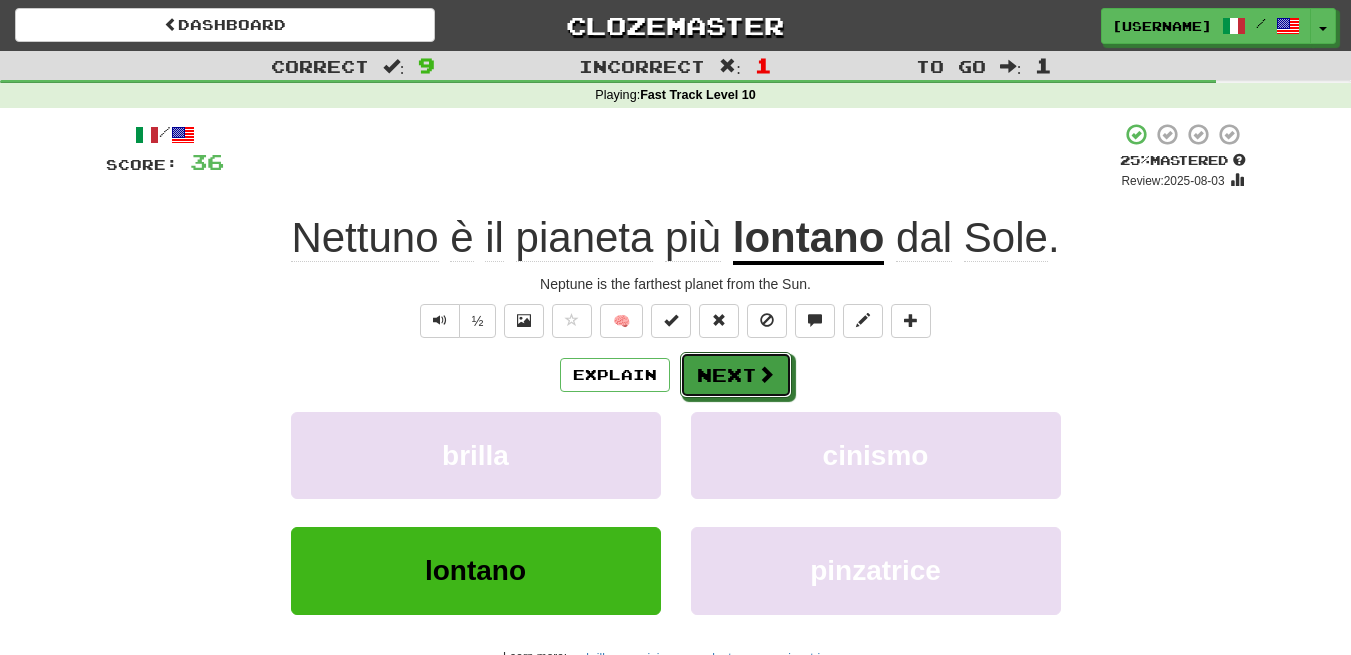 click on "Next" at bounding box center [736, 375] 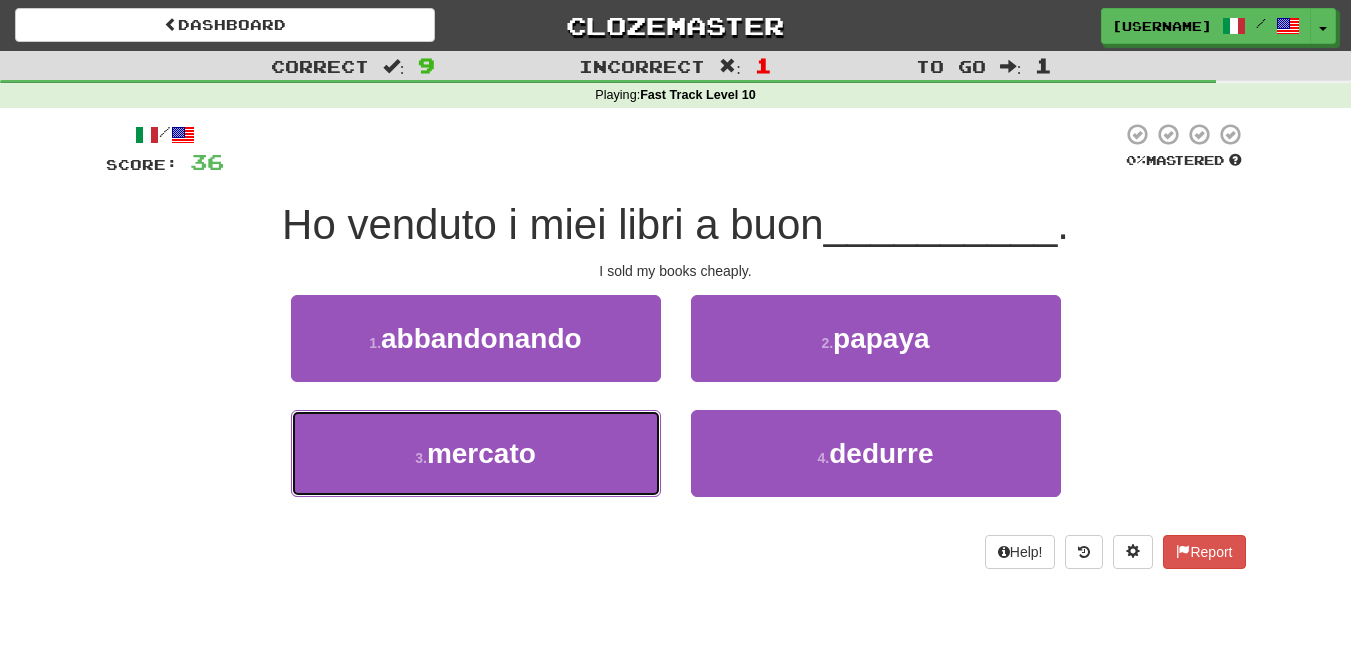 click on "3 .  mercato" at bounding box center (476, 453) 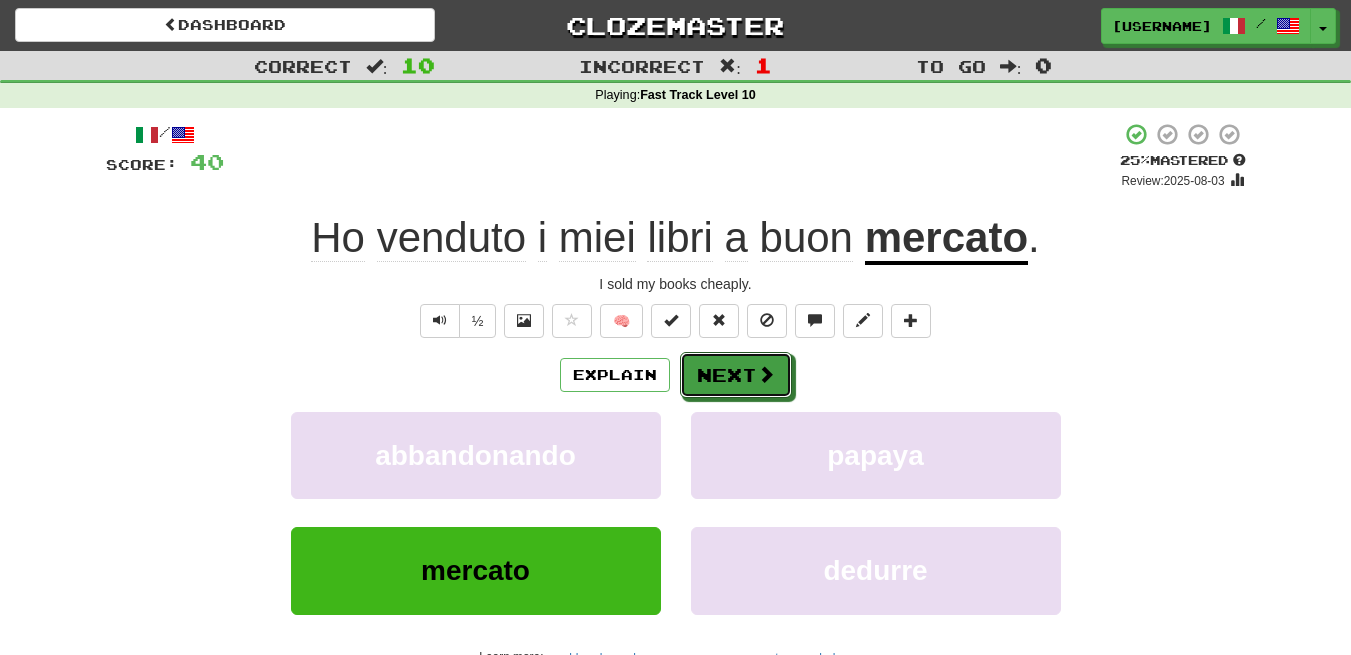 click at bounding box center (766, 374) 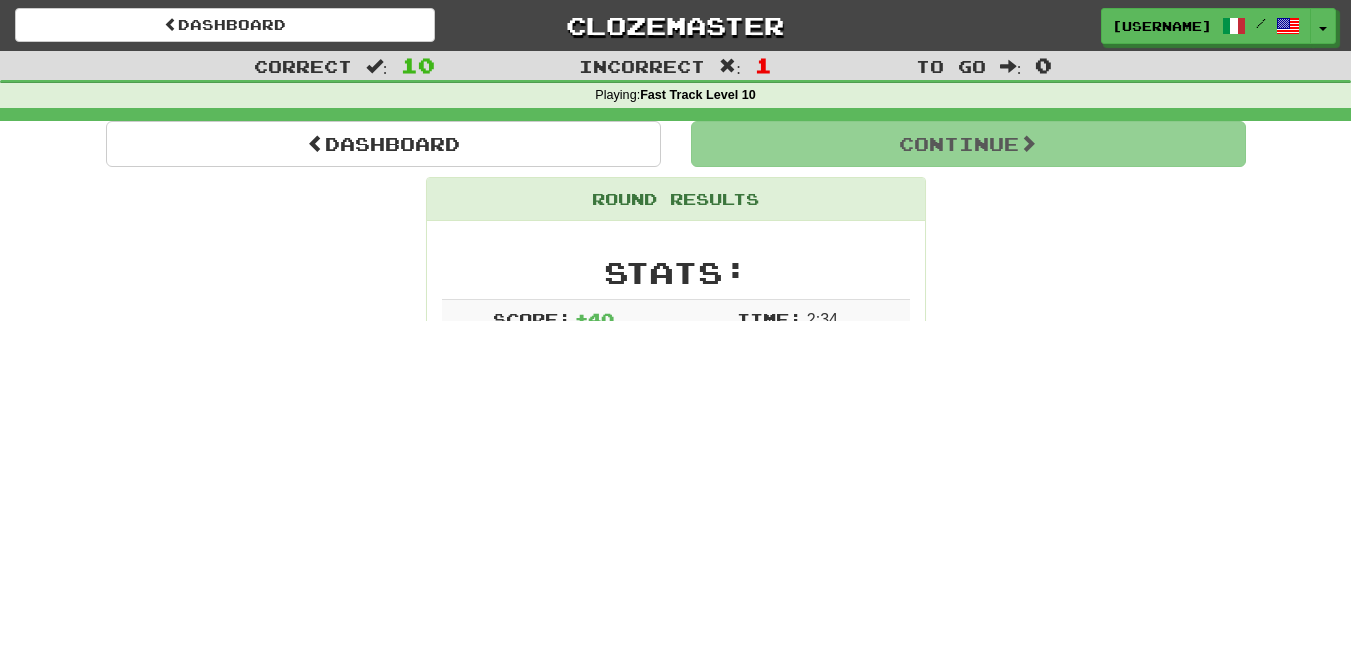 click on "Dashboard
Clozemaster
WhiteWater4942
/
Toggle Dropdown
Dashboard
Leaderboard
Activity Feed
Notifications
Profile
Discussions
Italiano
/
English
Streak:
0
Review:
0
Points Today: 0
Languages
Account
Logout
WhiteWater4942
/
Toggle Dropdown
Dashboard
Leaderboard
Activity Feed
Notifications
Profile
Discussions
Italiano
/
English
Streak:
0
Review:
0
Points Today: 0
Languages
Account
Logout
clozemaster
Correct   :   10 Incorrect   :   1 To go   :   0 Playing :  Fast Track Level 10 Round Complete!  Dashboard Continue  Round Results Stats: Score:   + 40 Time:   2 : 34 New:   10 Review:   0 Correct:   10 Incorrect:   1 Get    Sentences:" at bounding box center [675, 327] 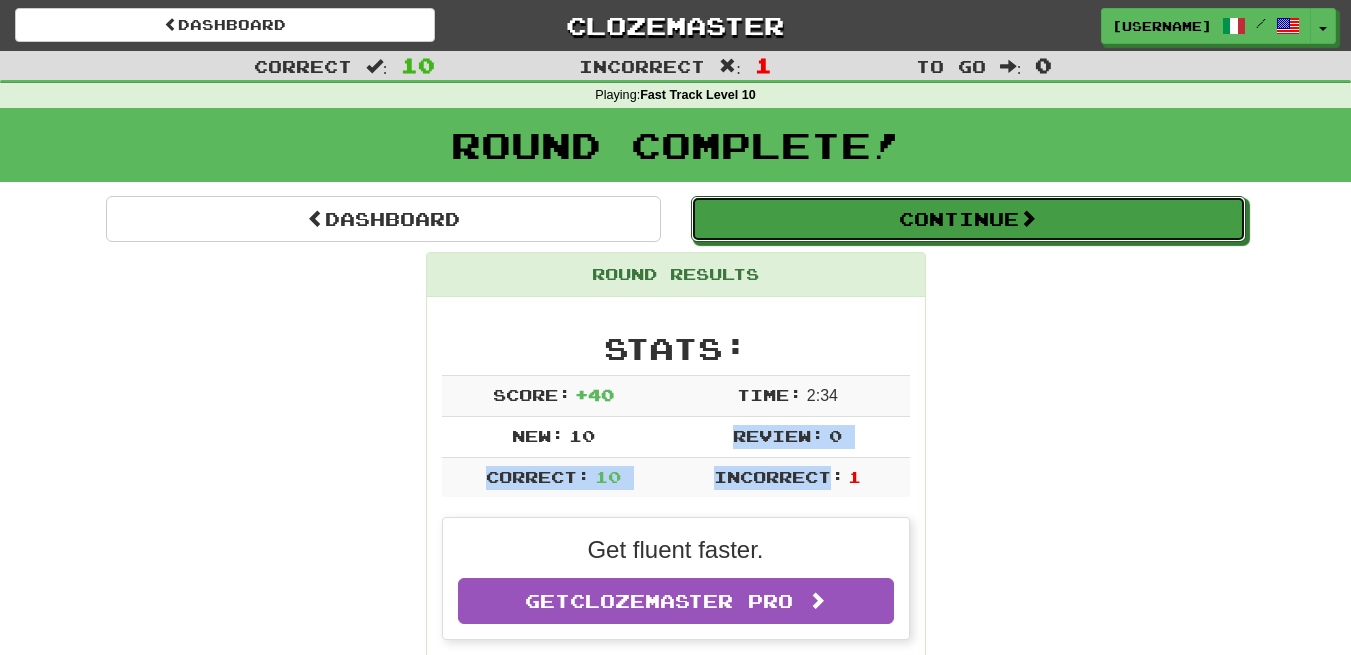click on "Continue" at bounding box center [968, 219] 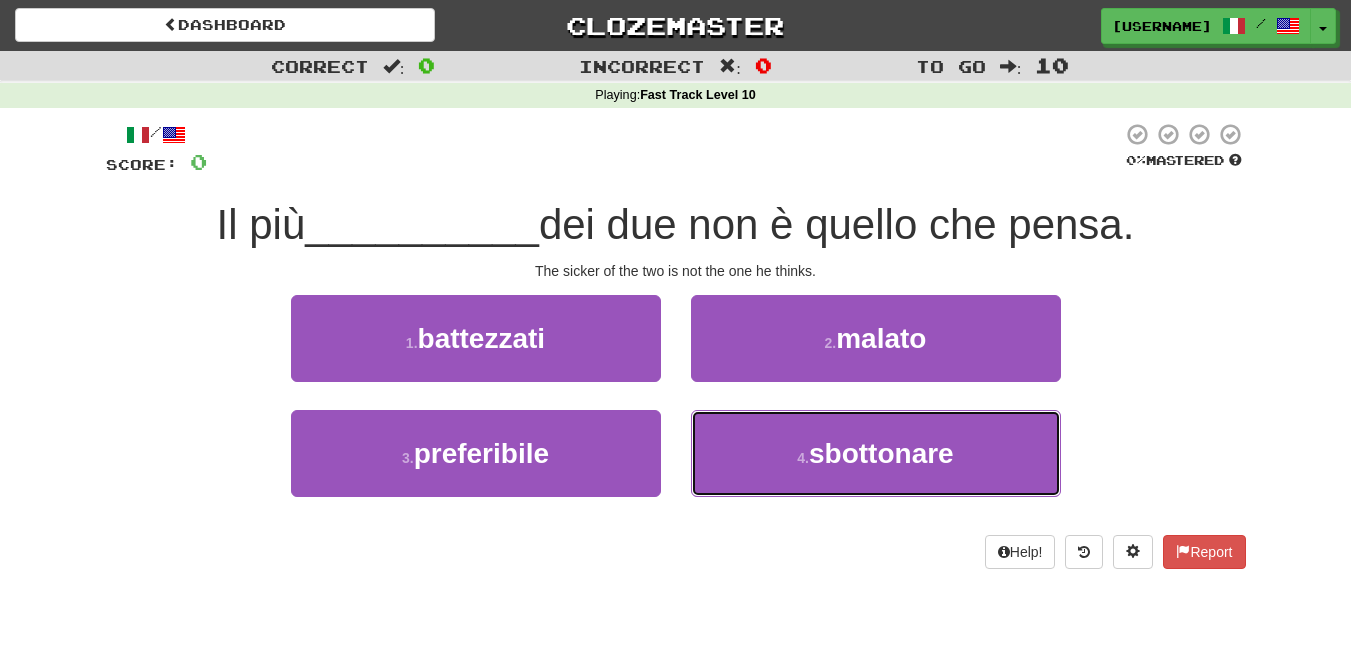 click on "4 .  sbottonare" at bounding box center (876, 453) 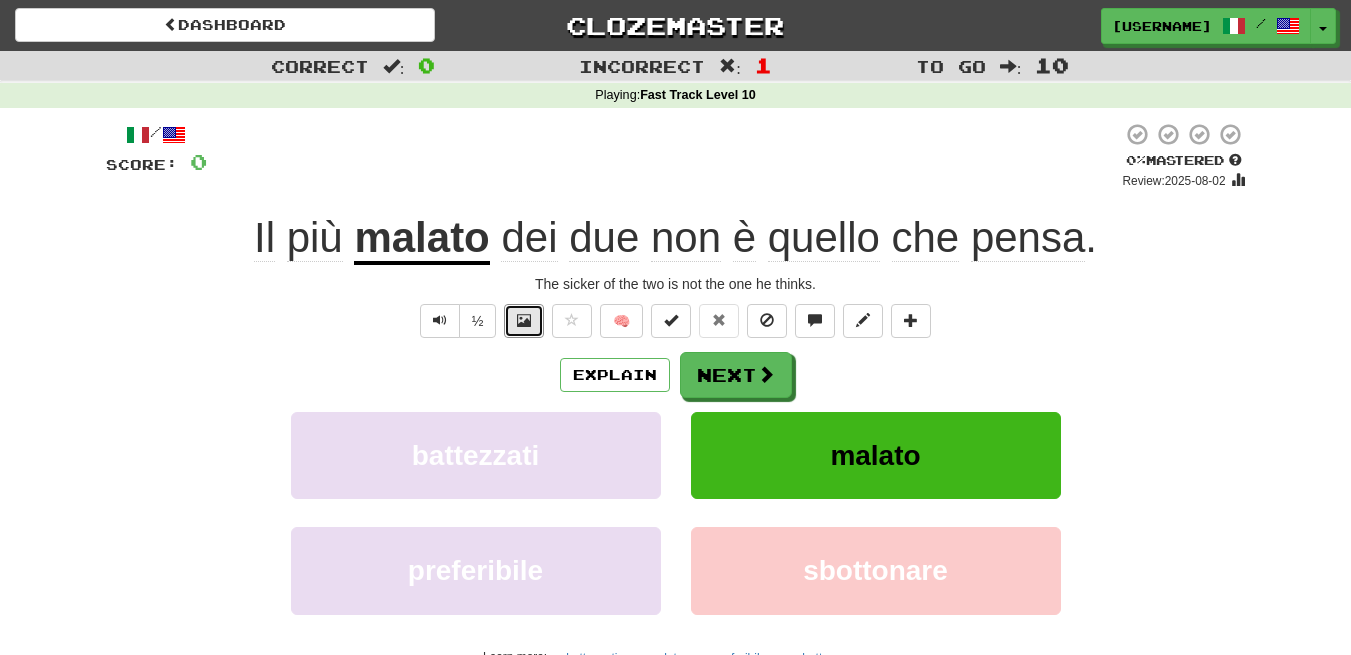 click at bounding box center (524, 321) 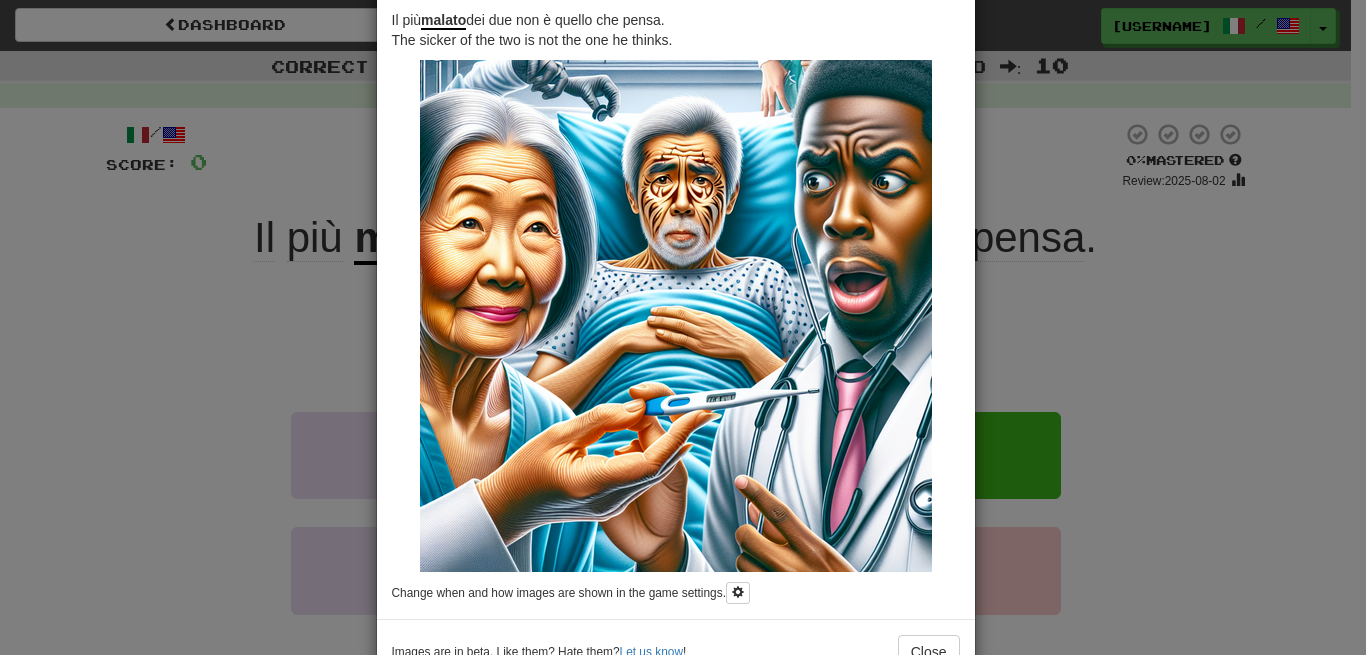 scroll, scrollTop: 0, scrollLeft: 0, axis: both 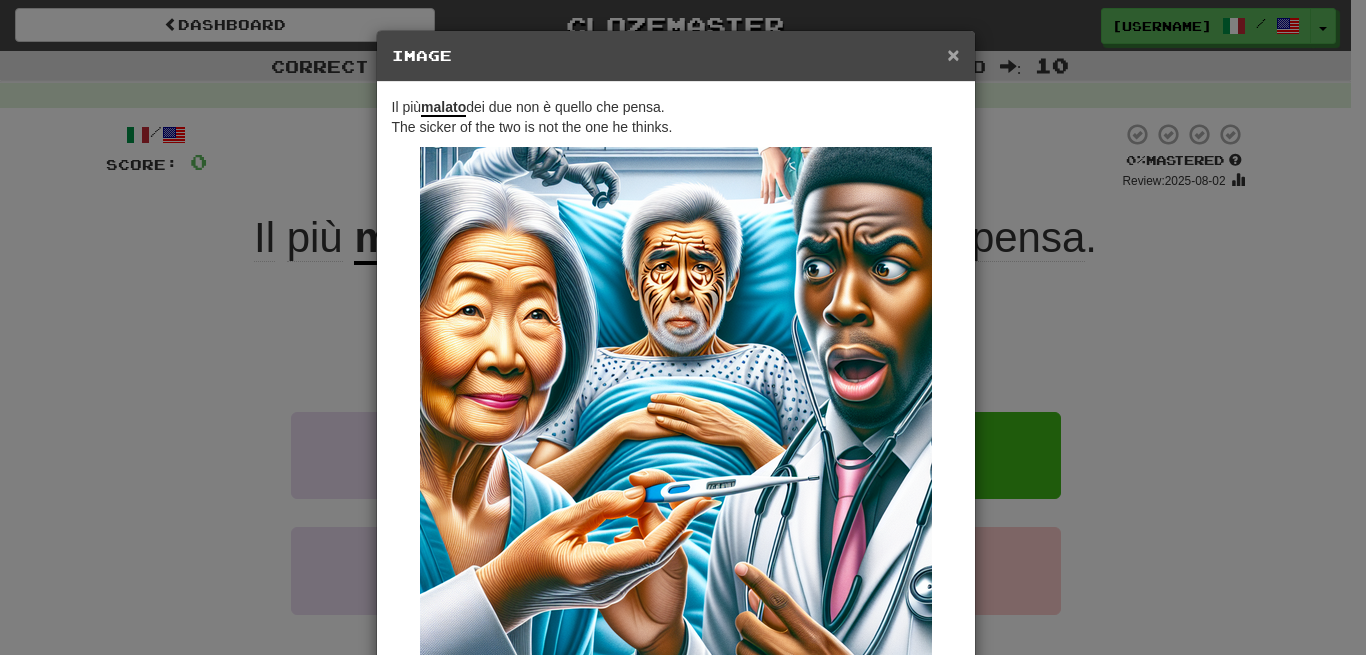 click on "×" at bounding box center (953, 54) 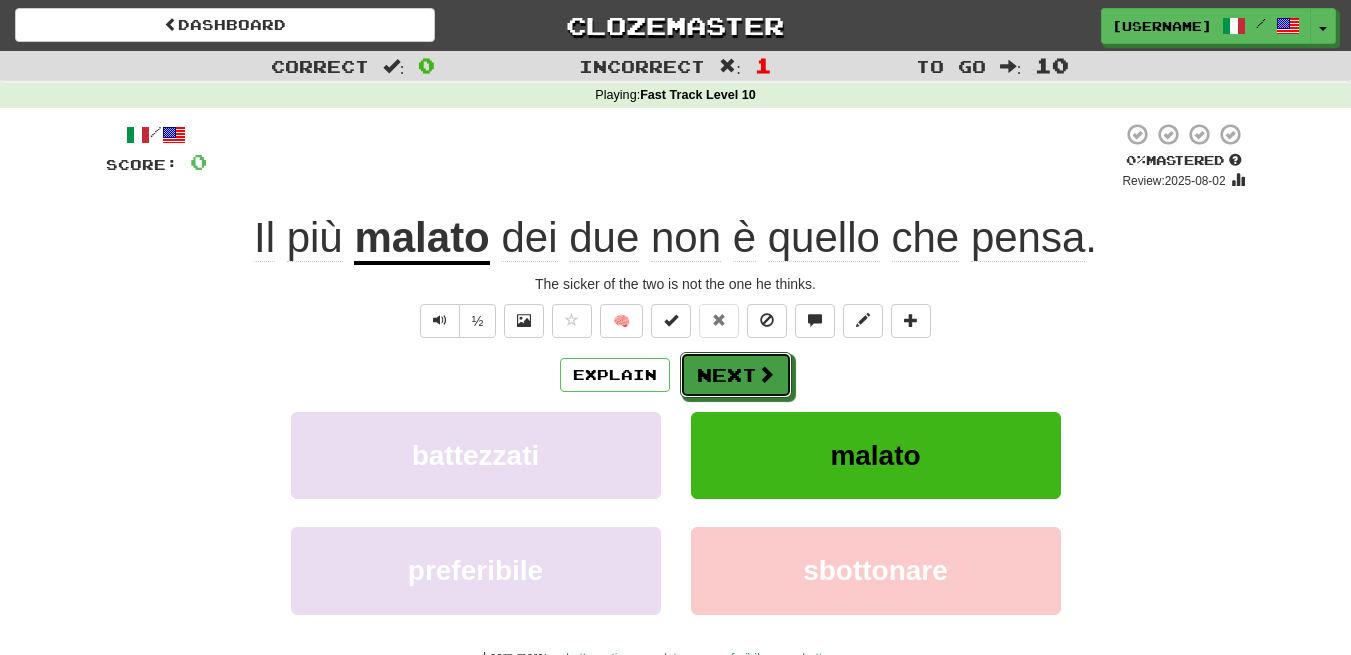 click on "Next" at bounding box center (736, 375) 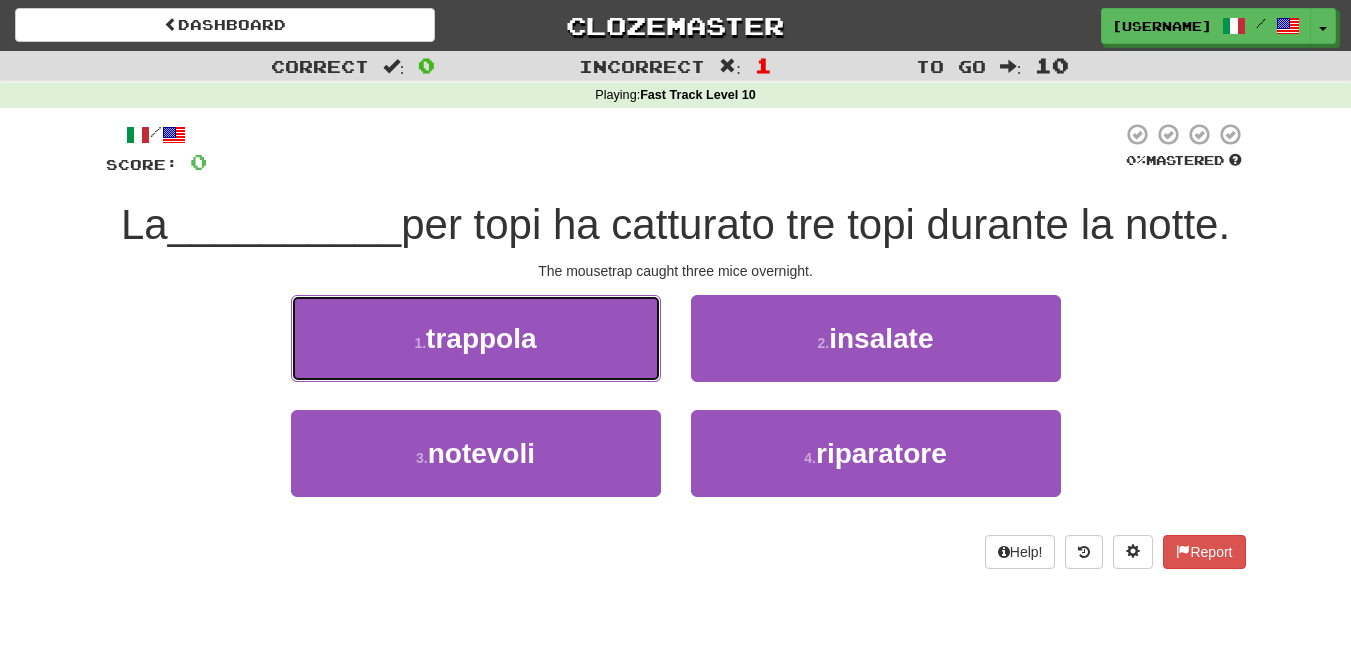 click on "1 .  trappola" at bounding box center [476, 338] 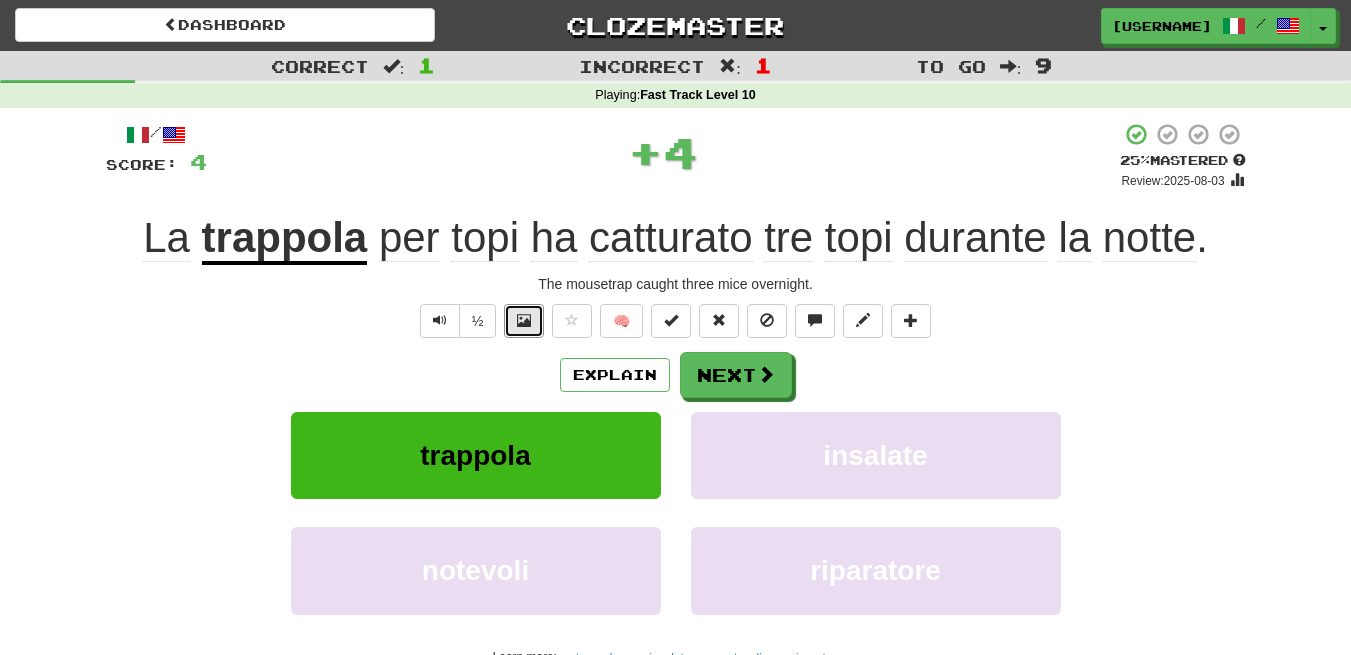 click at bounding box center (524, 321) 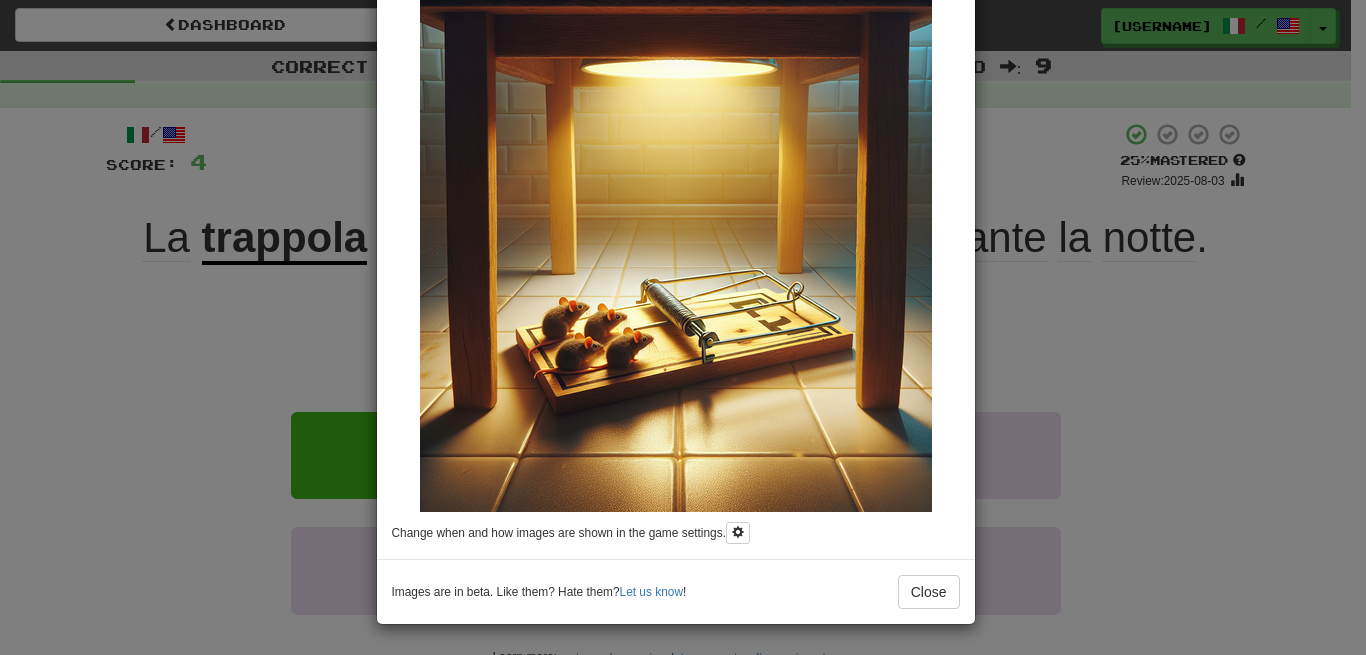 scroll, scrollTop: 0, scrollLeft: 0, axis: both 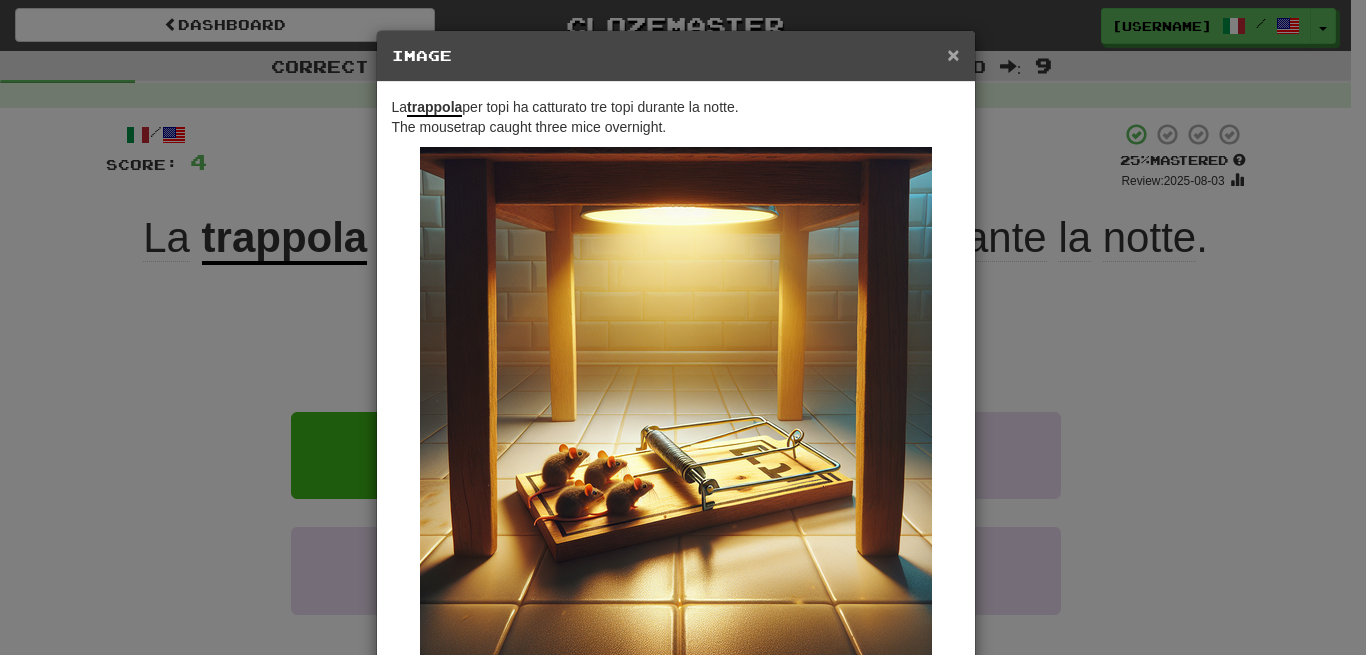 click on "×" at bounding box center (953, 54) 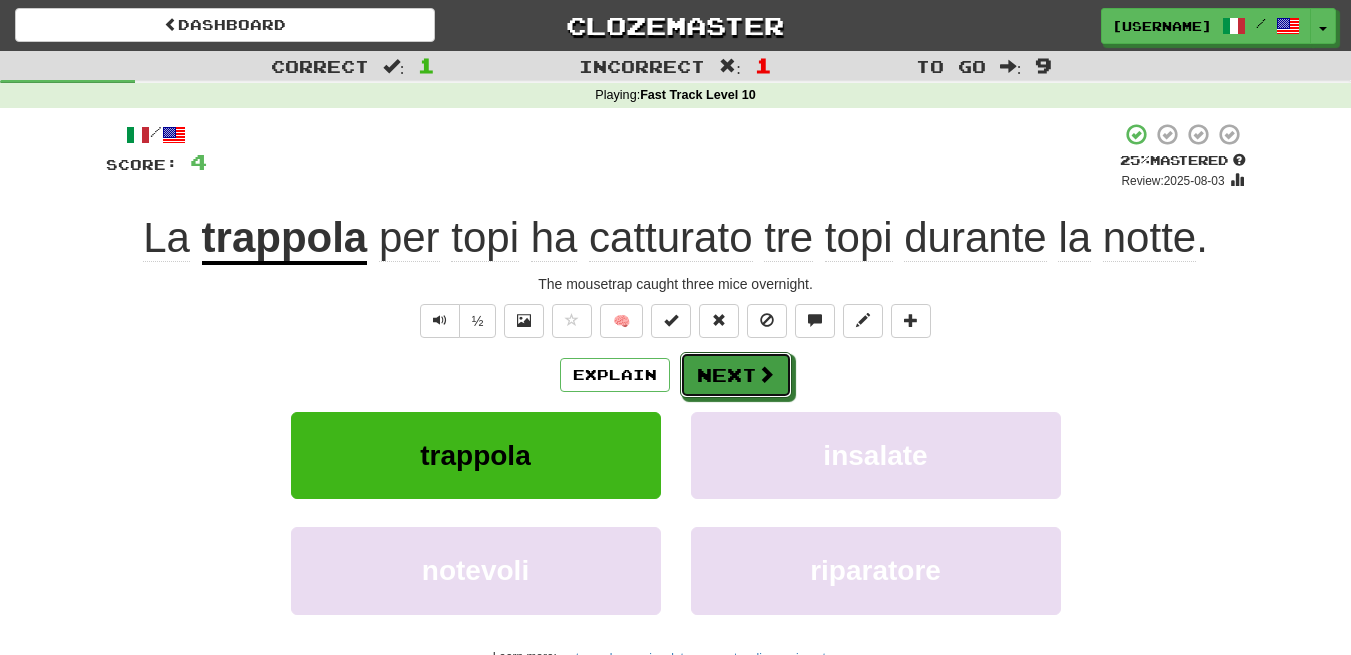 click on "Next" at bounding box center [736, 375] 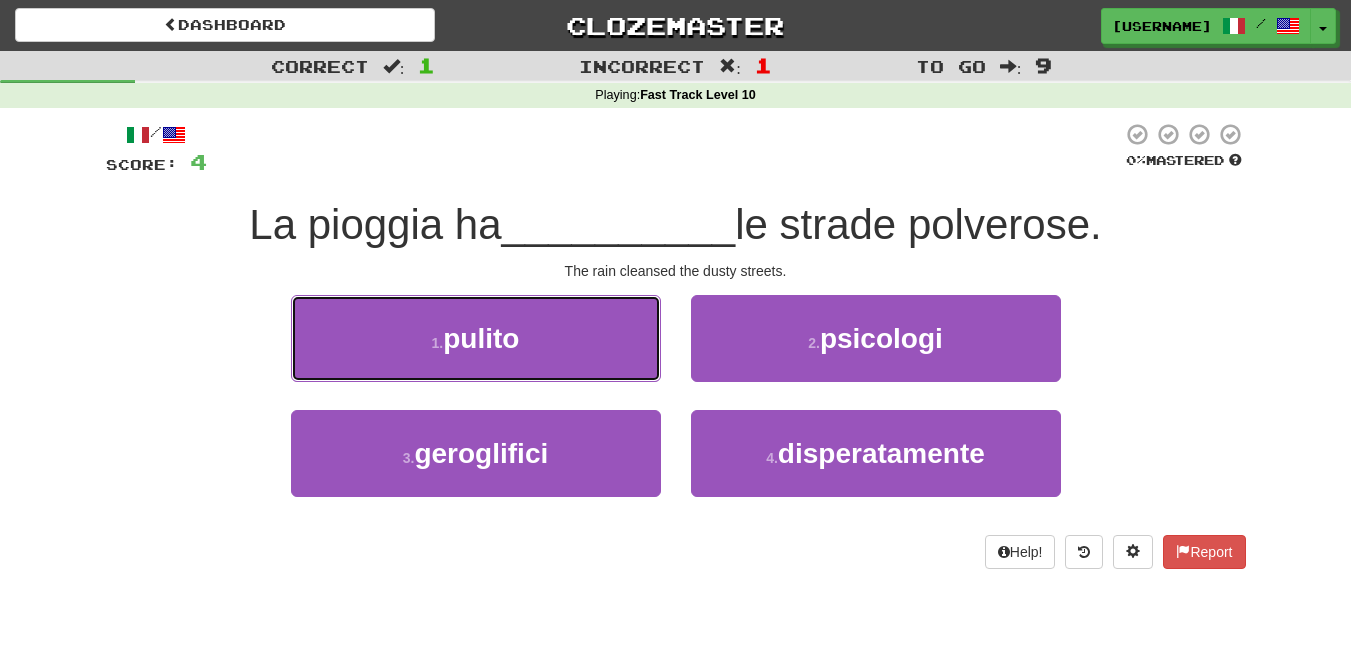 click on "1 .  pulito" at bounding box center [476, 338] 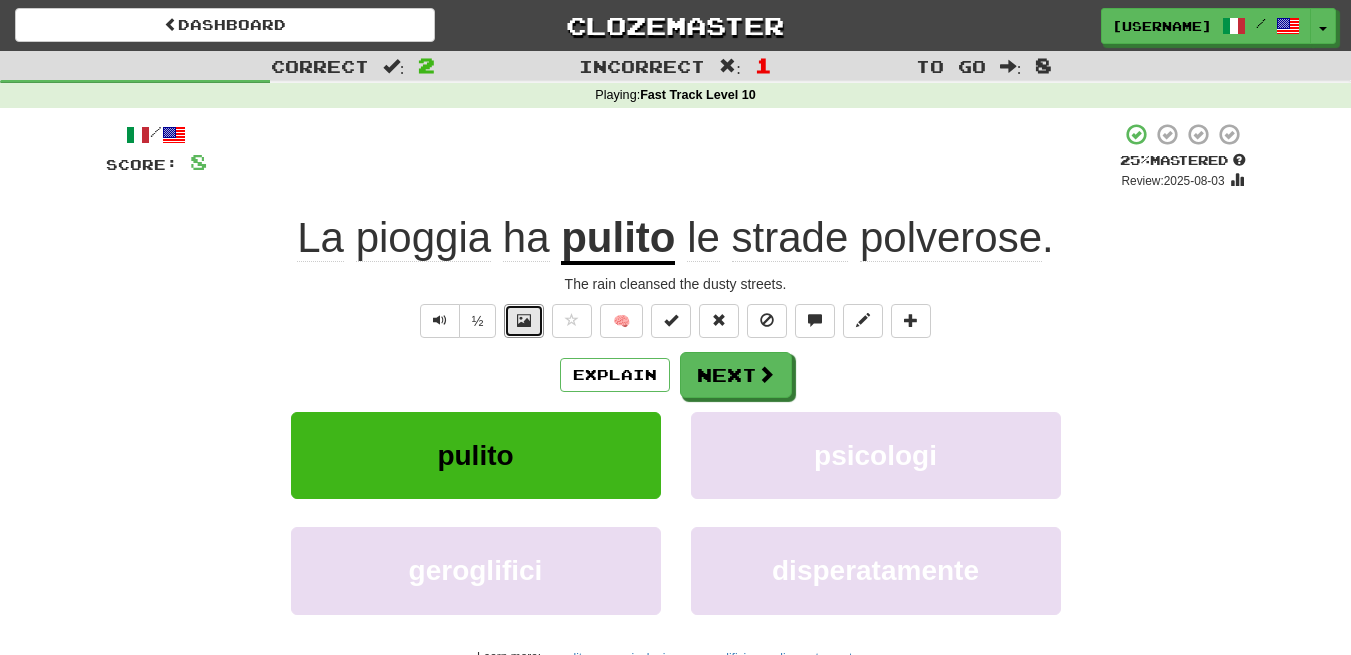 click at bounding box center [524, 320] 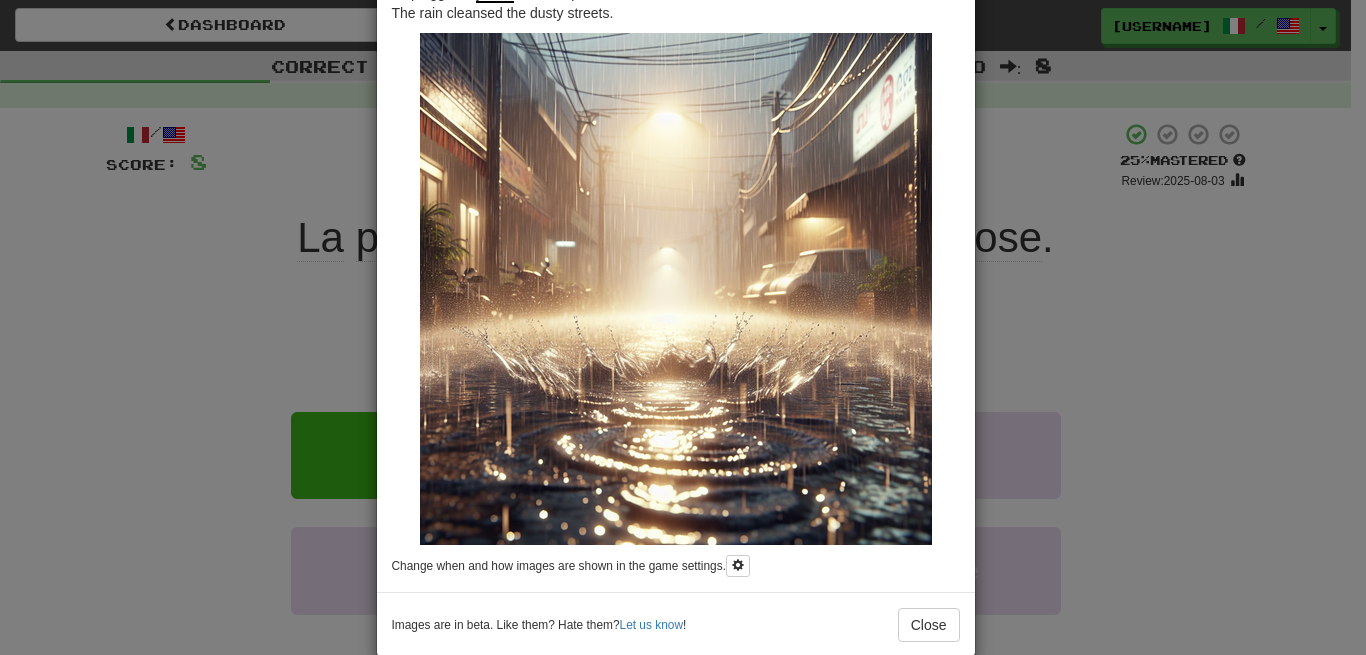 scroll, scrollTop: 56, scrollLeft: 0, axis: vertical 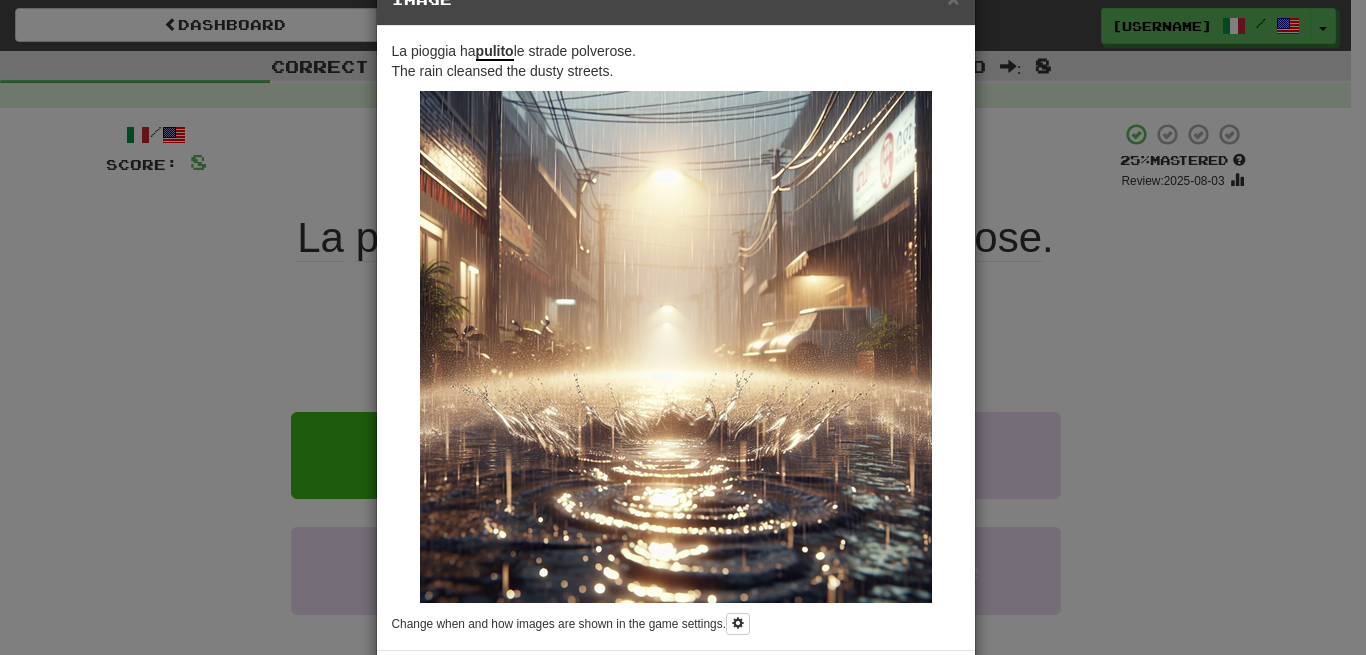 click on "× Image La pioggia ha  pulito  le strade polverose. The rain cleansed the dusty streets. Change when and how images are shown in the game settings.  Images are in beta. Like them? Hate them?  Let us know ! Close" at bounding box center [683, 327] 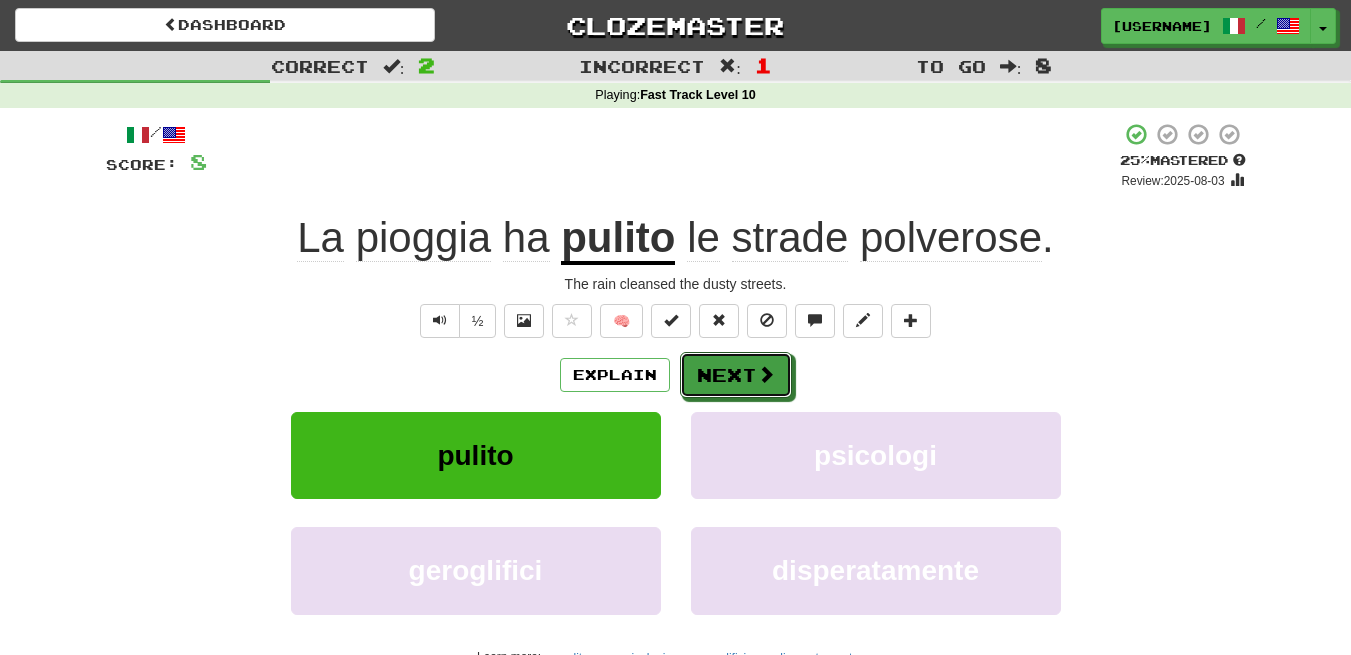 click on "Next" at bounding box center [736, 375] 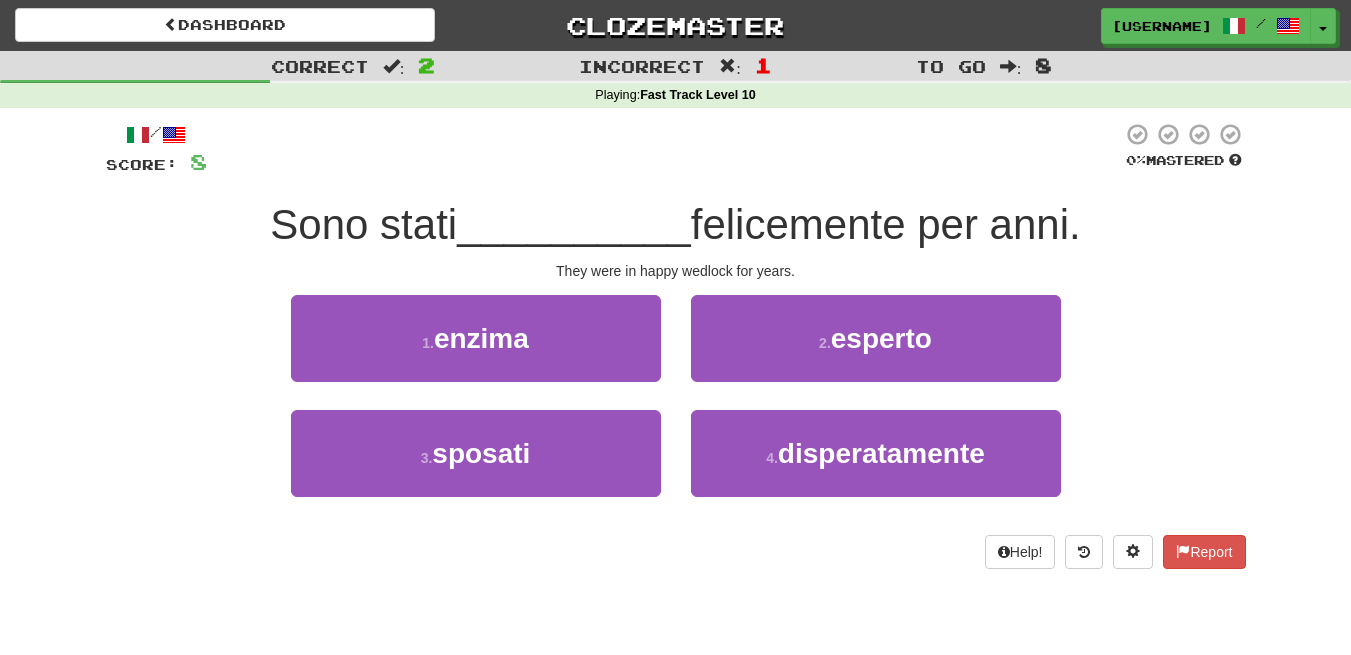 click on "They were in happy wedlock for years." at bounding box center [676, 271] 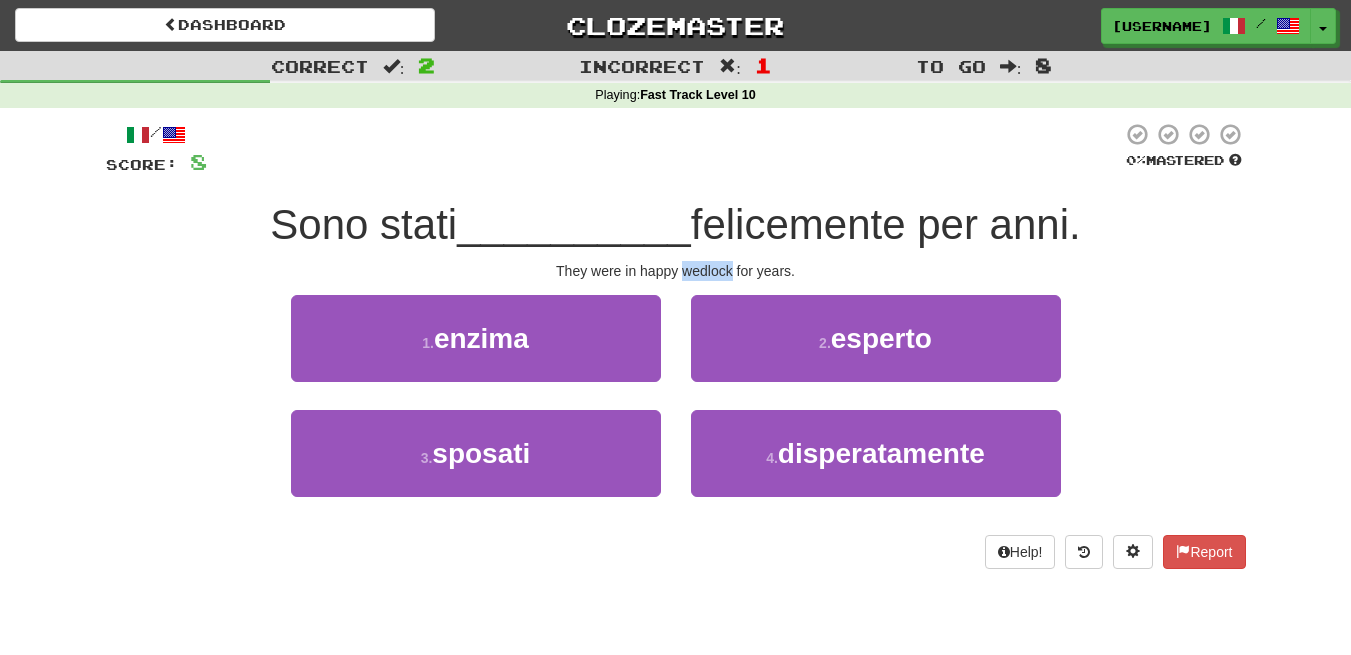click on "They were in happy wedlock for years." at bounding box center [676, 271] 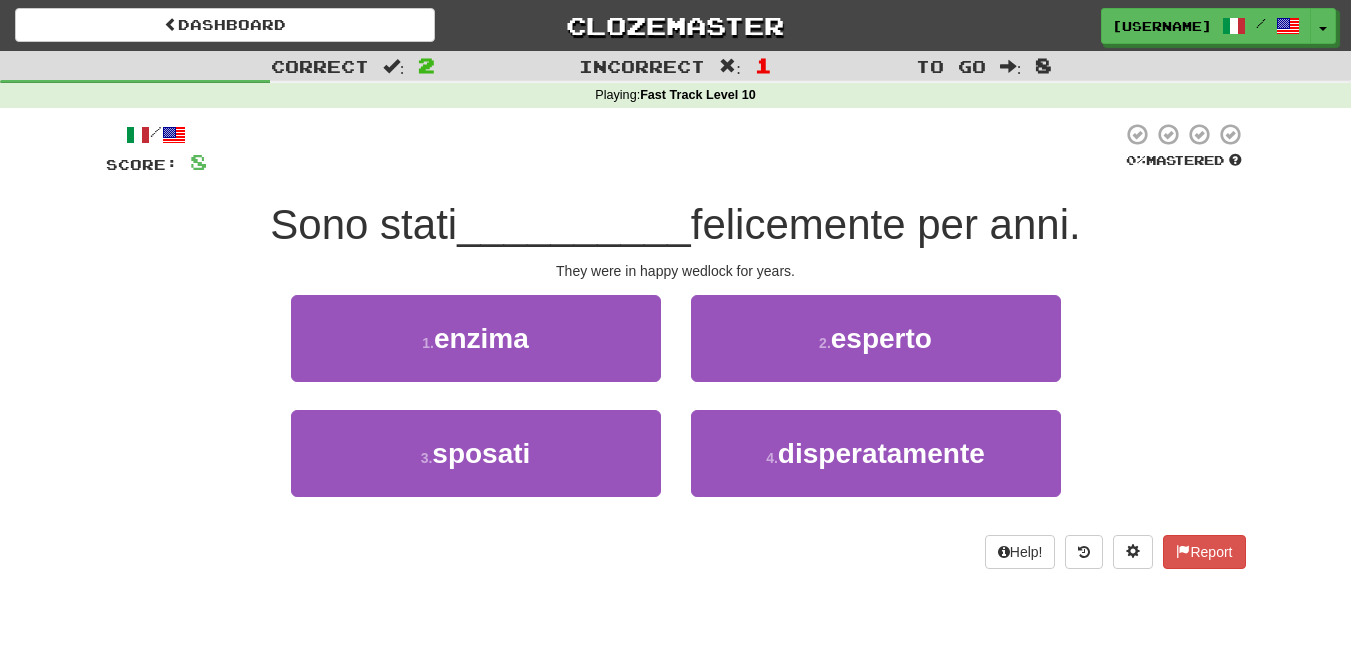click on "They were in happy wedlock for years." at bounding box center [676, 271] 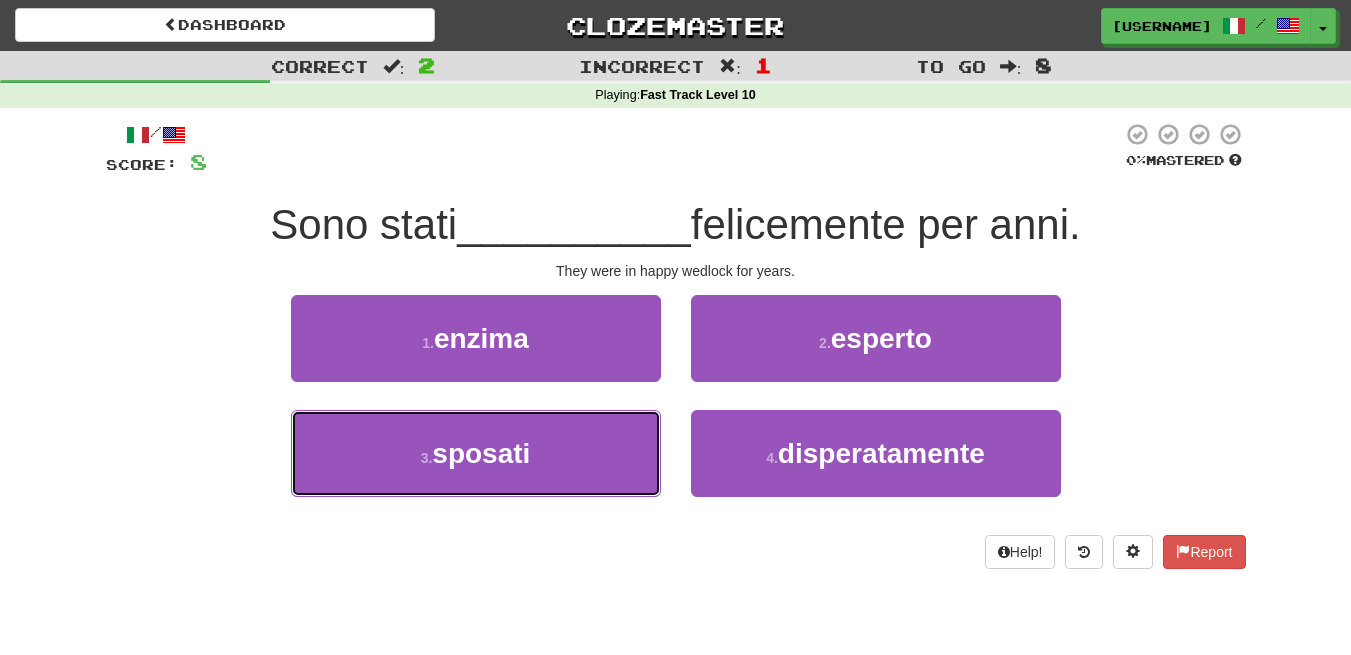click on "3 .  sposati" at bounding box center [476, 453] 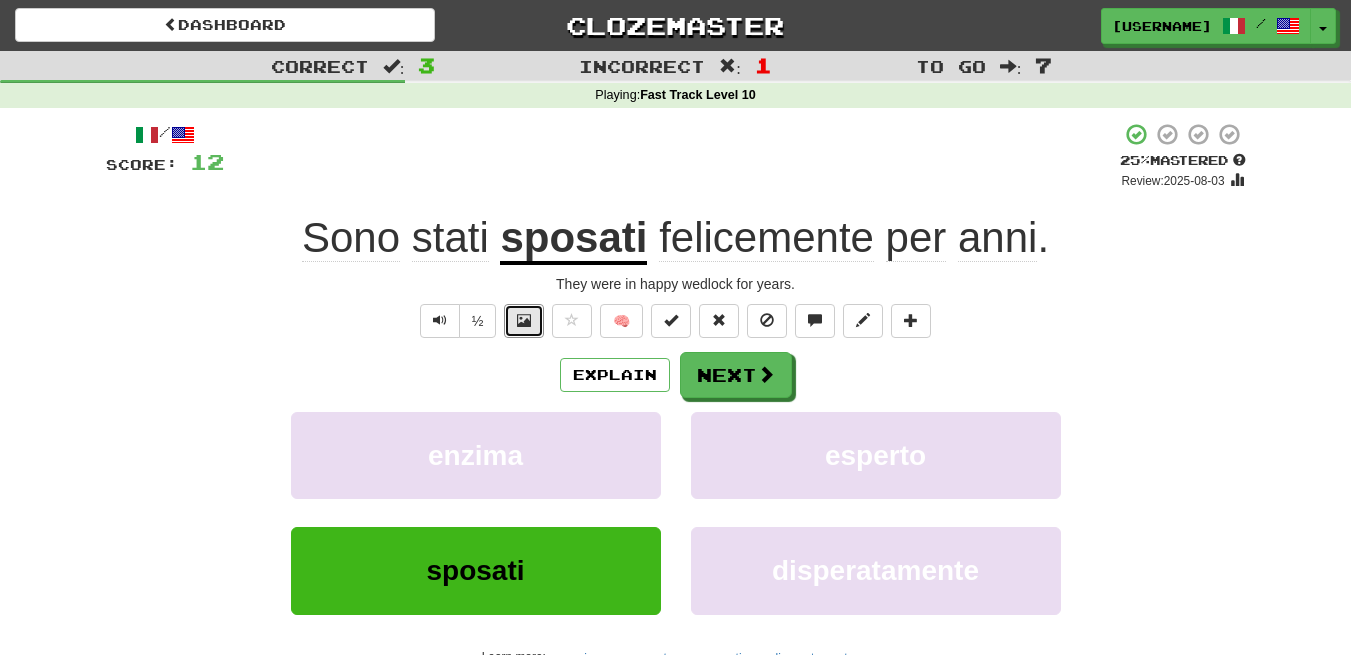 click at bounding box center (524, 321) 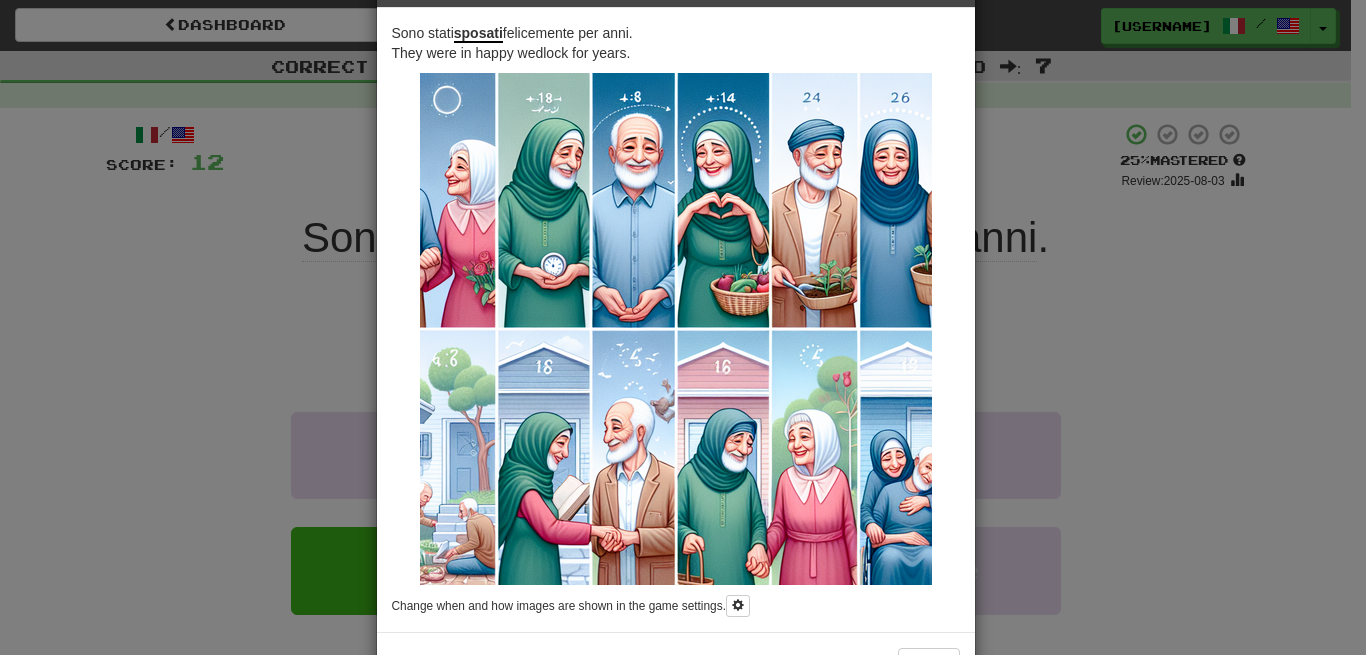 scroll, scrollTop: 0, scrollLeft: 0, axis: both 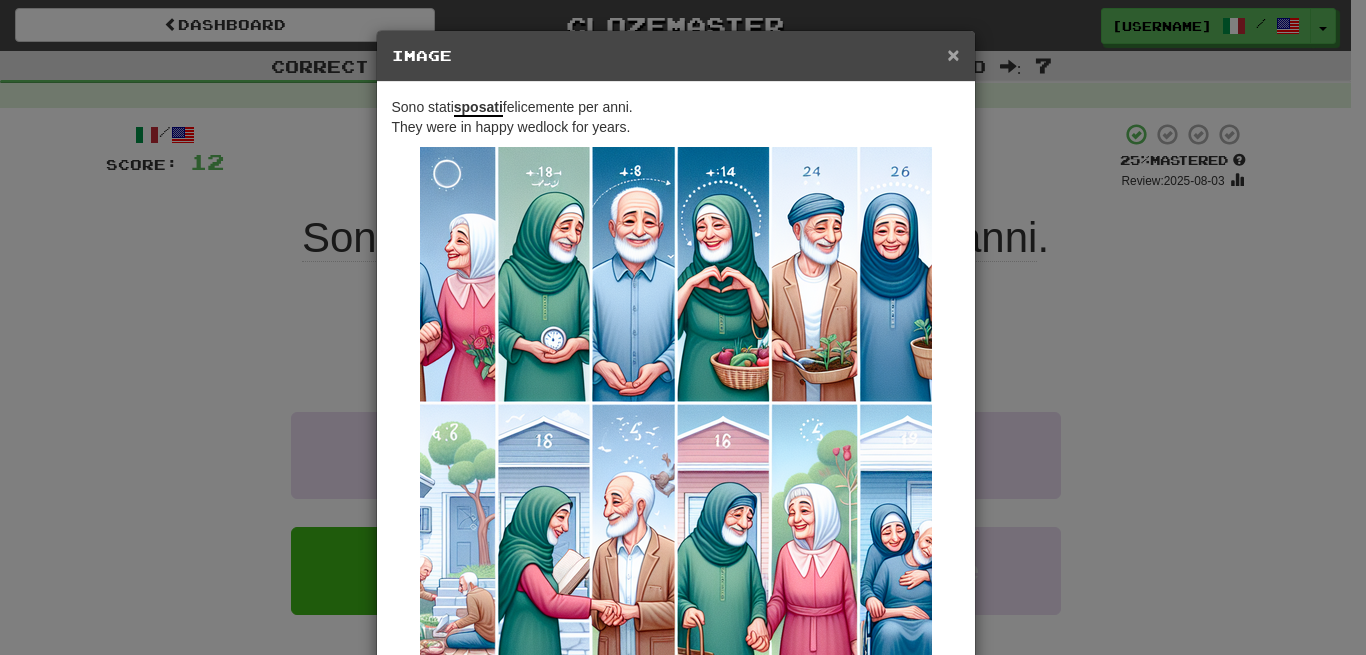 click on "×" at bounding box center [953, 54] 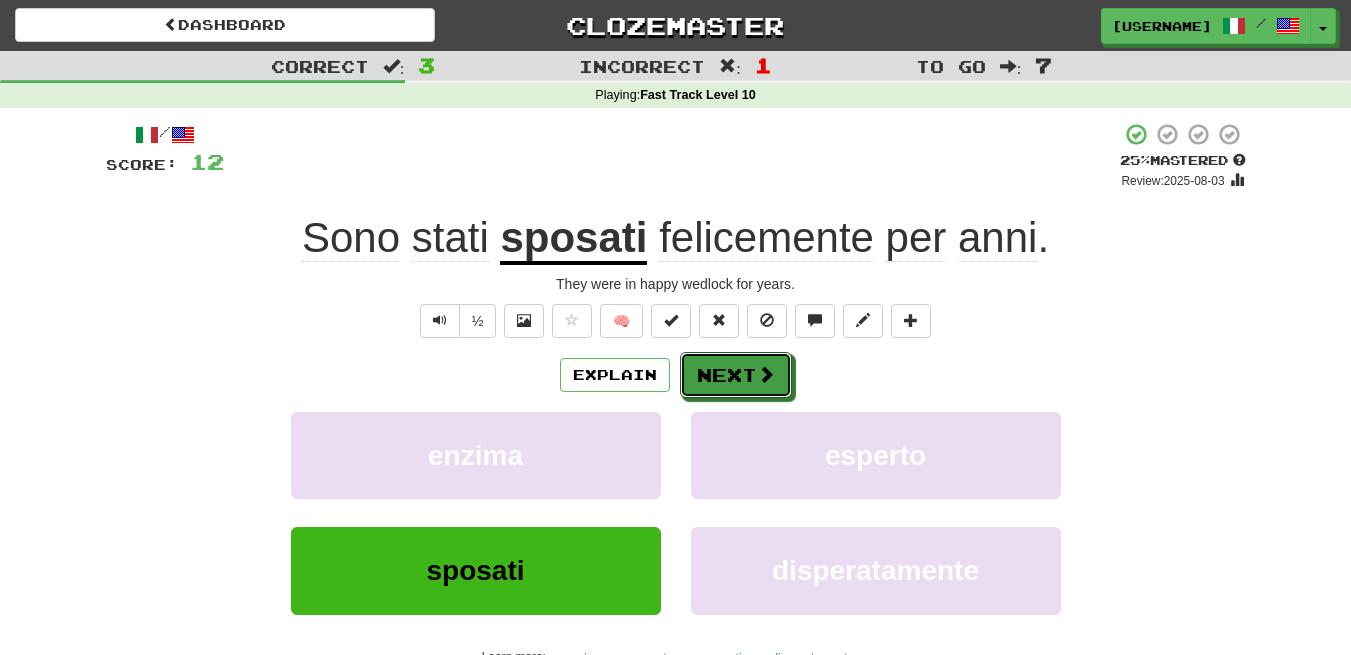 click on "Next" at bounding box center (736, 375) 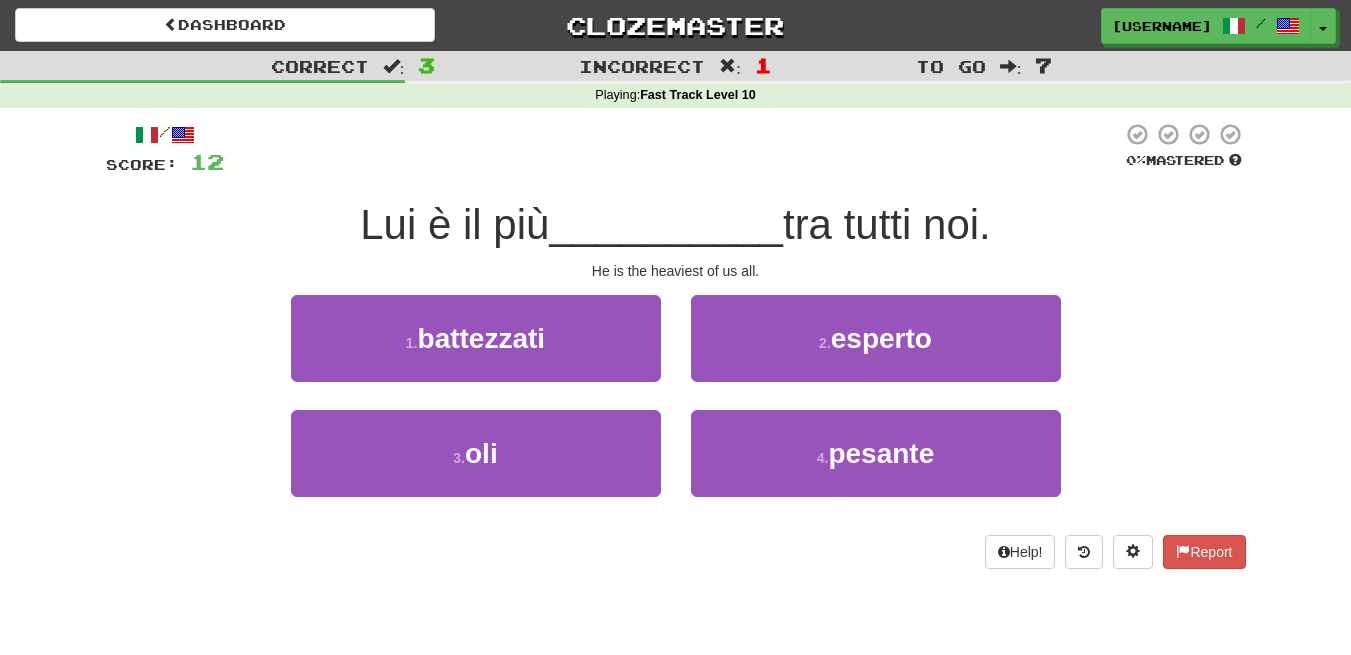 click on "He is the heaviest of us all." at bounding box center [676, 271] 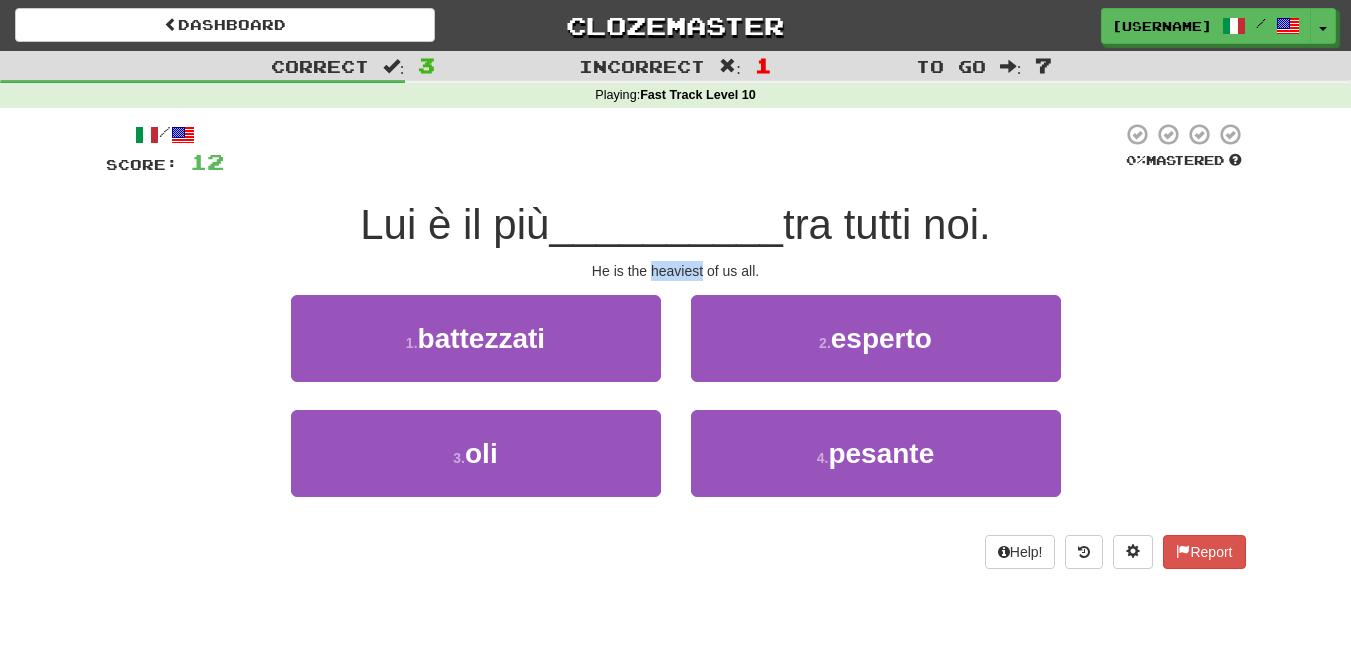 click on "He is the heaviest of us all." at bounding box center [676, 271] 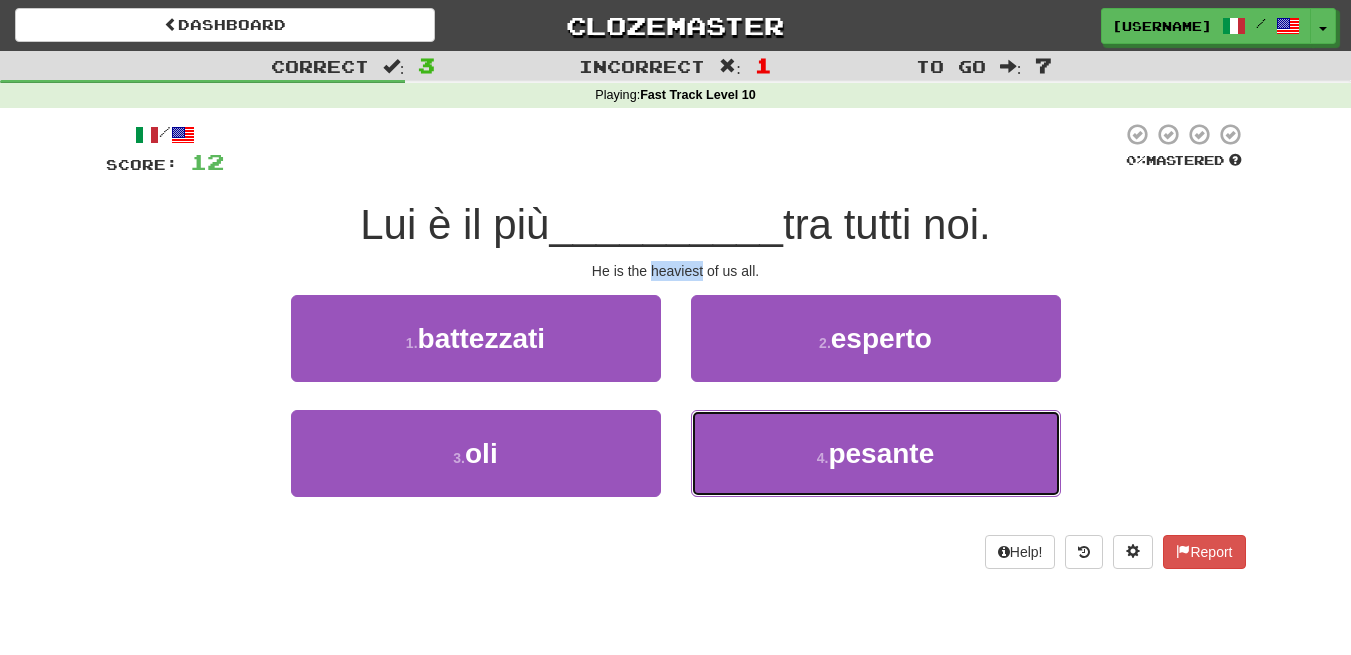 click on "4 .  pesante" at bounding box center (876, 453) 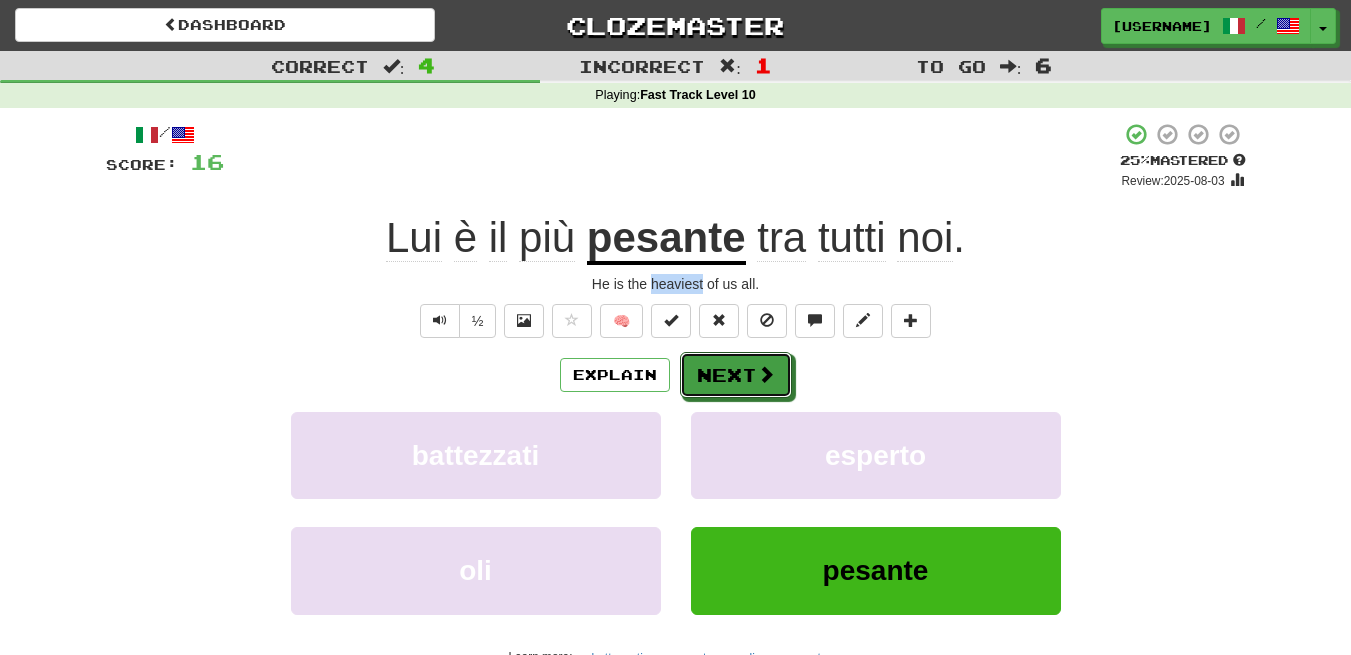 click on "Next" at bounding box center [736, 375] 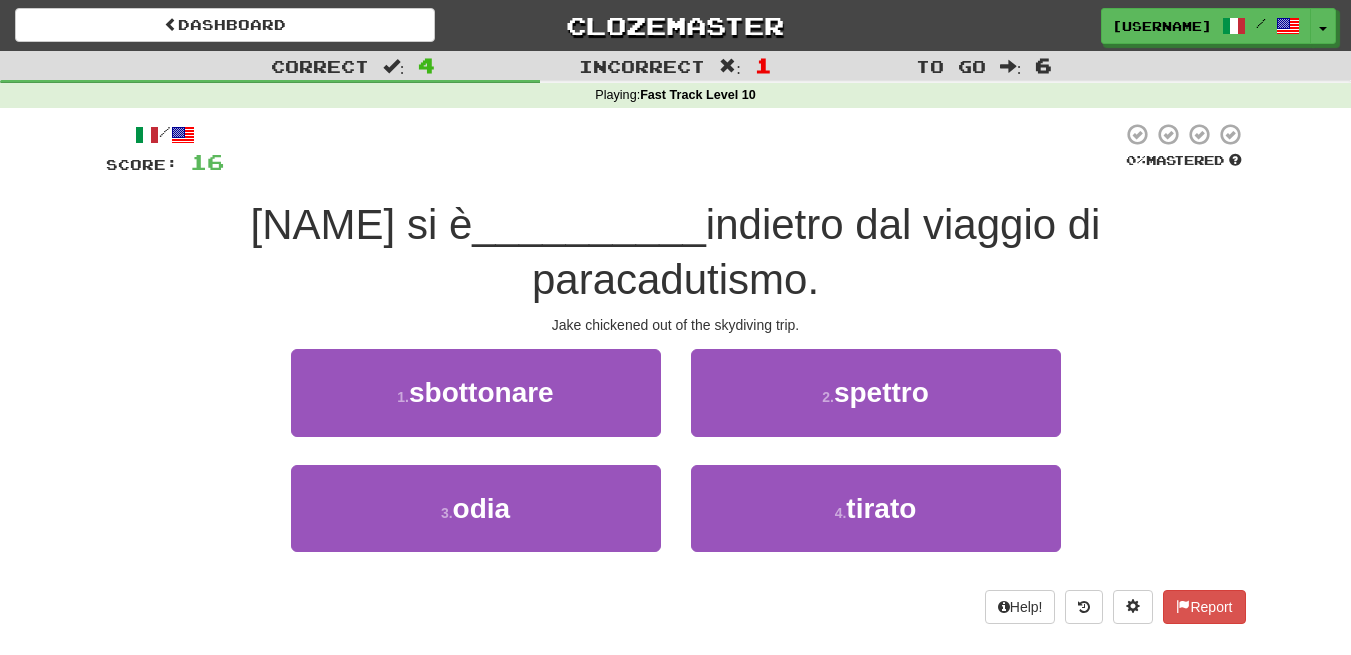 click on "Jake chickened out of the skydiving trip." at bounding box center (676, 325) 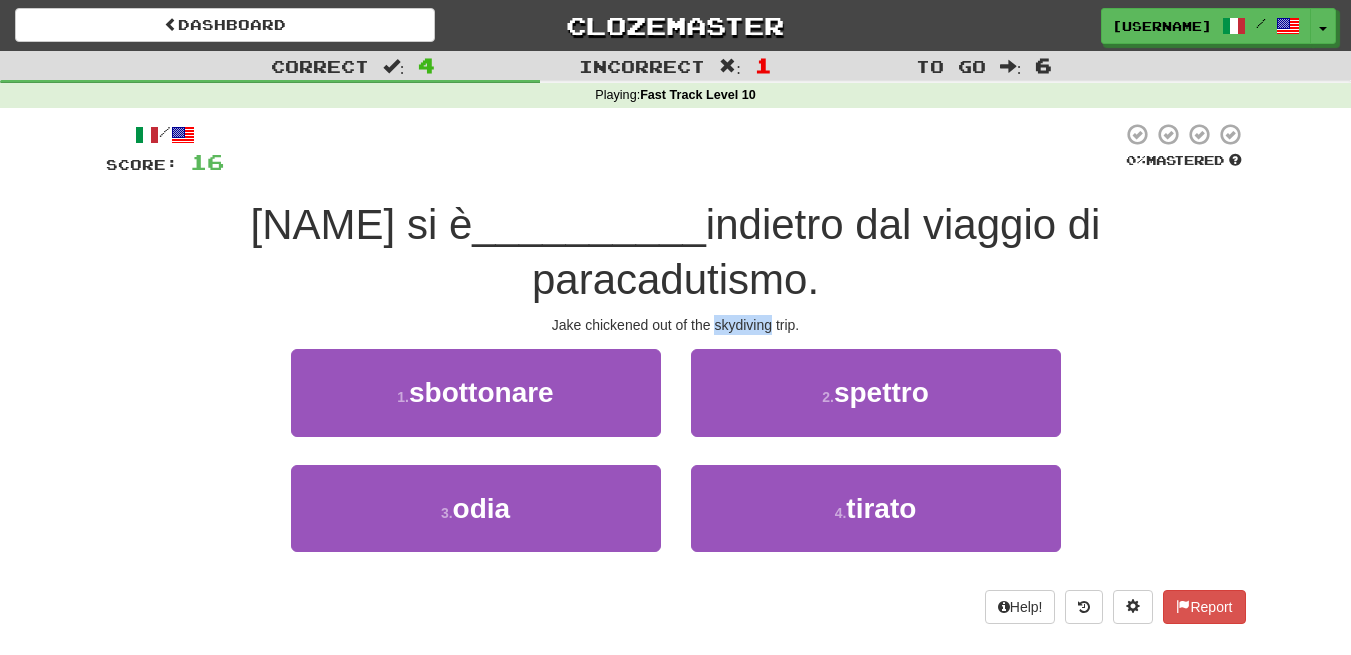 click on "Jake chickened out of the skydiving trip." at bounding box center (676, 325) 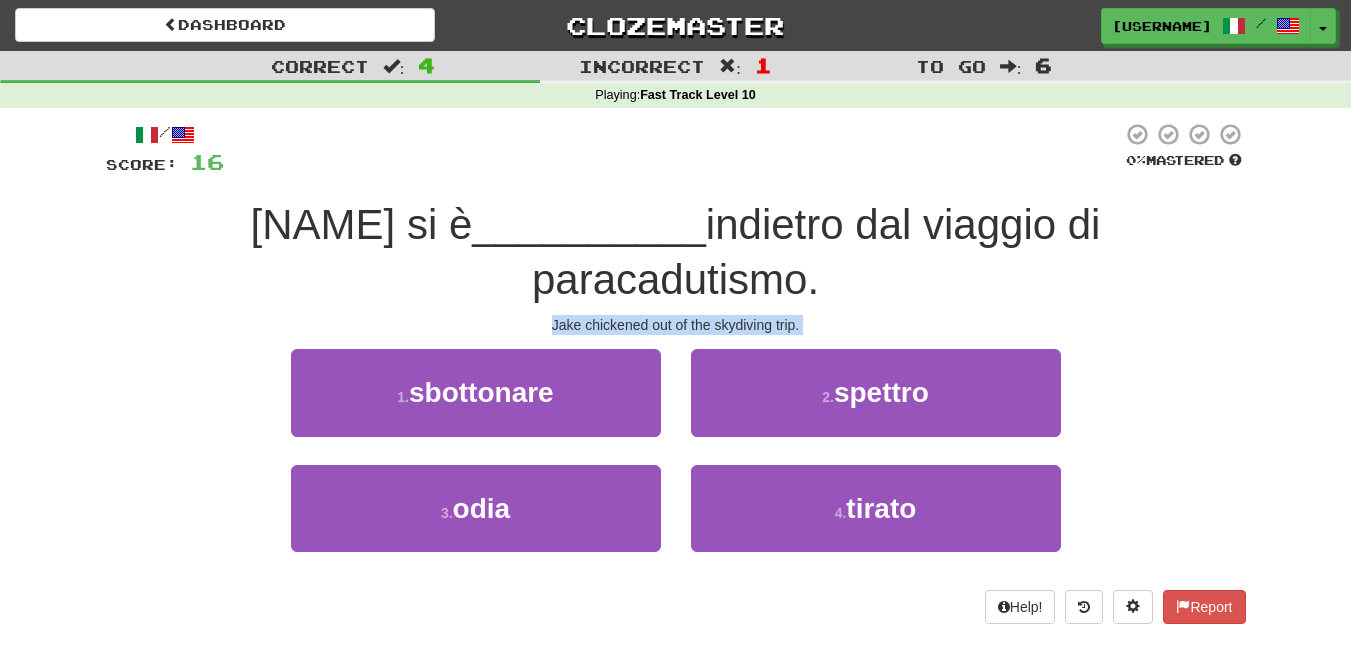 click on "Jake chickened out of the skydiving trip." at bounding box center [676, 325] 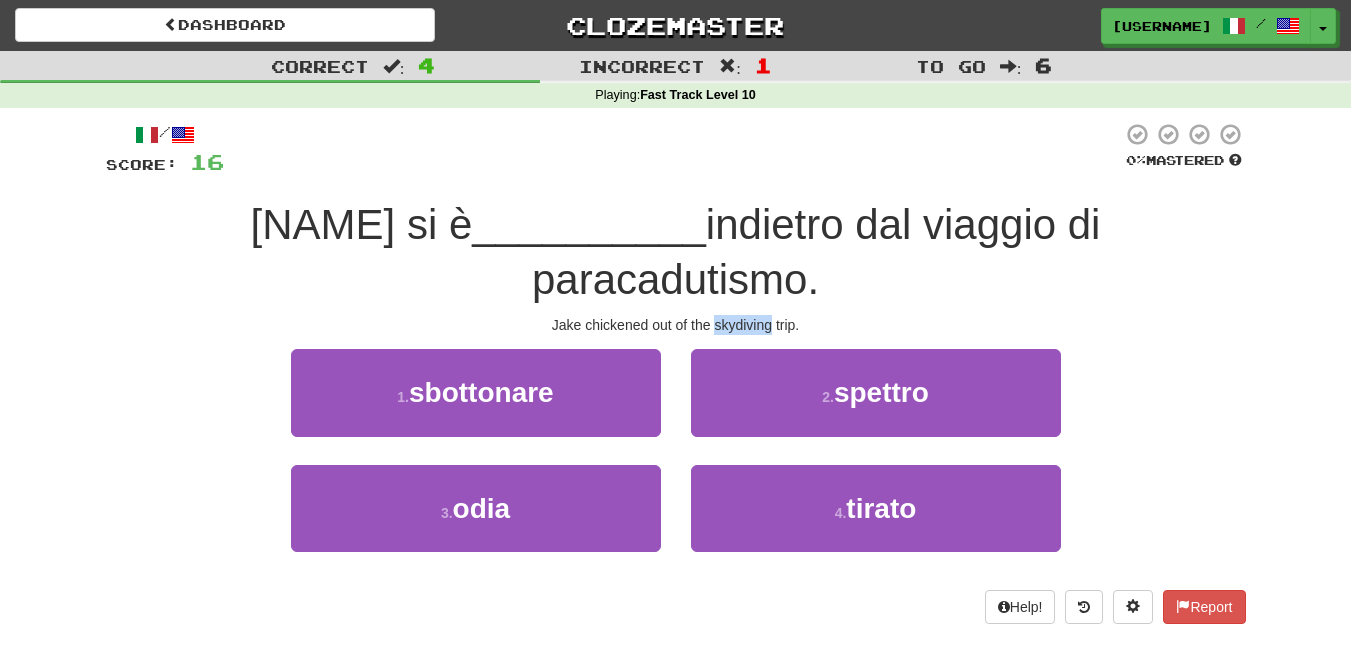 click on "Jake chickened out of the skydiving trip." at bounding box center [676, 325] 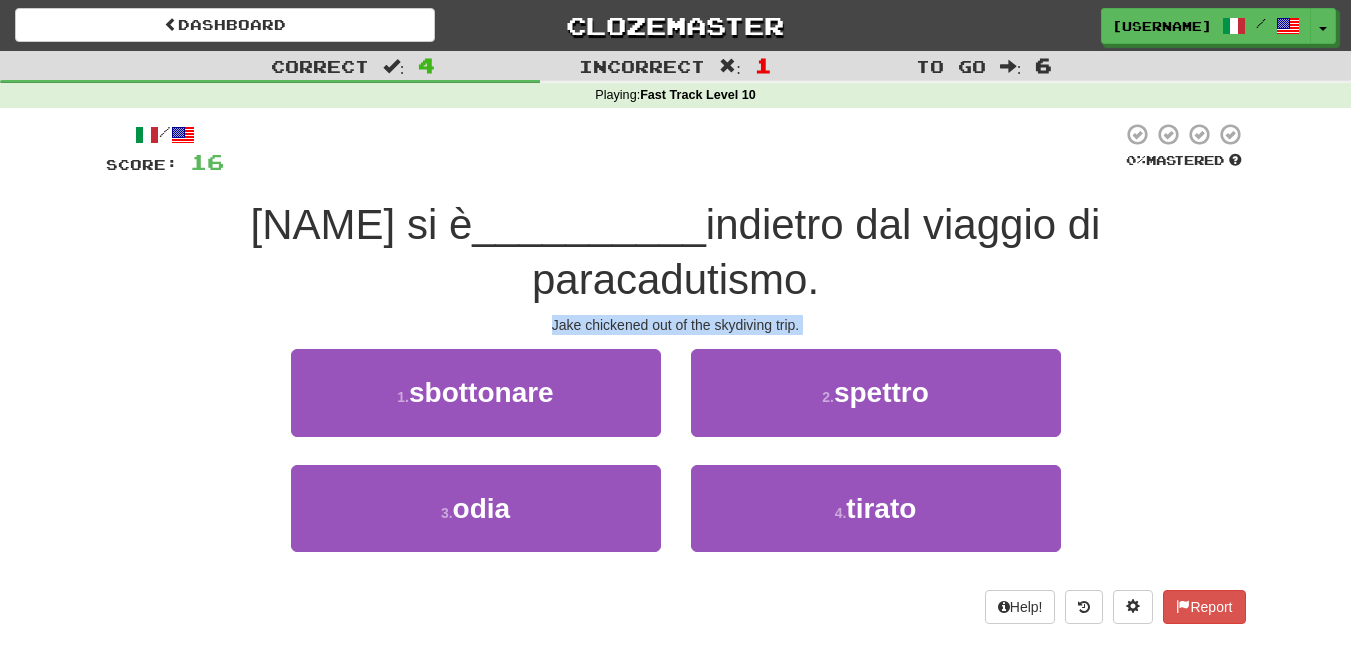 click on "Jake chickened out of the skydiving trip." at bounding box center (676, 325) 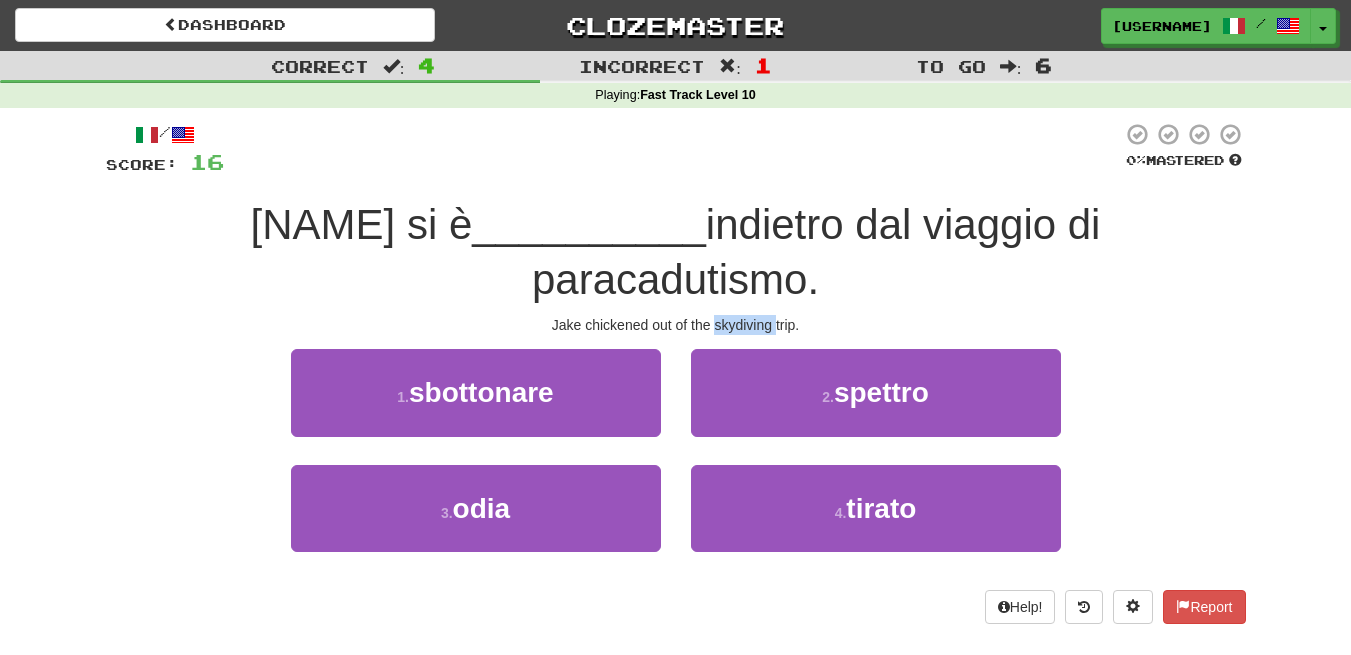 click on "Jake chickened out of the skydiving trip." at bounding box center (676, 325) 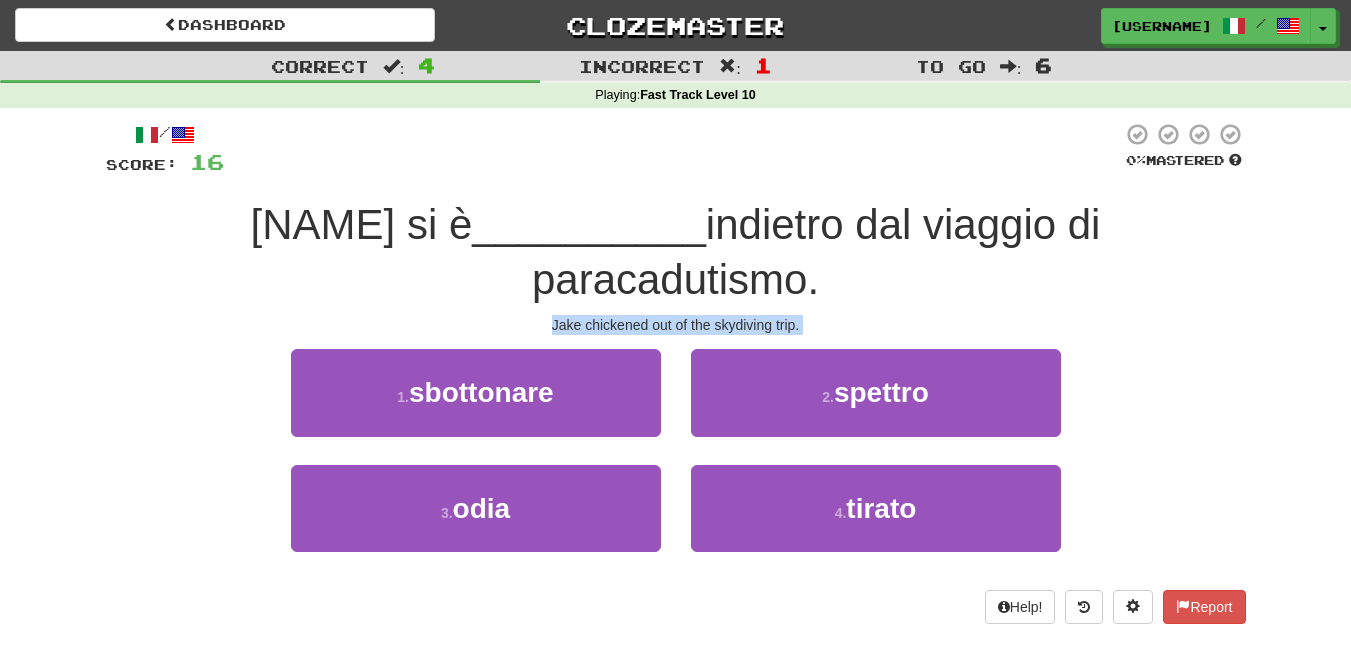 click on "Jake chickened out of the skydiving trip." at bounding box center (676, 325) 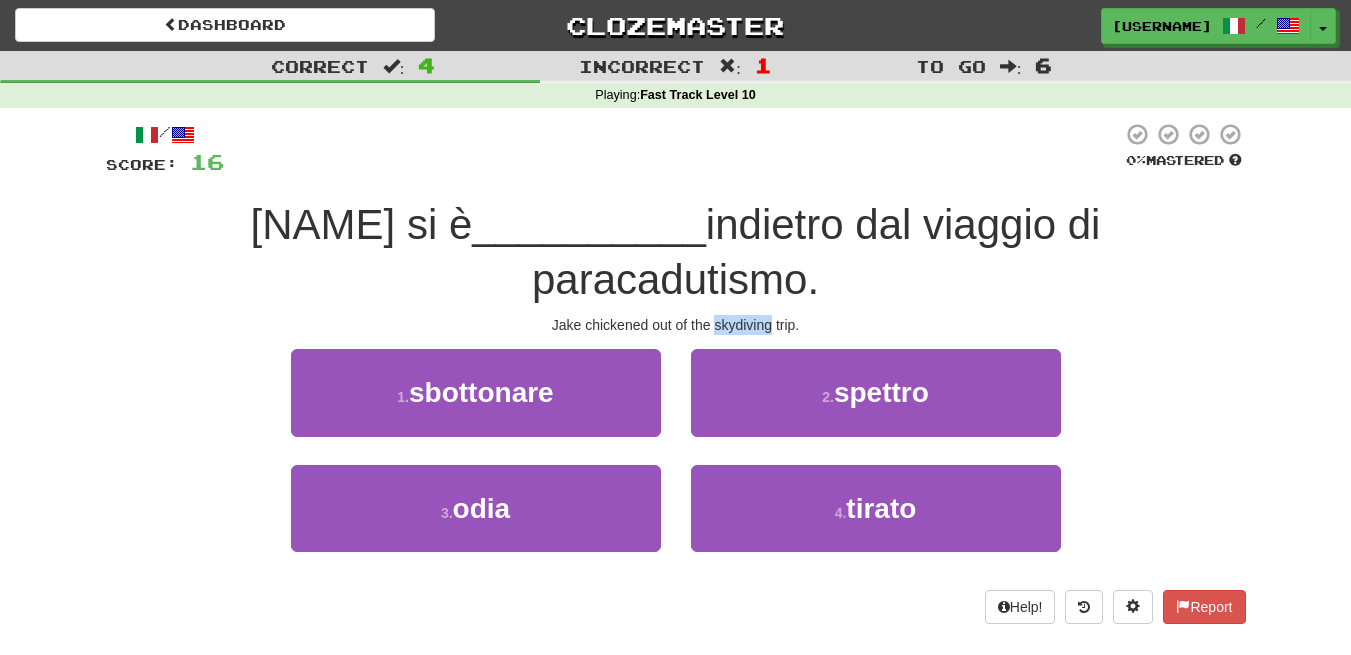 click on "Jake chickened out of the skydiving trip." at bounding box center [676, 325] 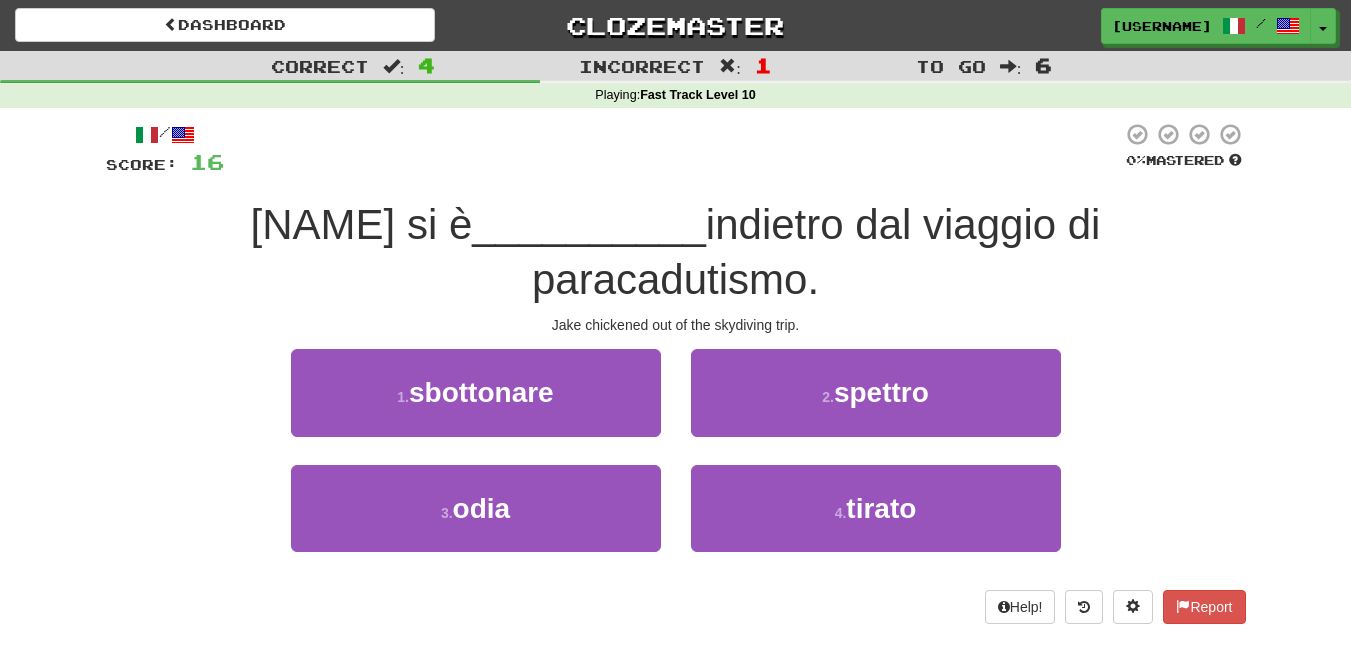 click on "Jake chickened out of the skydiving trip." at bounding box center [676, 325] 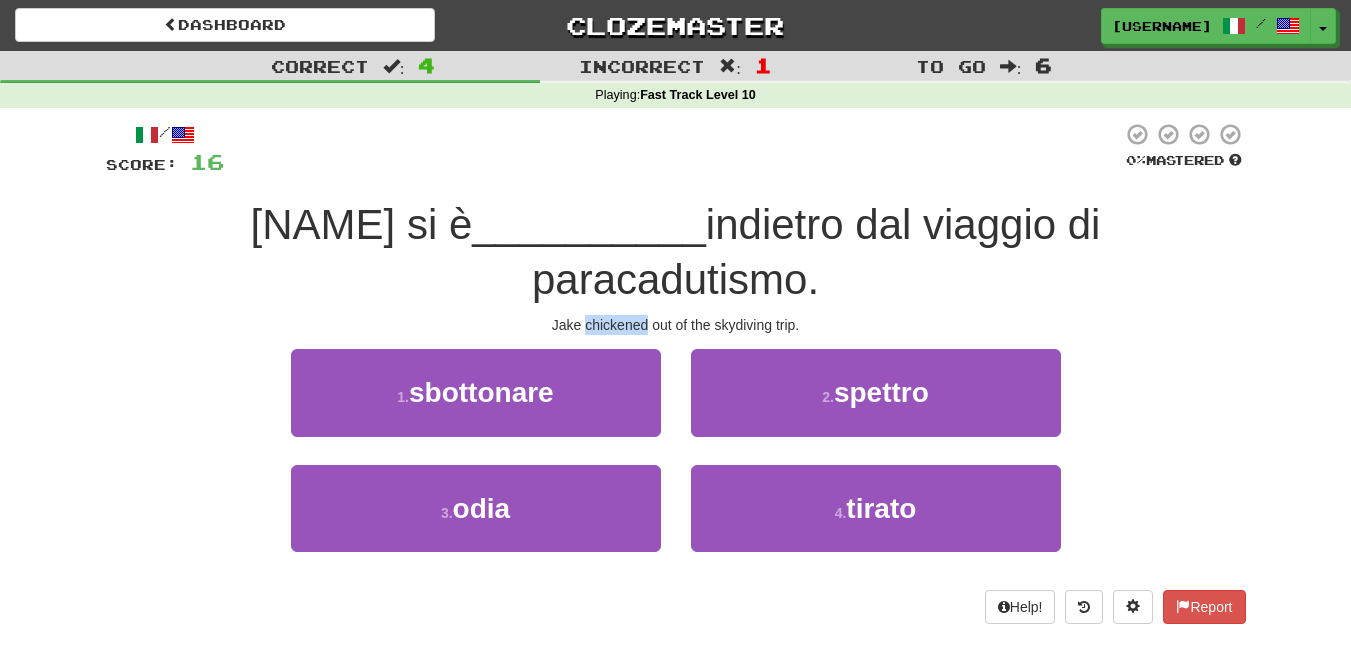 click on "Jake chickened out of the skydiving trip." at bounding box center (676, 325) 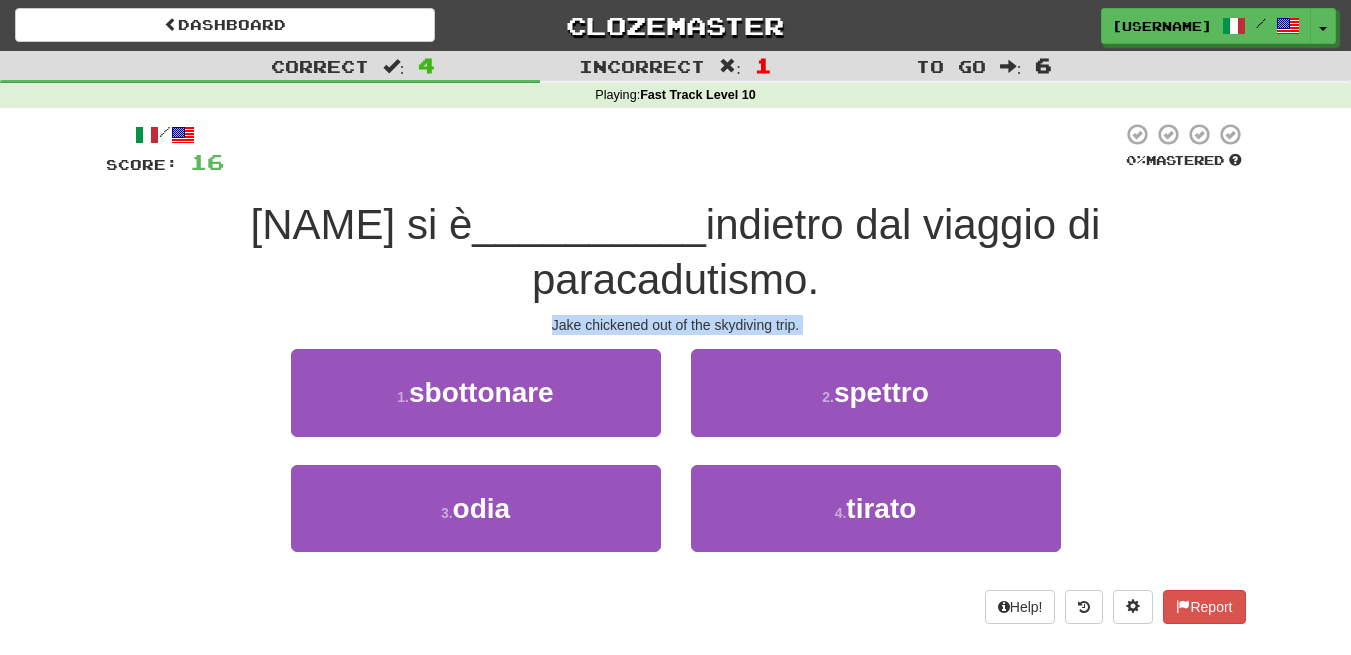 click on "Jake chickened out of the skydiving trip." at bounding box center (676, 325) 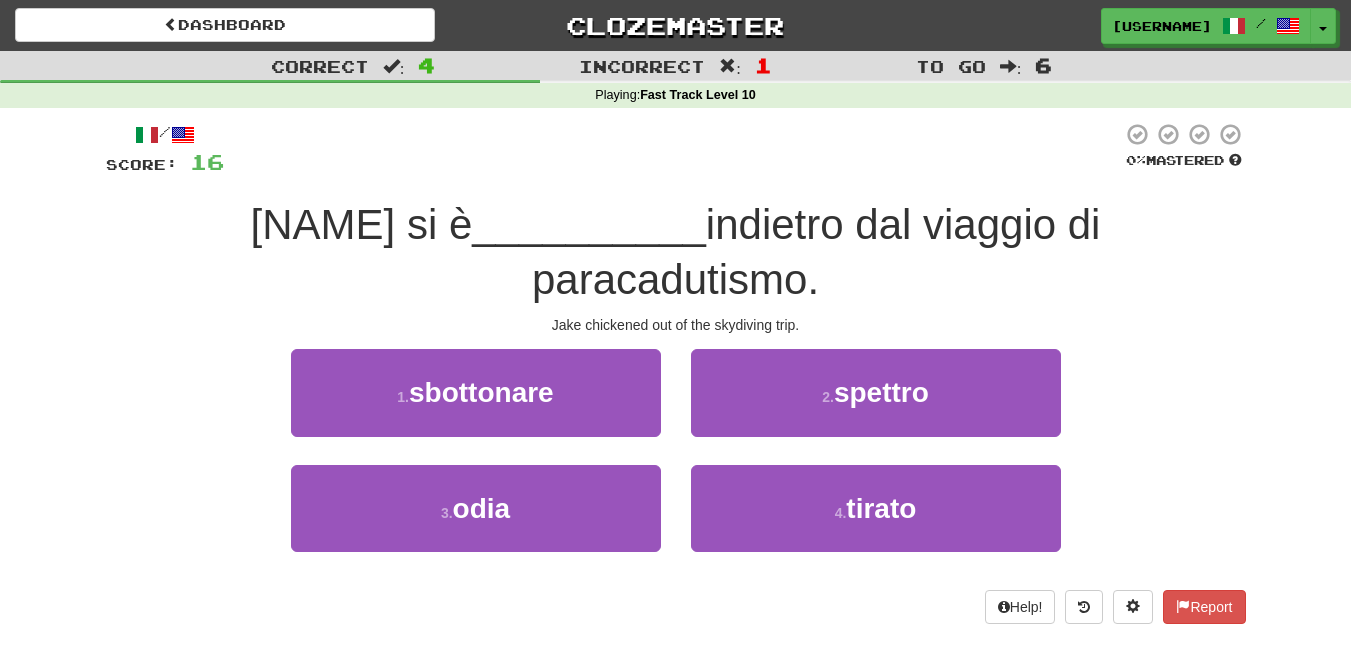 click on "/ Score: 16 0 % Mastered [NAME] si è __________ indietro dal viaggio di paracadutismo. Jake chickened out of the skydiving trip. 1 . [VERB] 2 . [NOUN] 3 . [VERB] 4 . [VERB] Help! Report" at bounding box center [676, 372] 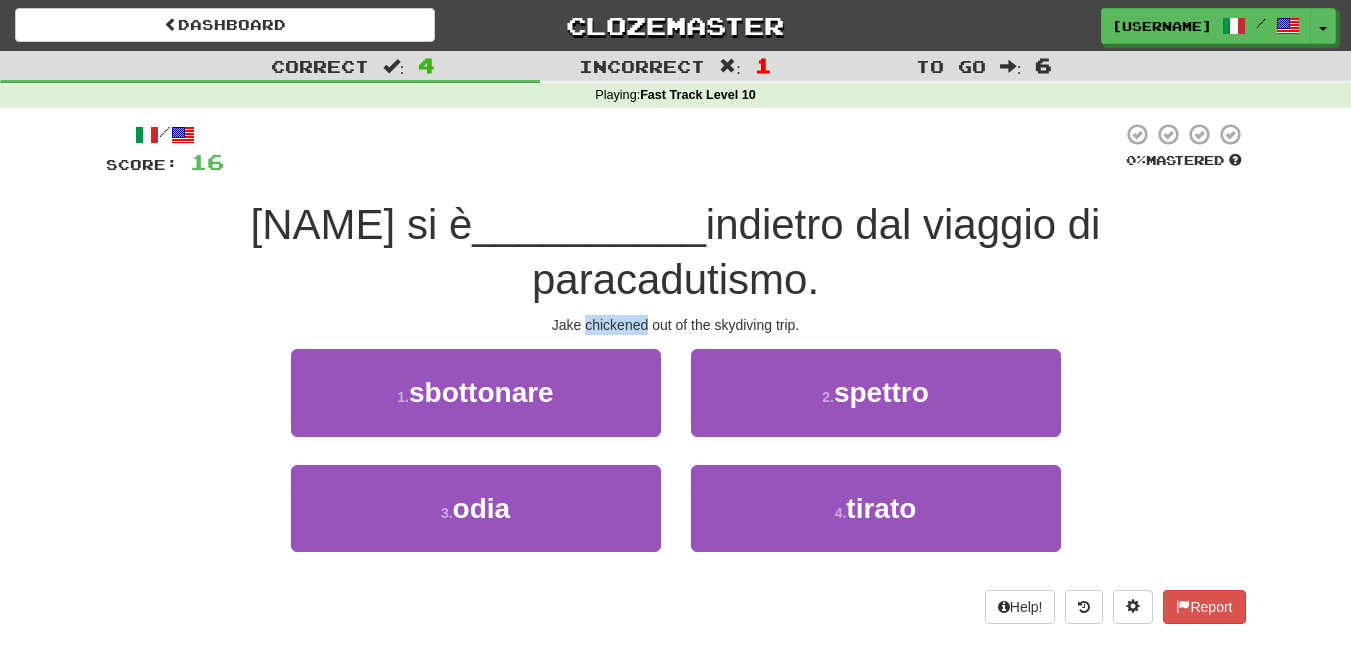 click on "Jake chickened out of the skydiving trip." at bounding box center [676, 325] 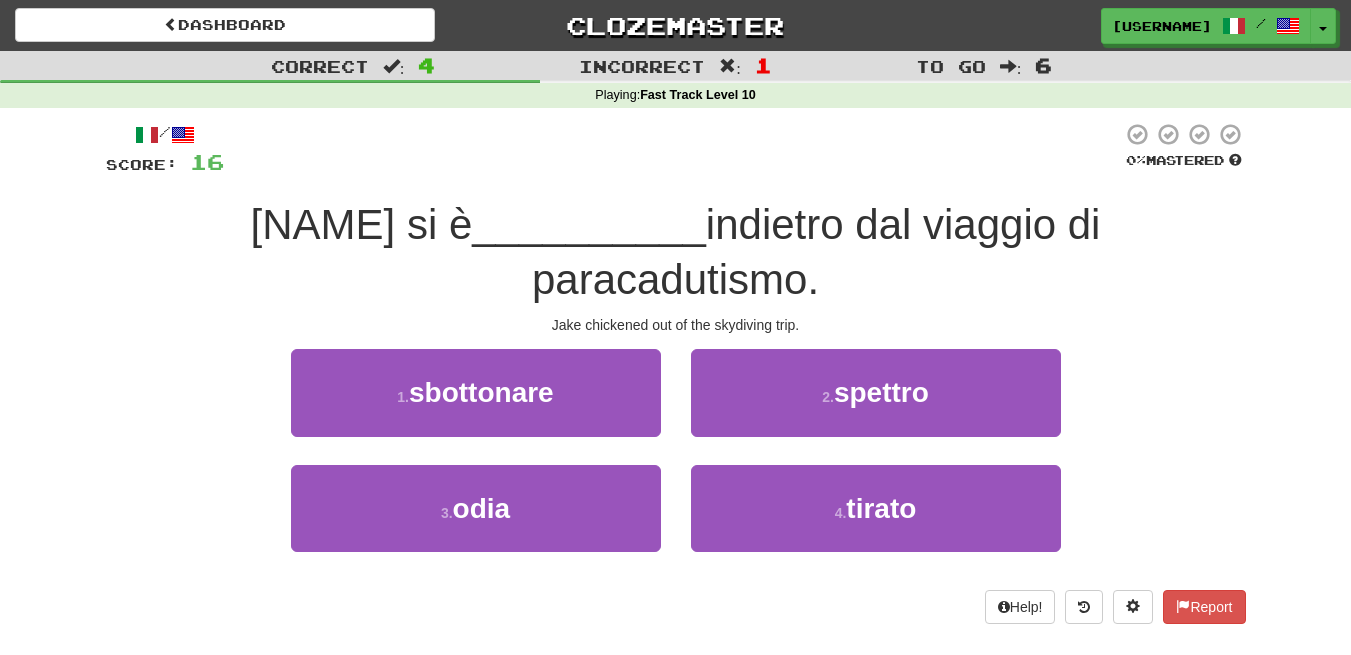 click on "Jake chickened out of the skydiving trip." at bounding box center (676, 325) 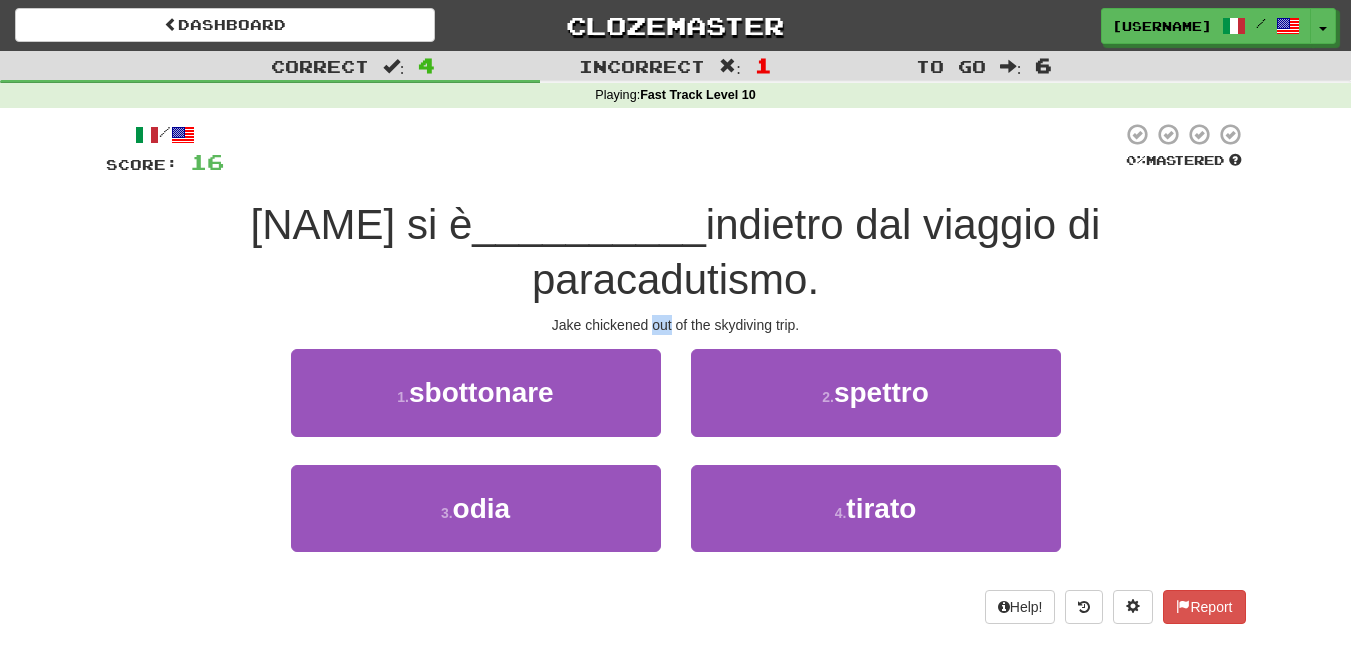 click on "Jake chickened out of the skydiving trip." at bounding box center [676, 325] 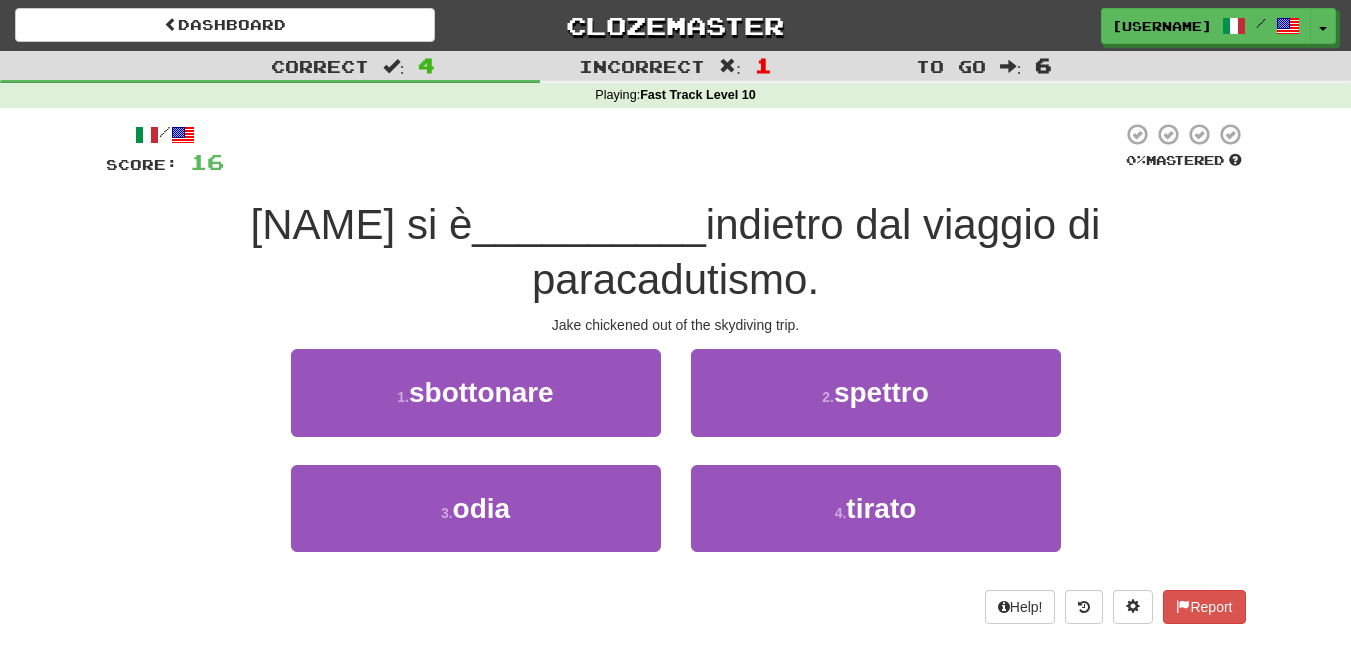click on "Jake chickened out of the skydiving trip." at bounding box center (676, 325) 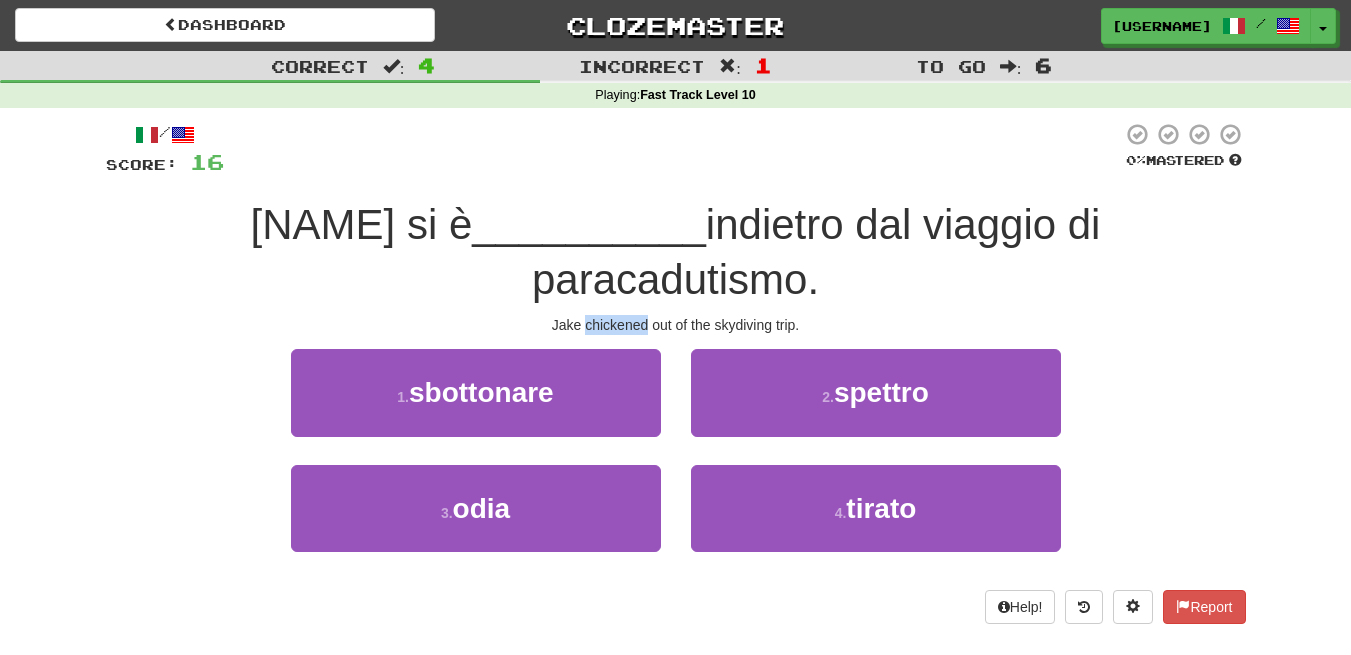 click on "Jake chickened out of the skydiving trip." at bounding box center [676, 325] 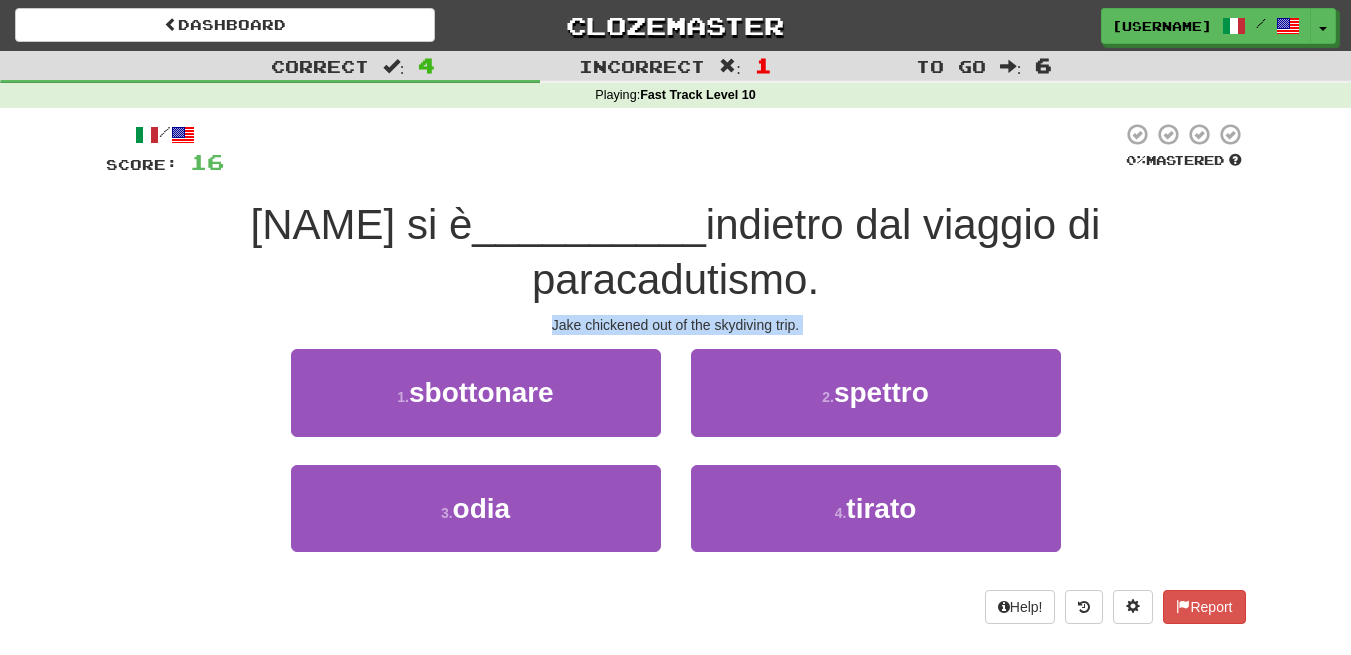 click on "Jake chickened out of the skydiving trip." at bounding box center (676, 325) 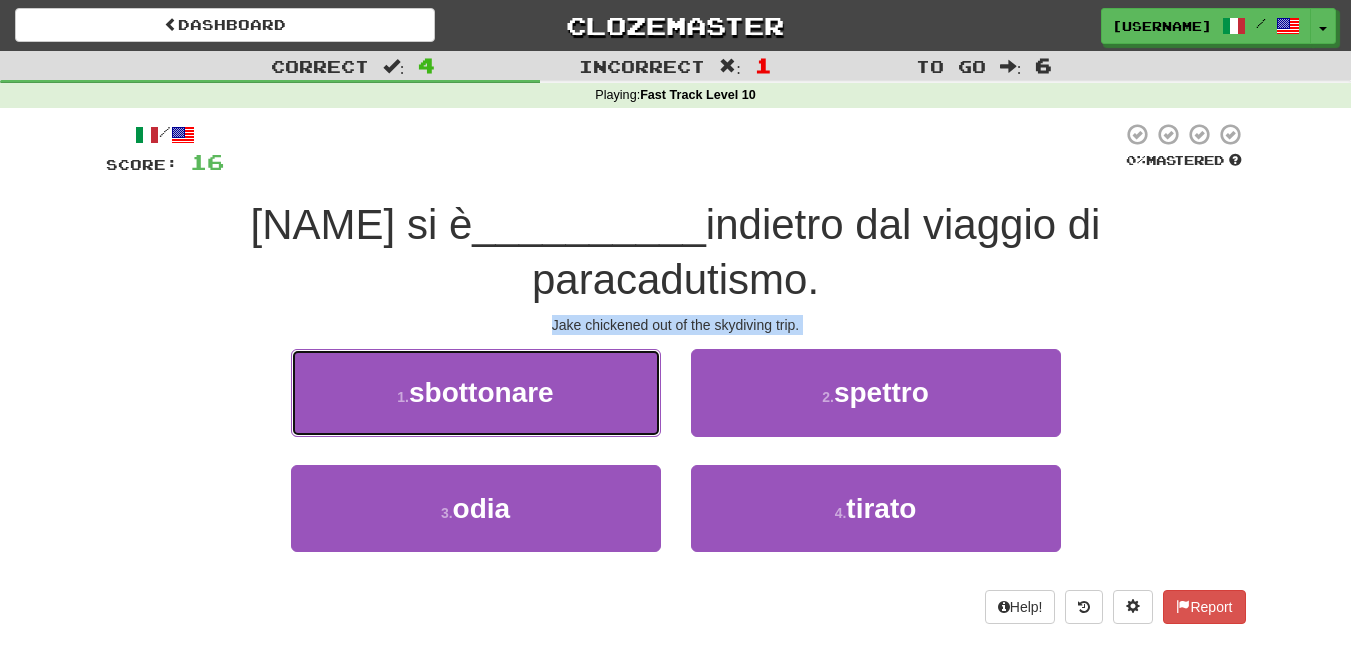 click on "1 .  sbottonare" at bounding box center [476, 392] 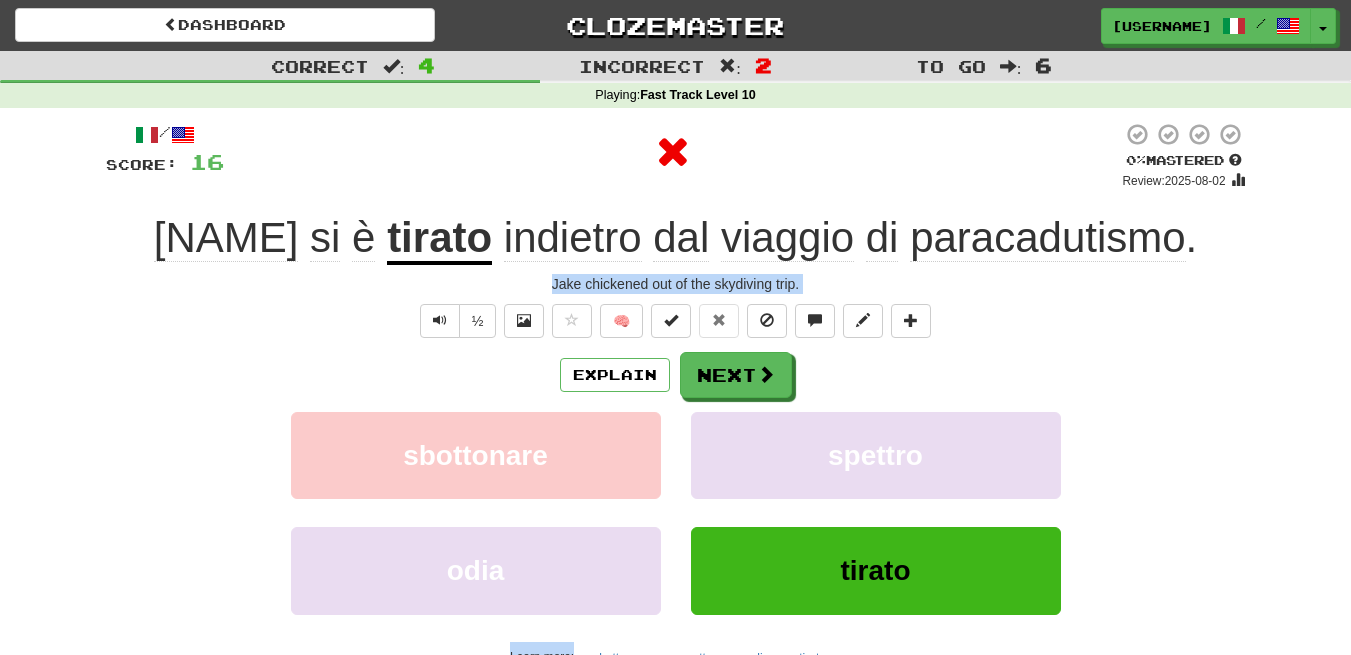 click on "Explain Next" at bounding box center [676, 375] 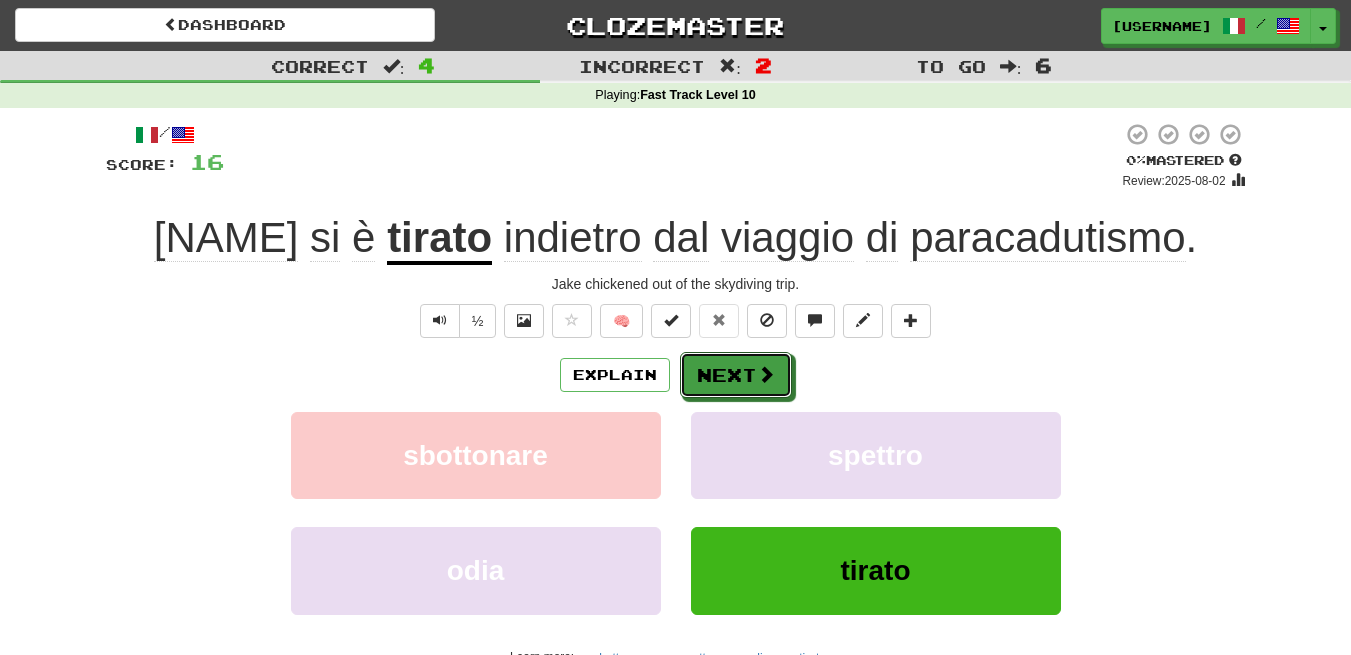 click on "Next" at bounding box center [736, 375] 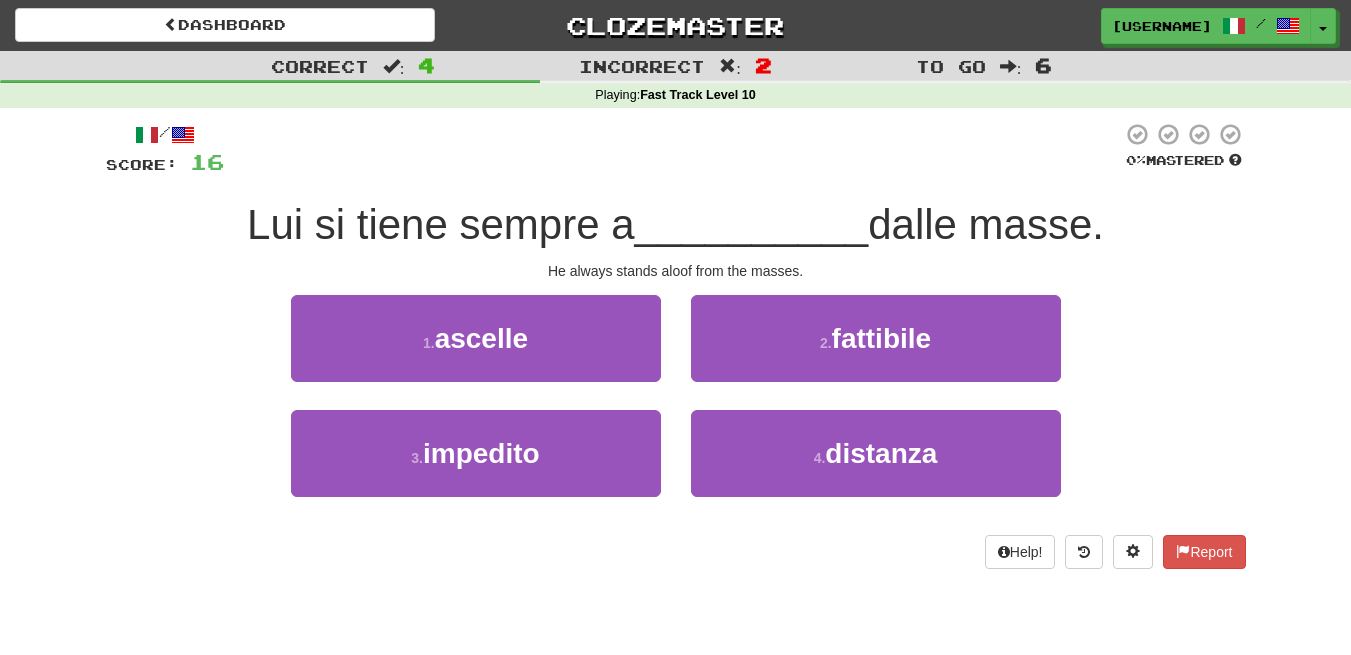 click on "He always stands aloof from the masses." at bounding box center [676, 271] 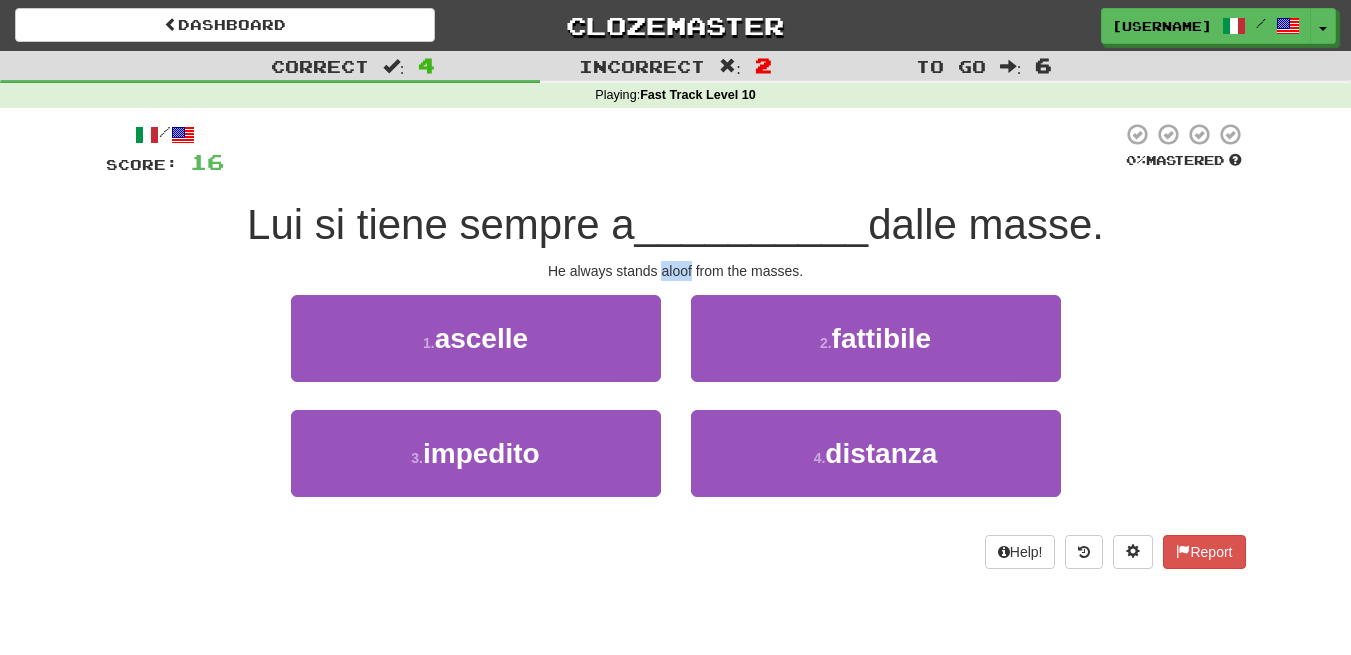 click on "He always stands aloof from the masses." at bounding box center [676, 271] 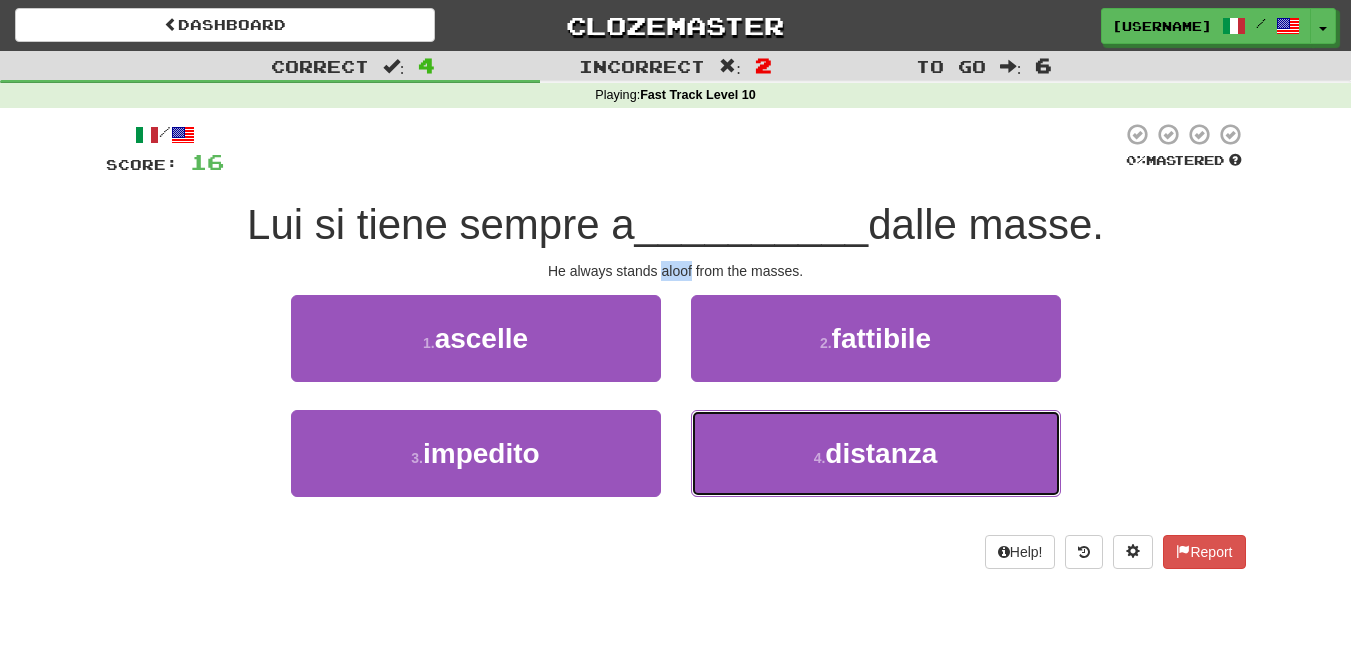 click on "4 .  distanza" at bounding box center [876, 453] 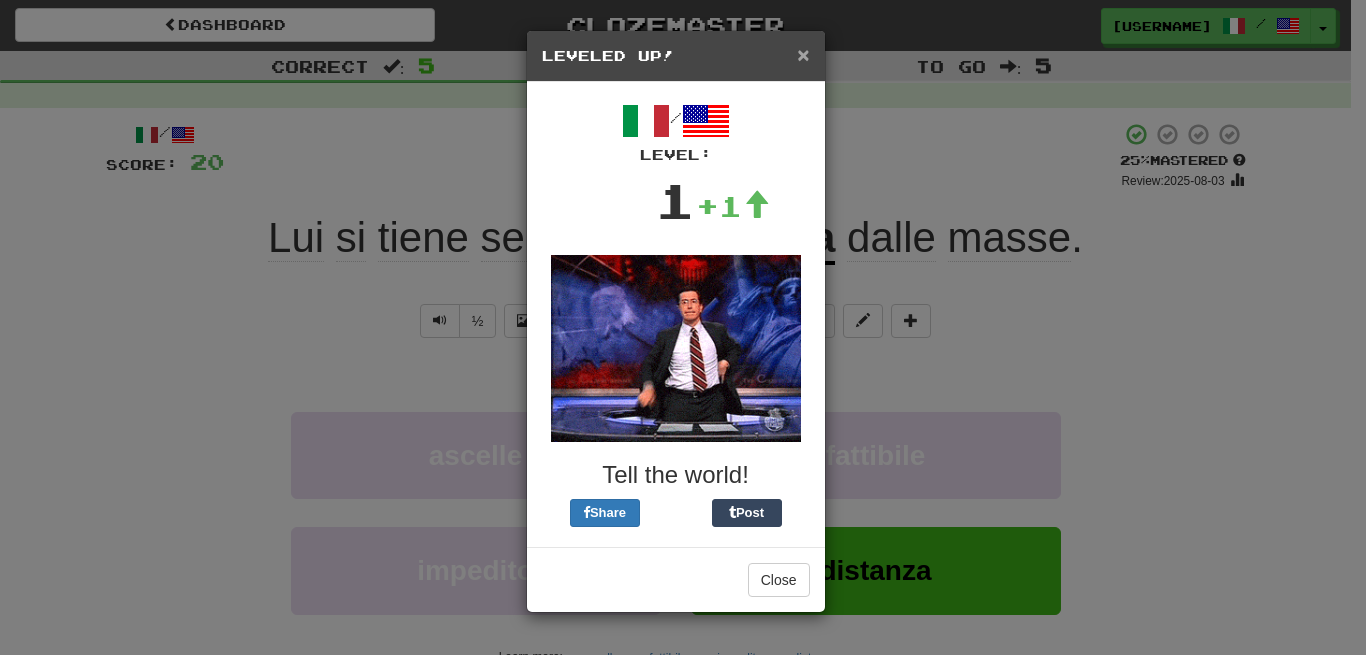click on "×" at bounding box center [803, 54] 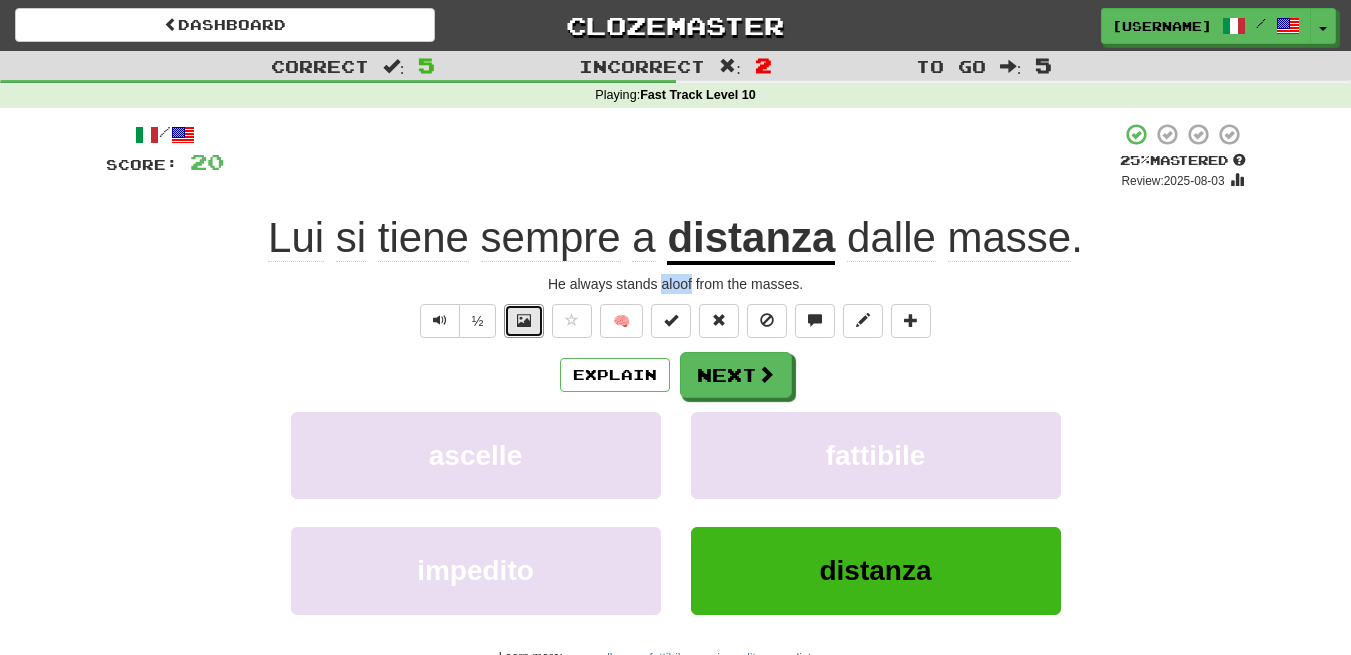 click at bounding box center [524, 321] 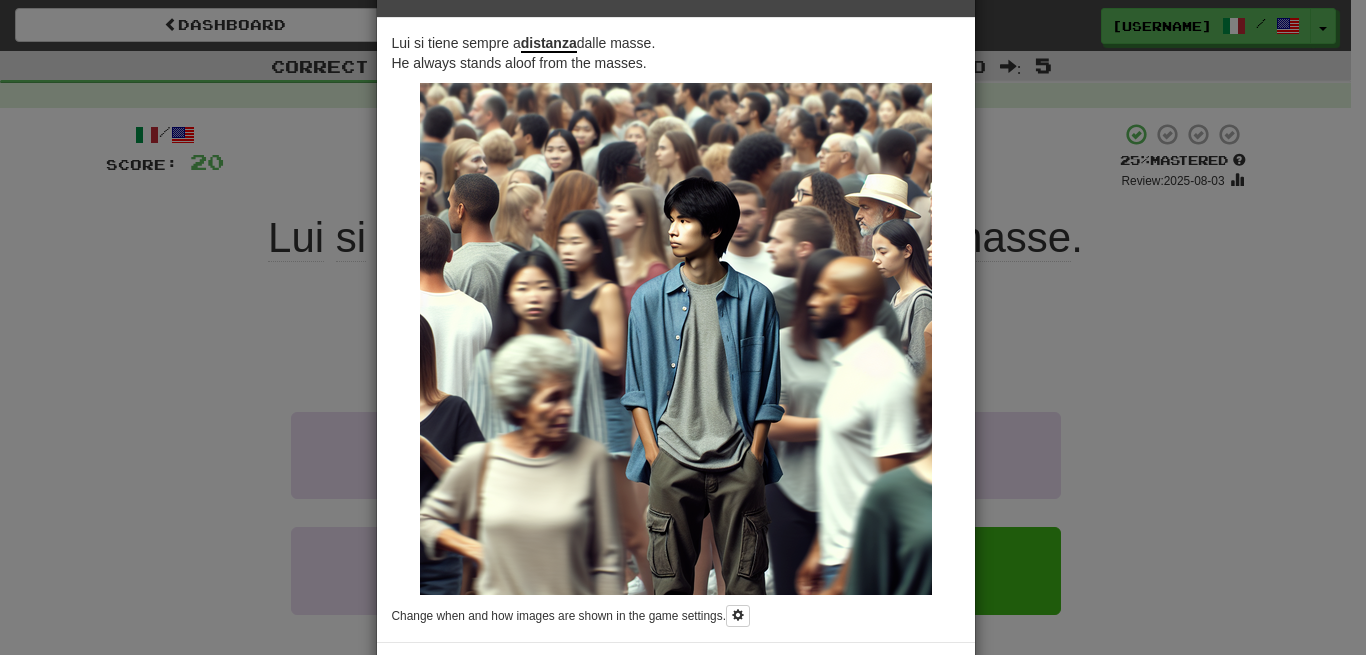 scroll, scrollTop: 0, scrollLeft: 0, axis: both 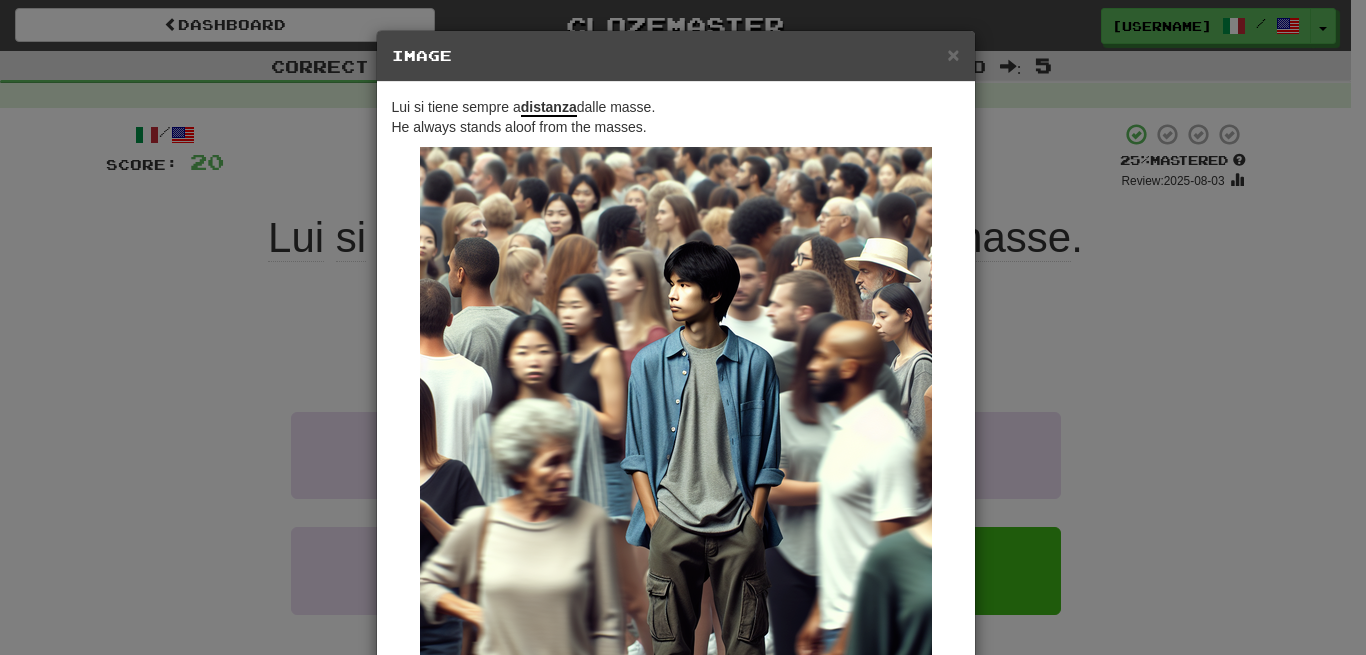click on "Image" at bounding box center [676, 56] 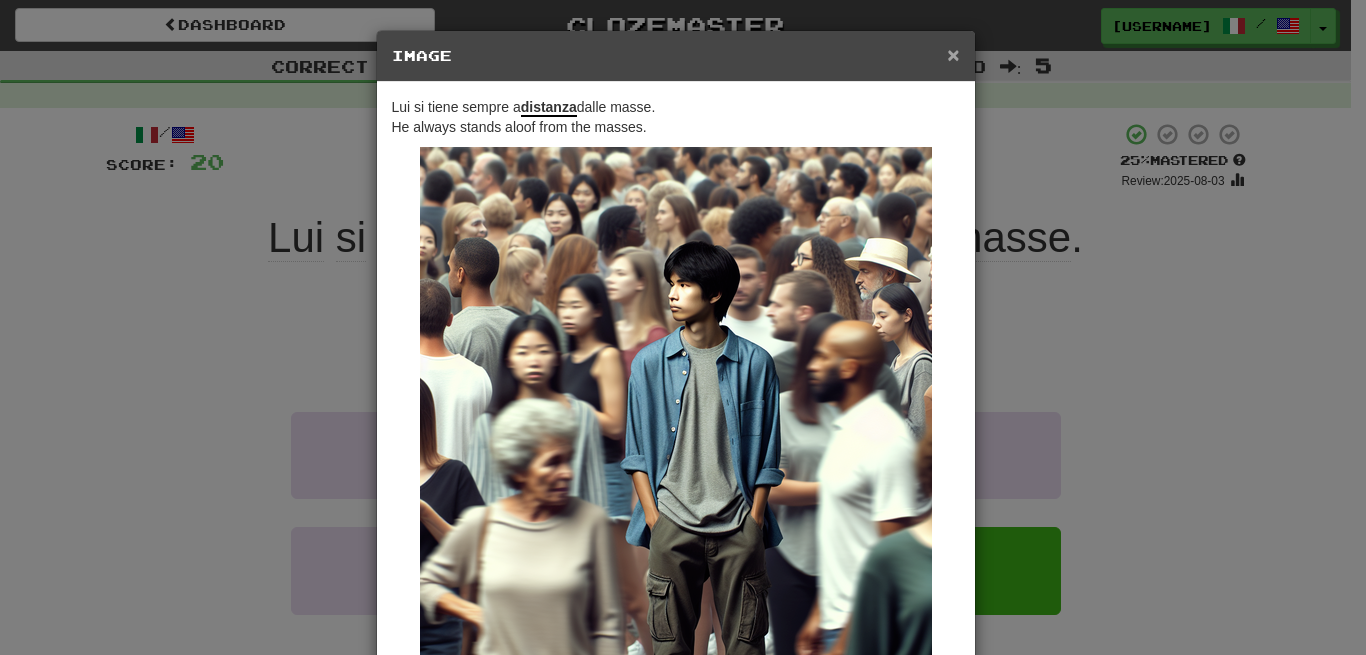 click on "×" at bounding box center (953, 54) 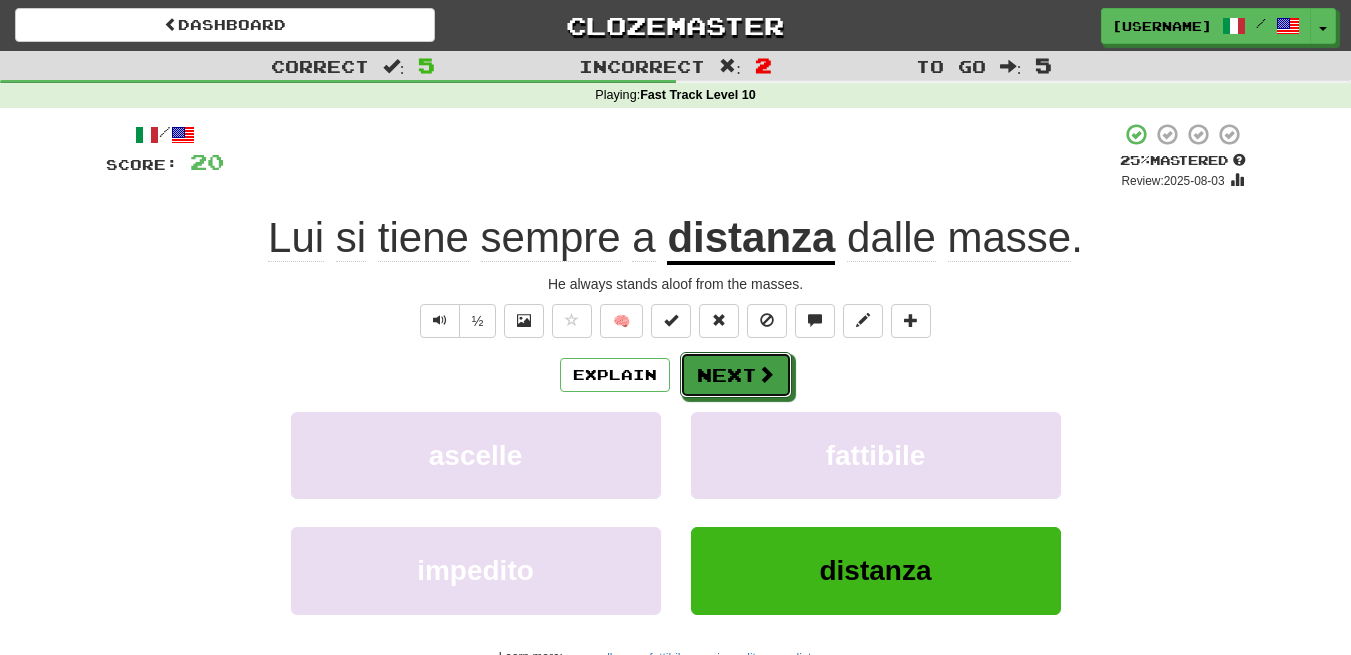 click on "Next" at bounding box center (736, 375) 